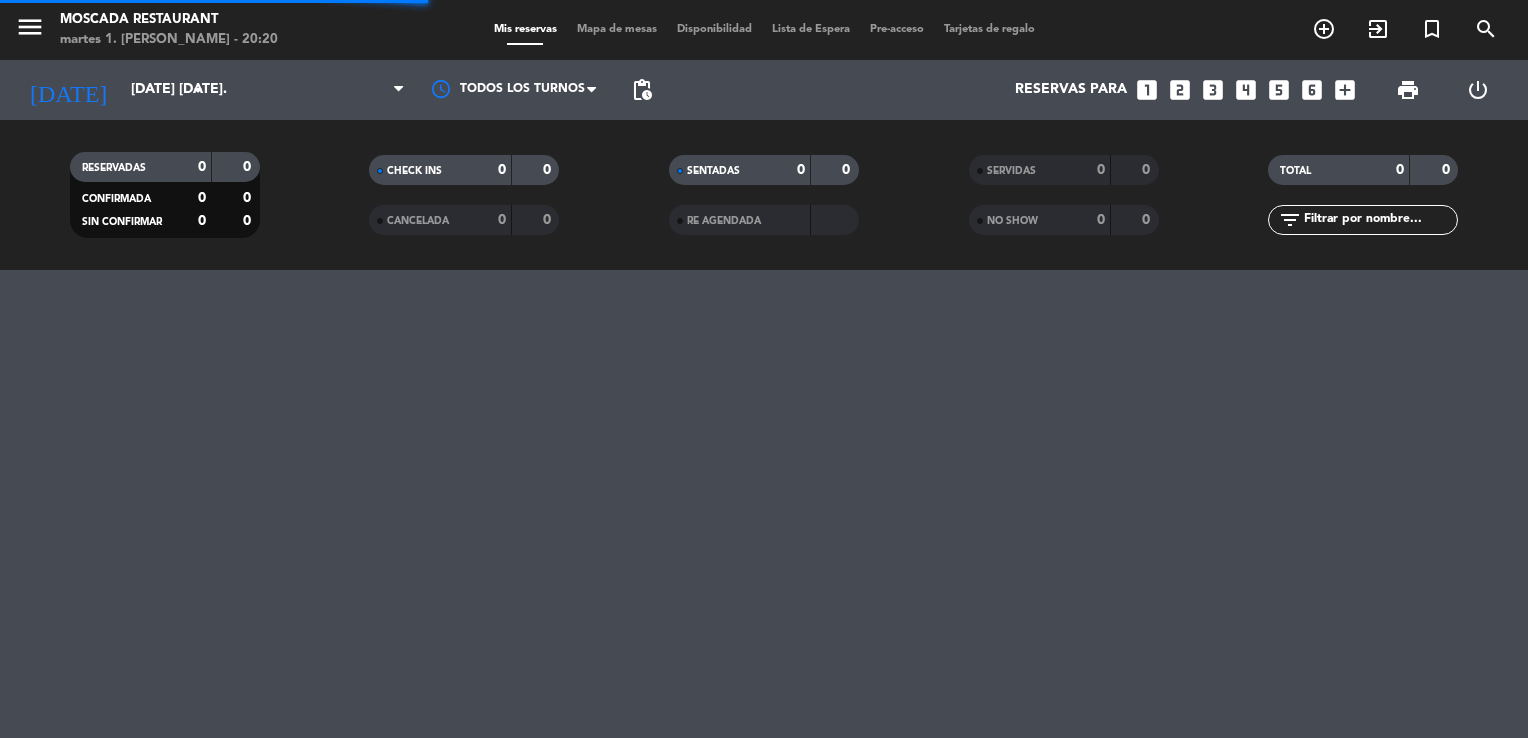 scroll, scrollTop: 0, scrollLeft: 0, axis: both 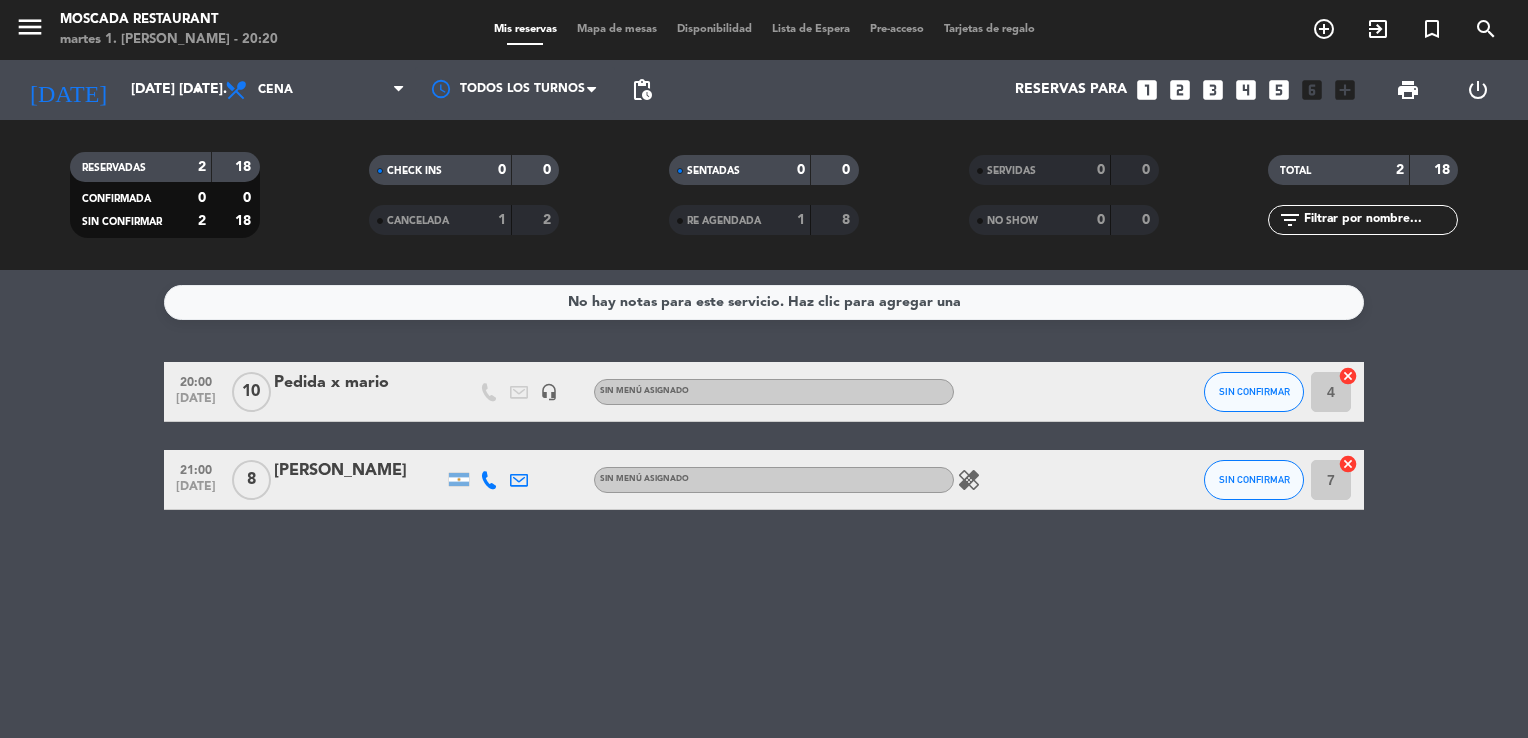 click on "No hay notas para este servicio. Haz clic para agregar una   20:00   [DATE]   Pedida x [PERSON_NAME]   headset_mic  Sin menú asignado SIN CONFIRMAR 4  cancel   21:00   [DATE]   8   [PERSON_NAME] menú asignado  healing  SIN CONFIRMAR 7  cancel" 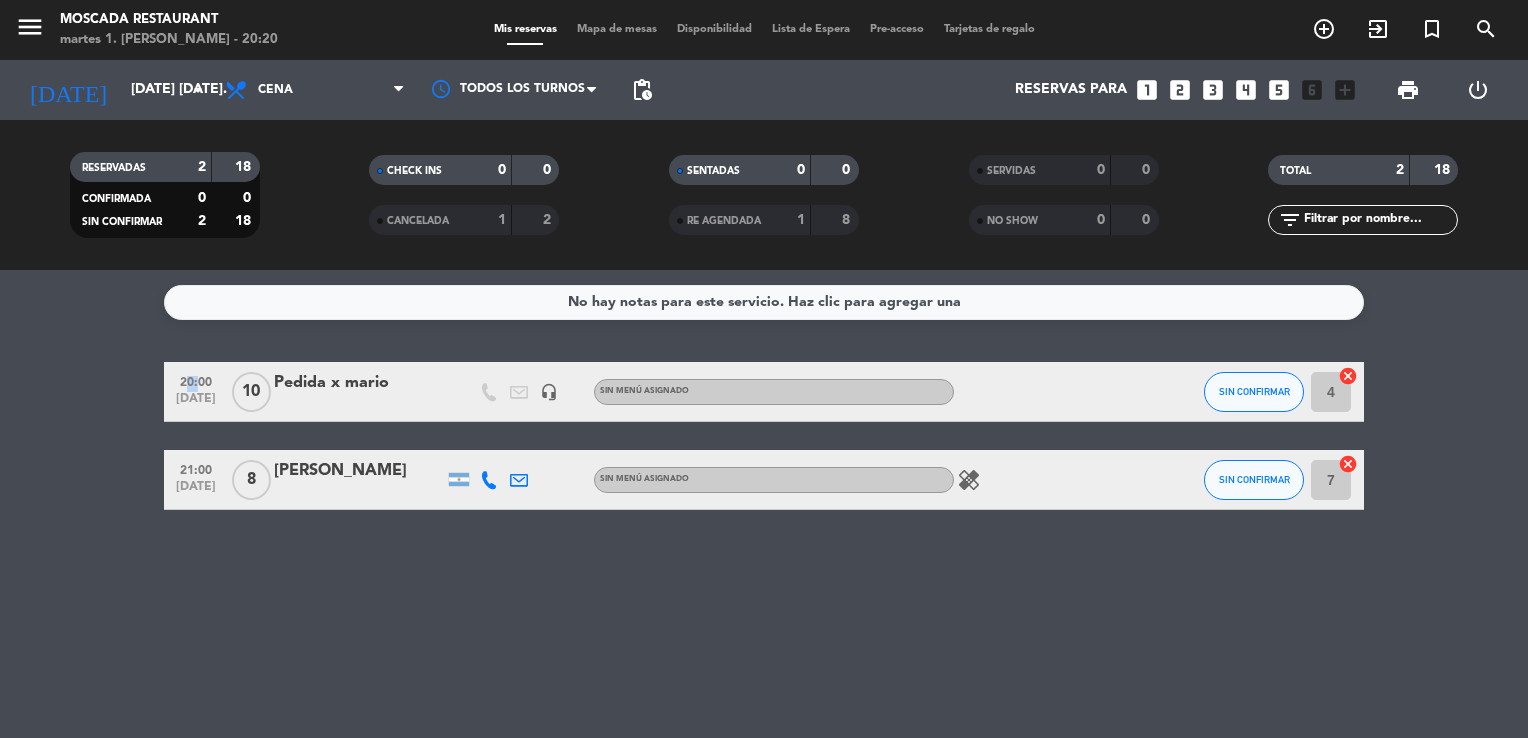 click on "No hay notas para este servicio. Haz clic para agregar una   20:00   [DATE]   Pedida x [PERSON_NAME]   headset_mic  Sin menú asignado SIN CONFIRMAR 4  cancel   21:00   [DATE]   8   [PERSON_NAME] menú asignado  healing  SIN CONFIRMAR 7  cancel" 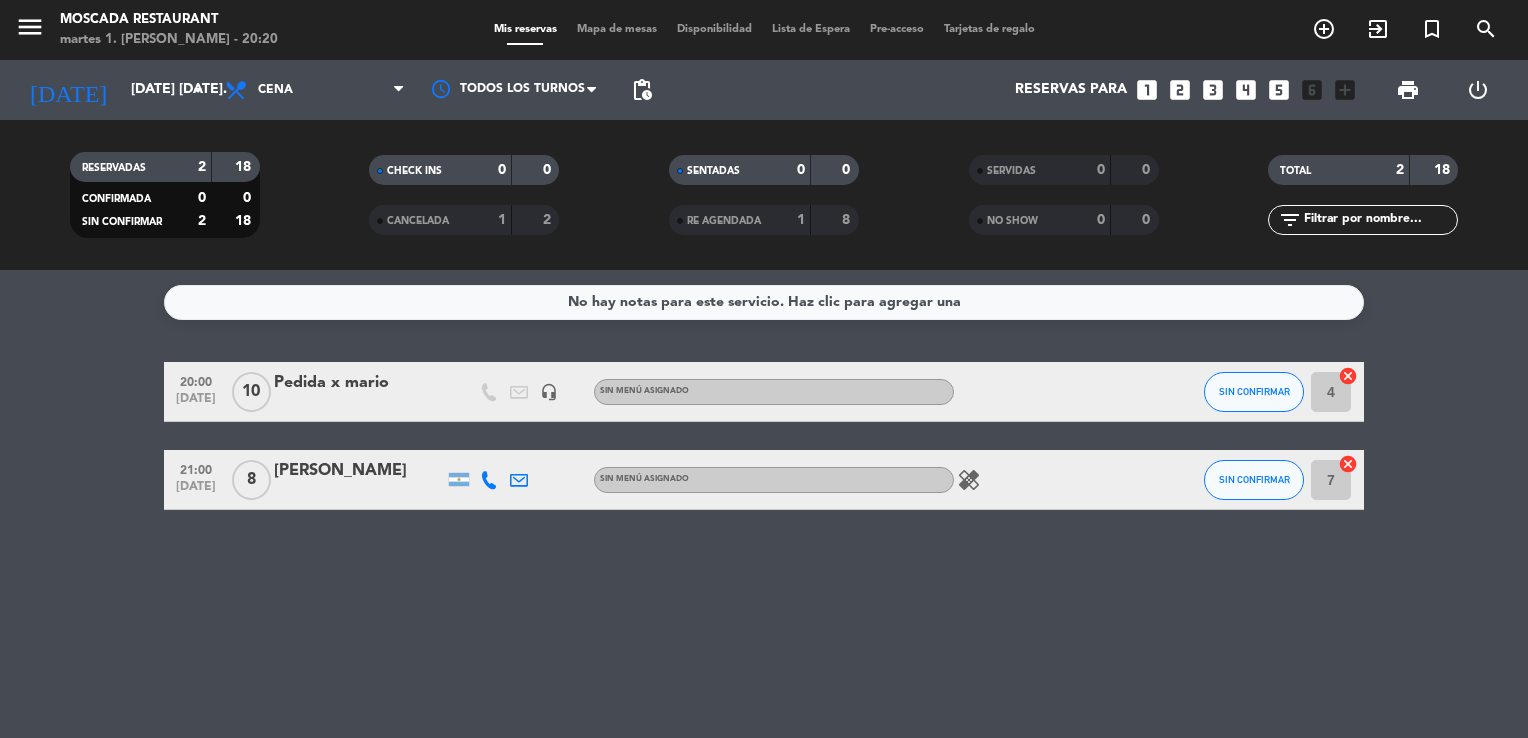 drag, startPoint x: 37, startPoint y: 321, endPoint x: 76, endPoint y: 390, distance: 79.25907 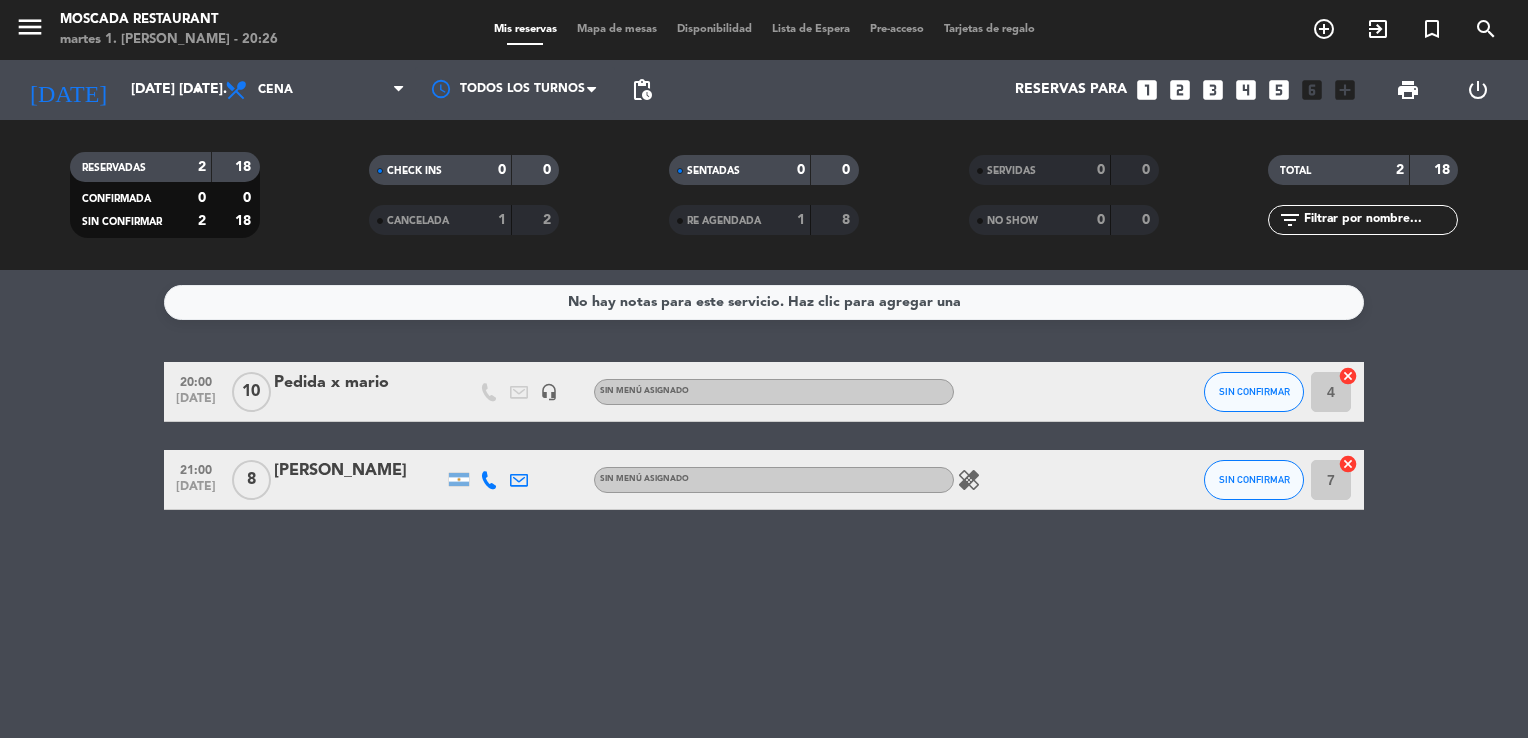 click on "No hay notas para este servicio. Haz clic para agregar una   20:00   [DATE]   Pedida x [PERSON_NAME]   headset_mic  Sin menú asignado SIN CONFIRMAR 4  cancel   21:00   [DATE]   8   [PERSON_NAME] menú asignado  healing  SIN CONFIRMAR 7  cancel" 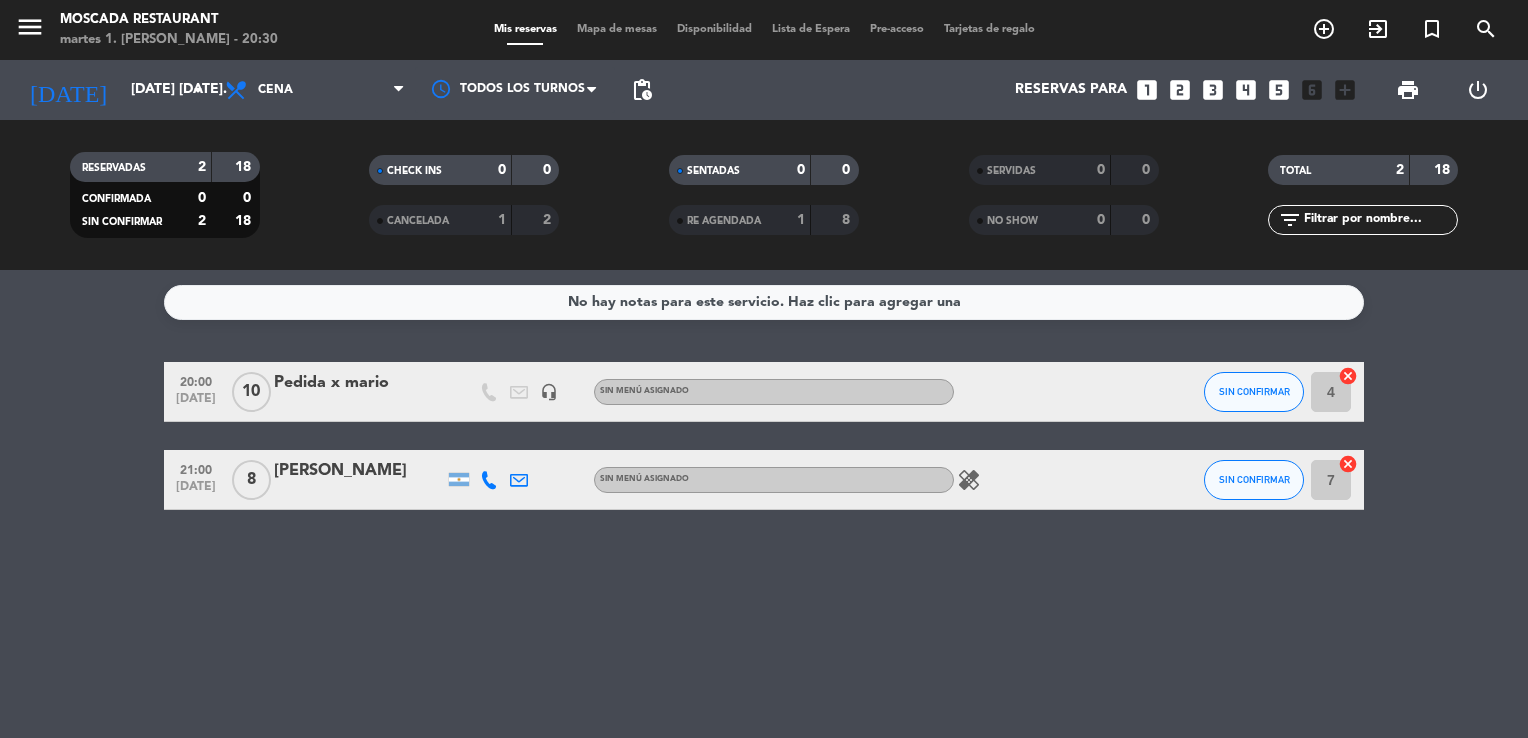 click on "looks_two" at bounding box center [1180, 90] 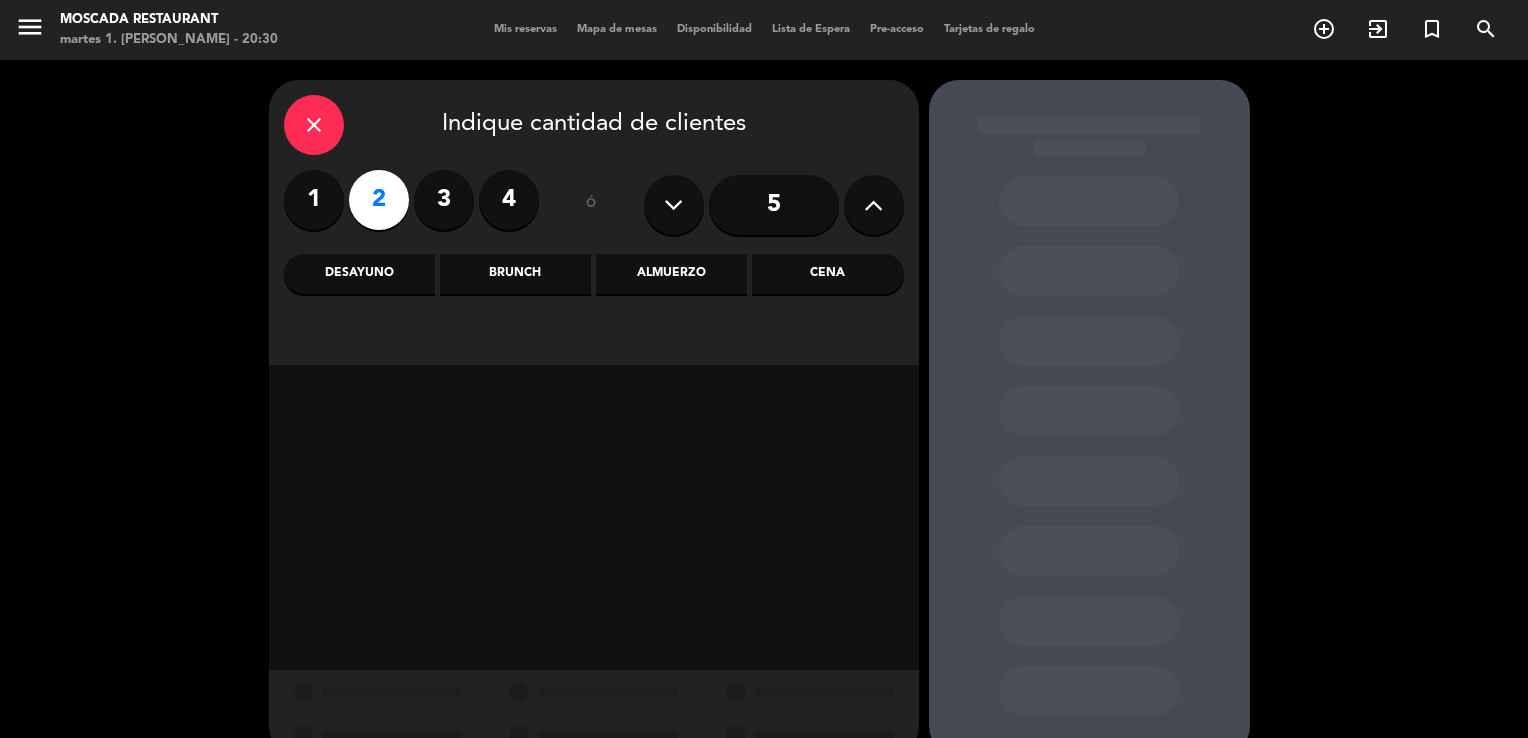click on "Cena" at bounding box center (827, 274) 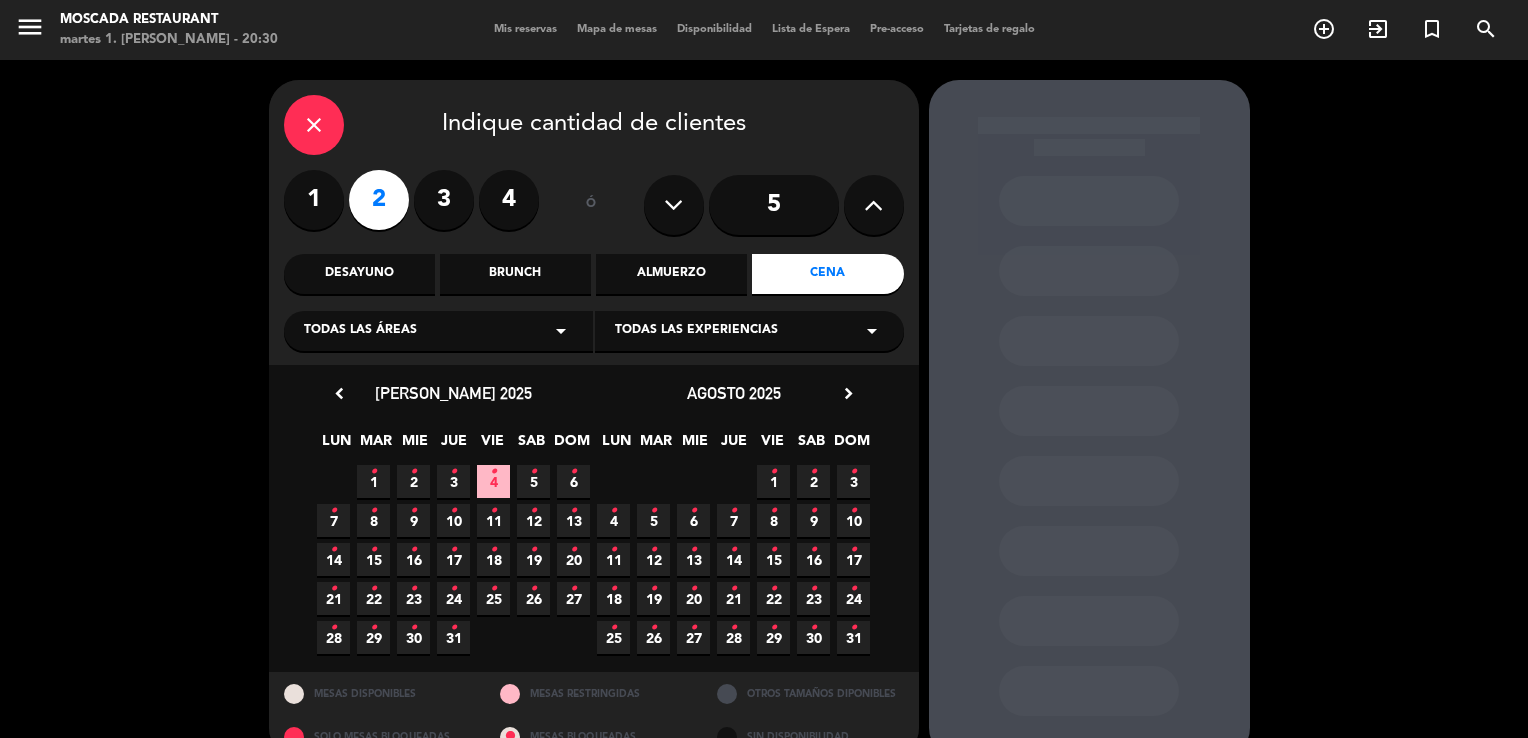 click on "•" at bounding box center [373, 472] 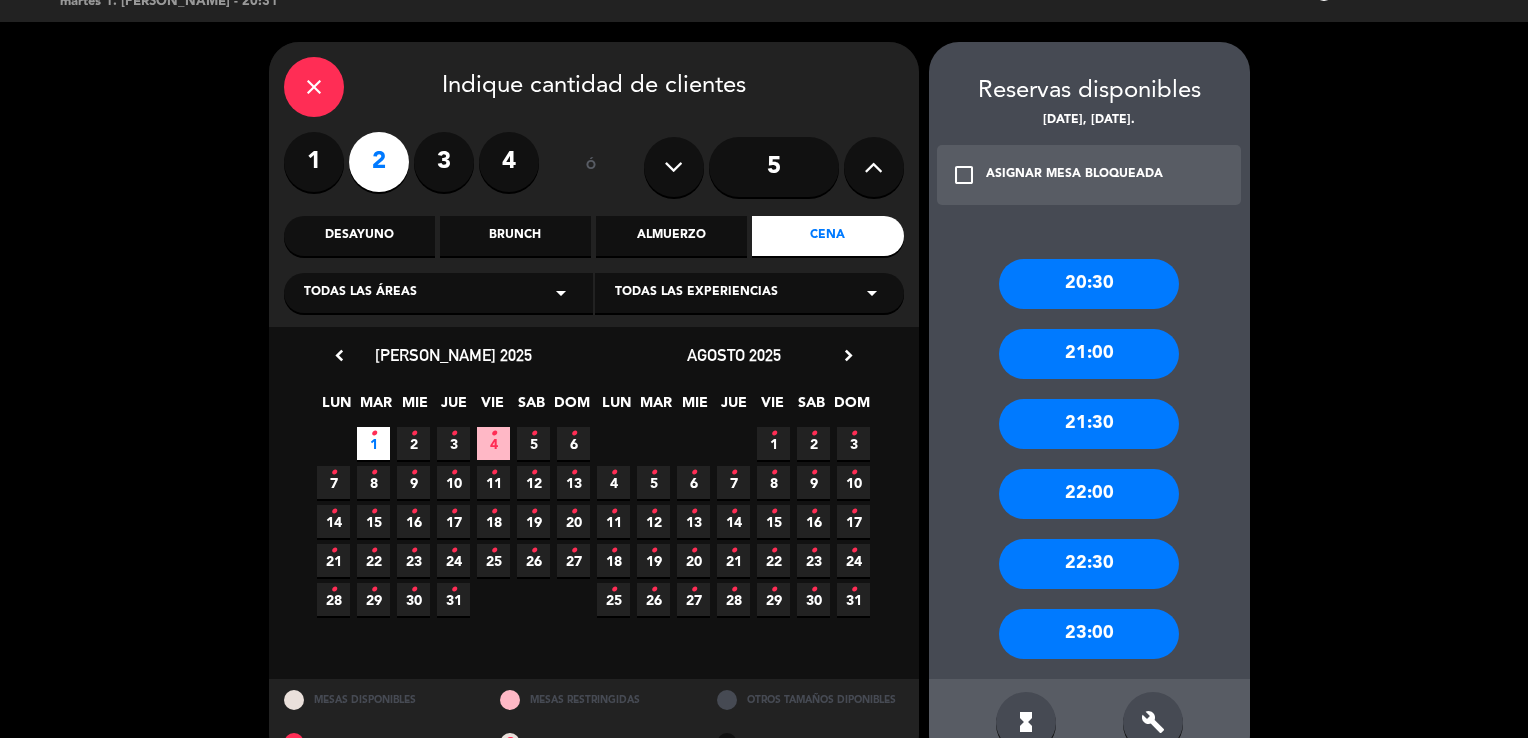 click on "close" at bounding box center (314, 87) 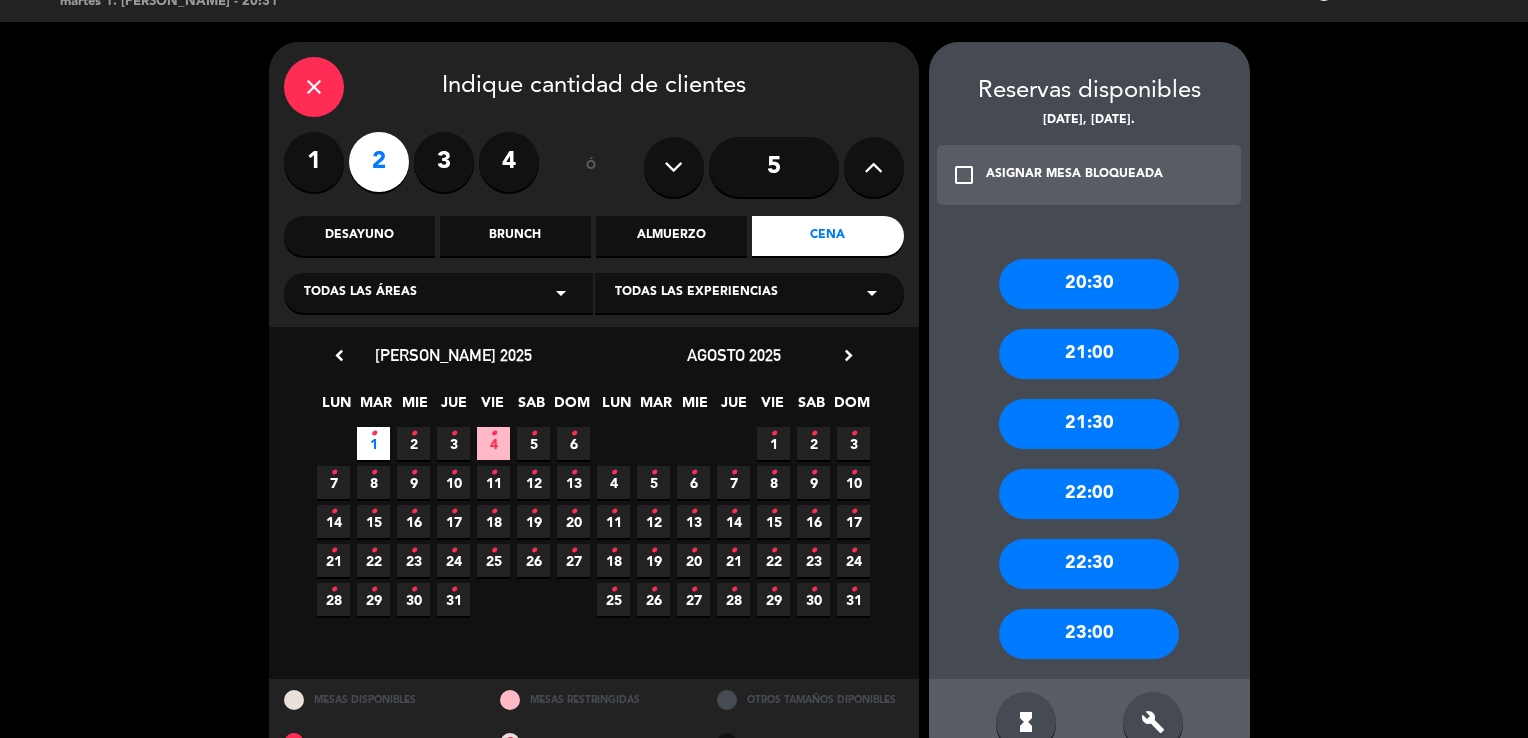 scroll, scrollTop: 0, scrollLeft: 0, axis: both 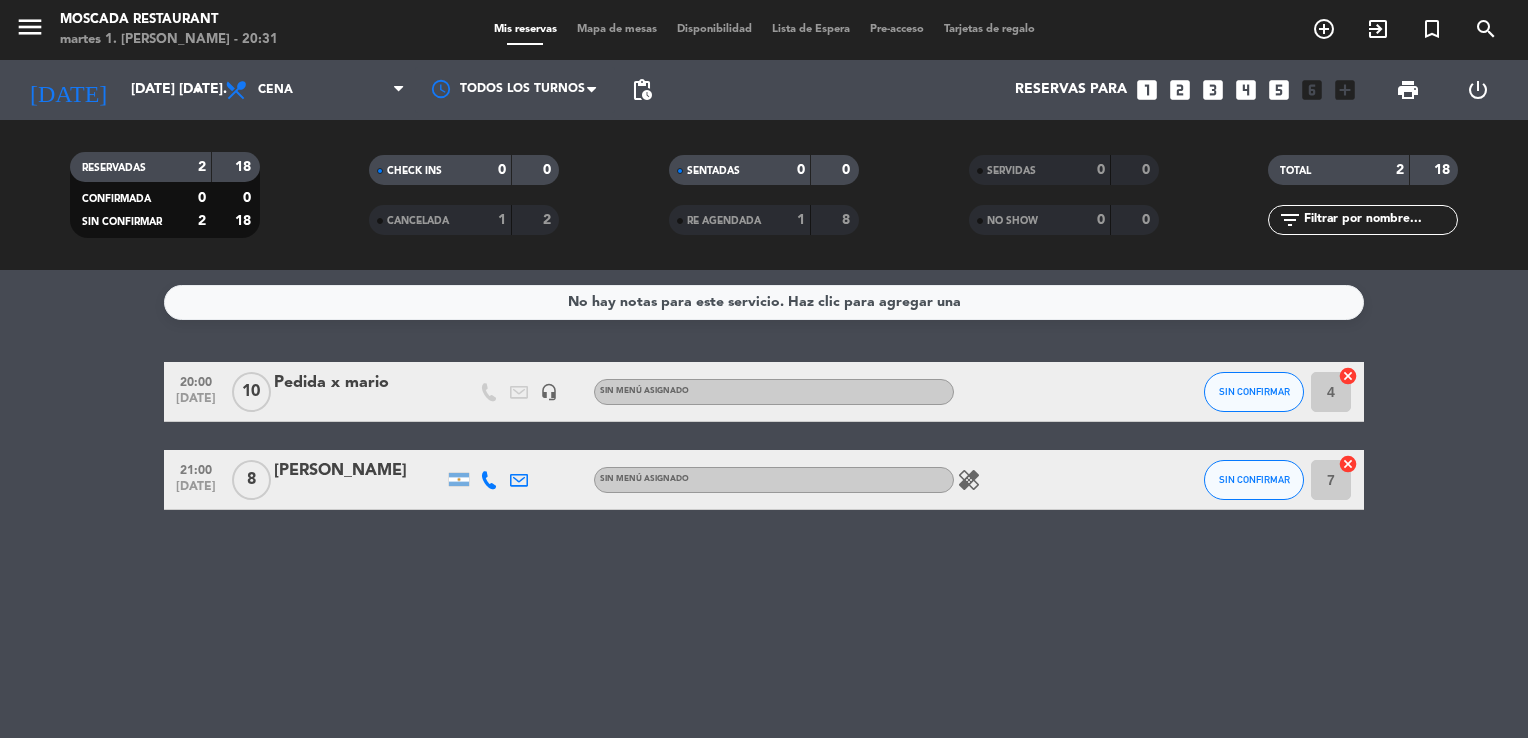 click on "looks_one" at bounding box center [1147, 90] 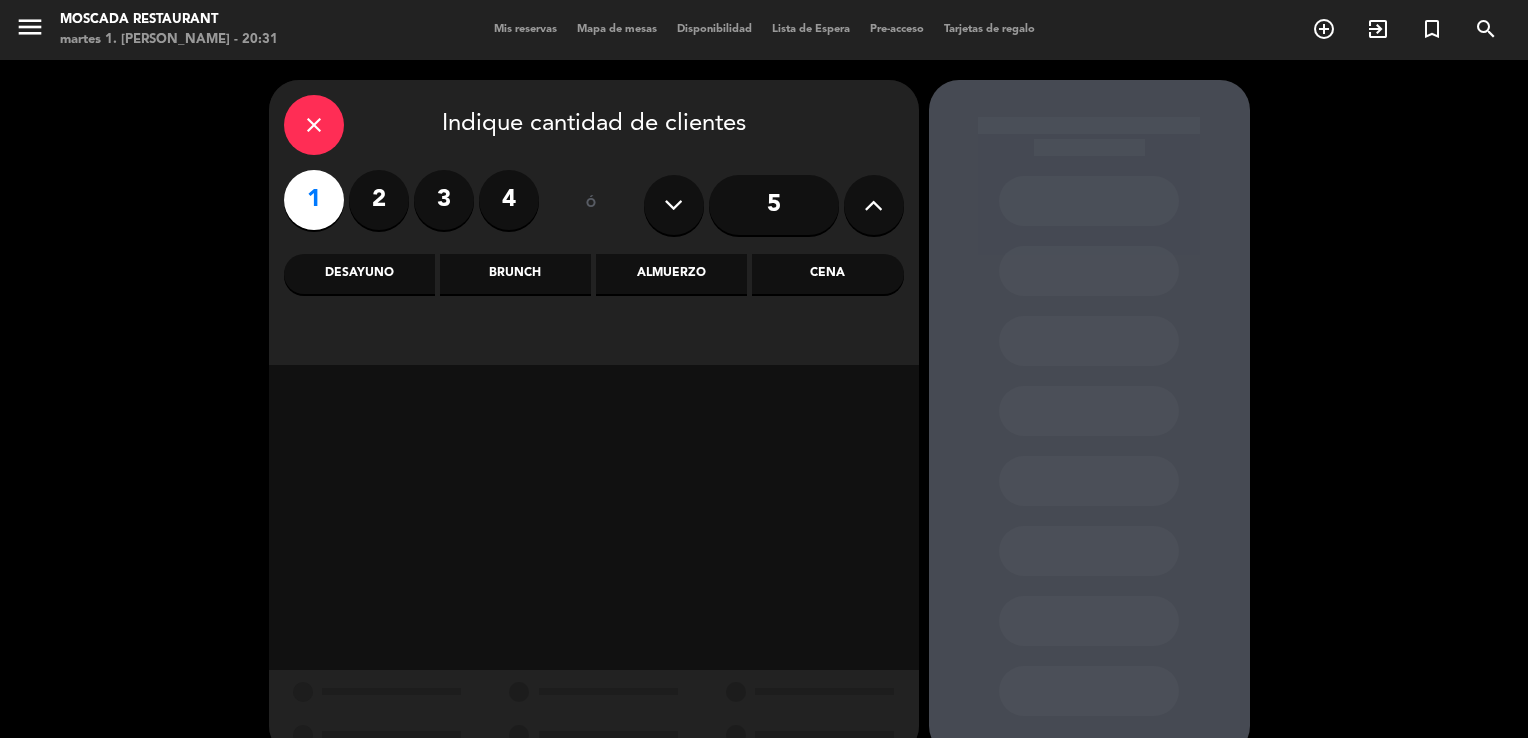 click on "Cena" at bounding box center [827, 274] 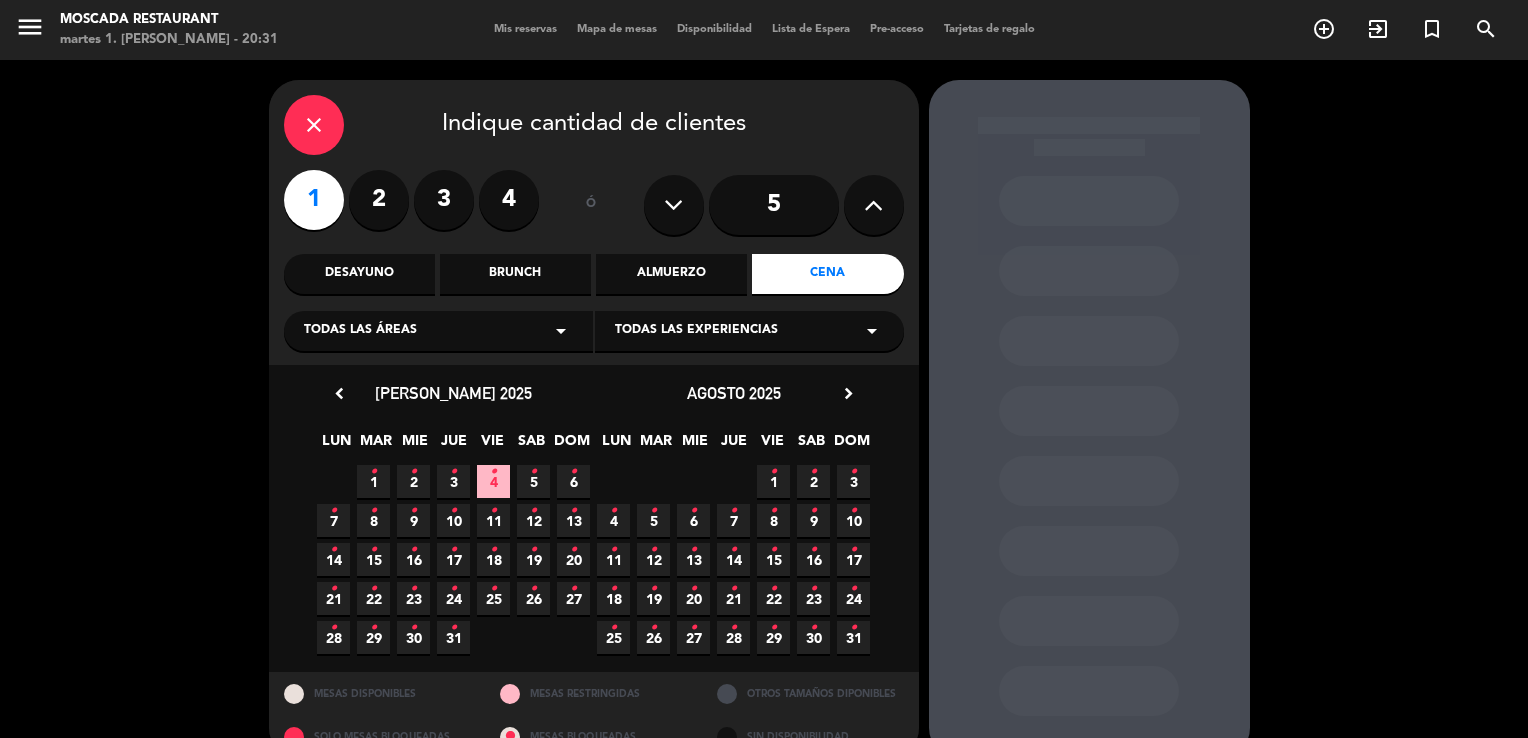 click on "close" at bounding box center [314, 125] 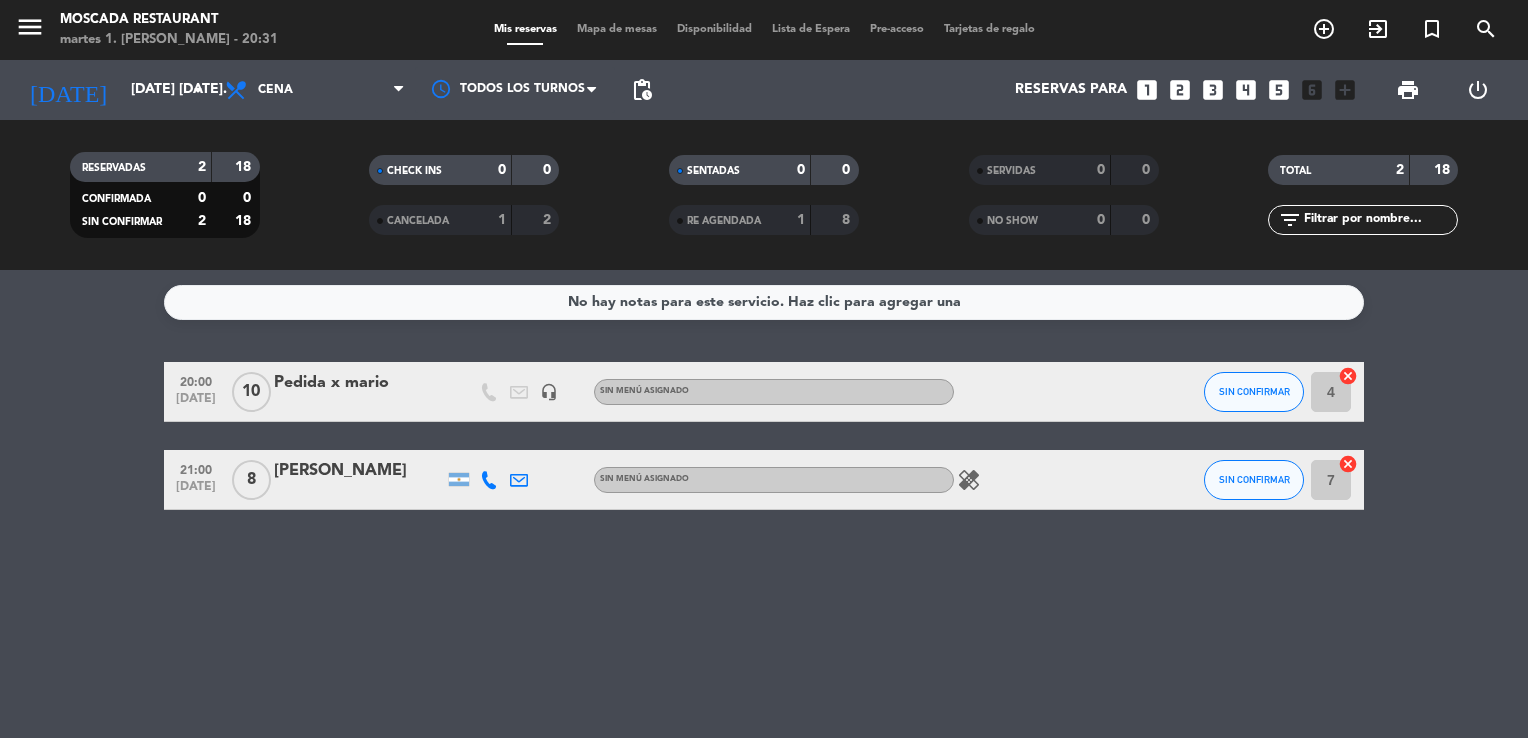click on "No hay notas para este servicio. Haz clic para agregar una   20:00   [DATE]   Pedida x [PERSON_NAME]   headset_mic  Sin menú asignado SIN CONFIRMAR 4  cancel   21:00   [DATE]   8   [PERSON_NAME] menú asignado  healing  SIN CONFIRMAR 7  cancel" 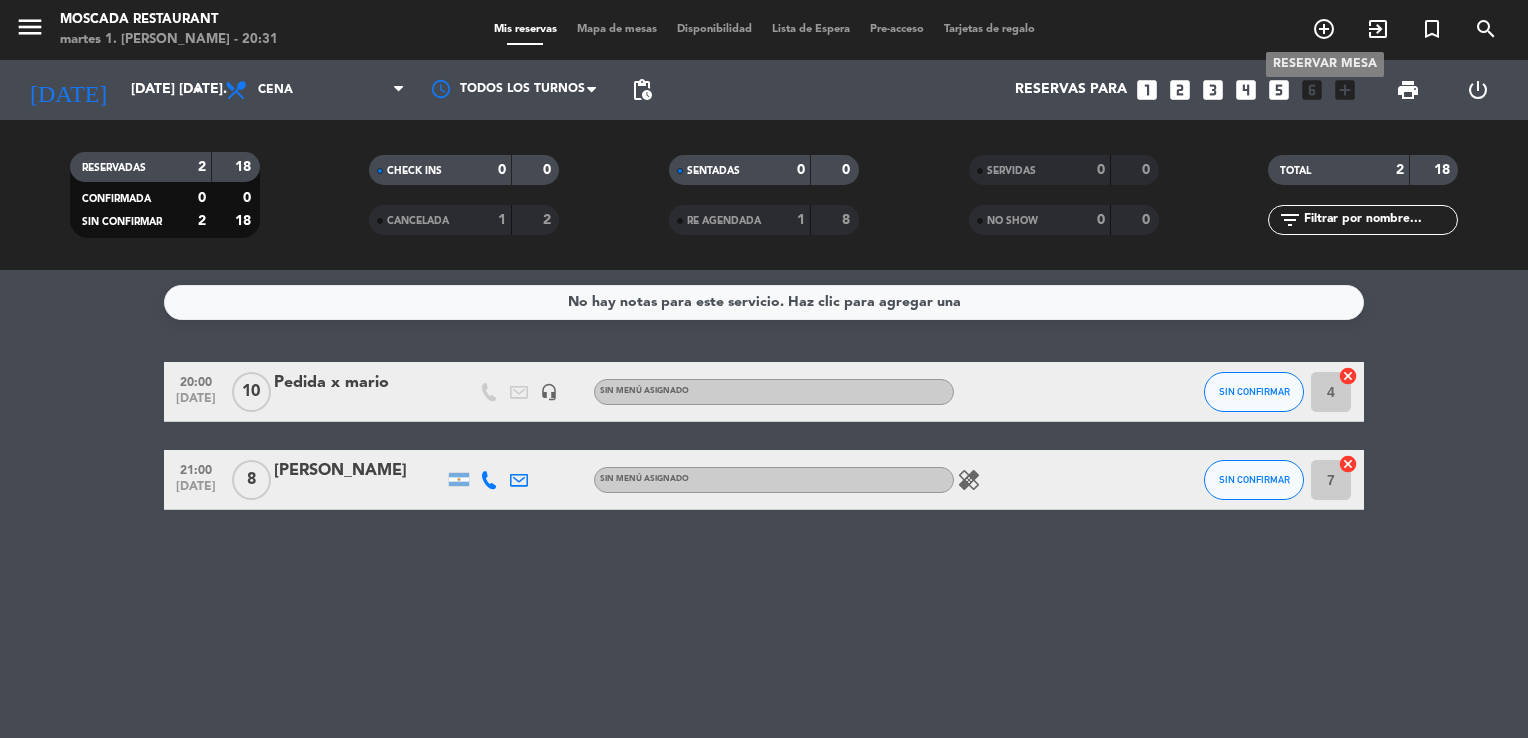 click on "add_circle_outline" at bounding box center [1324, 29] 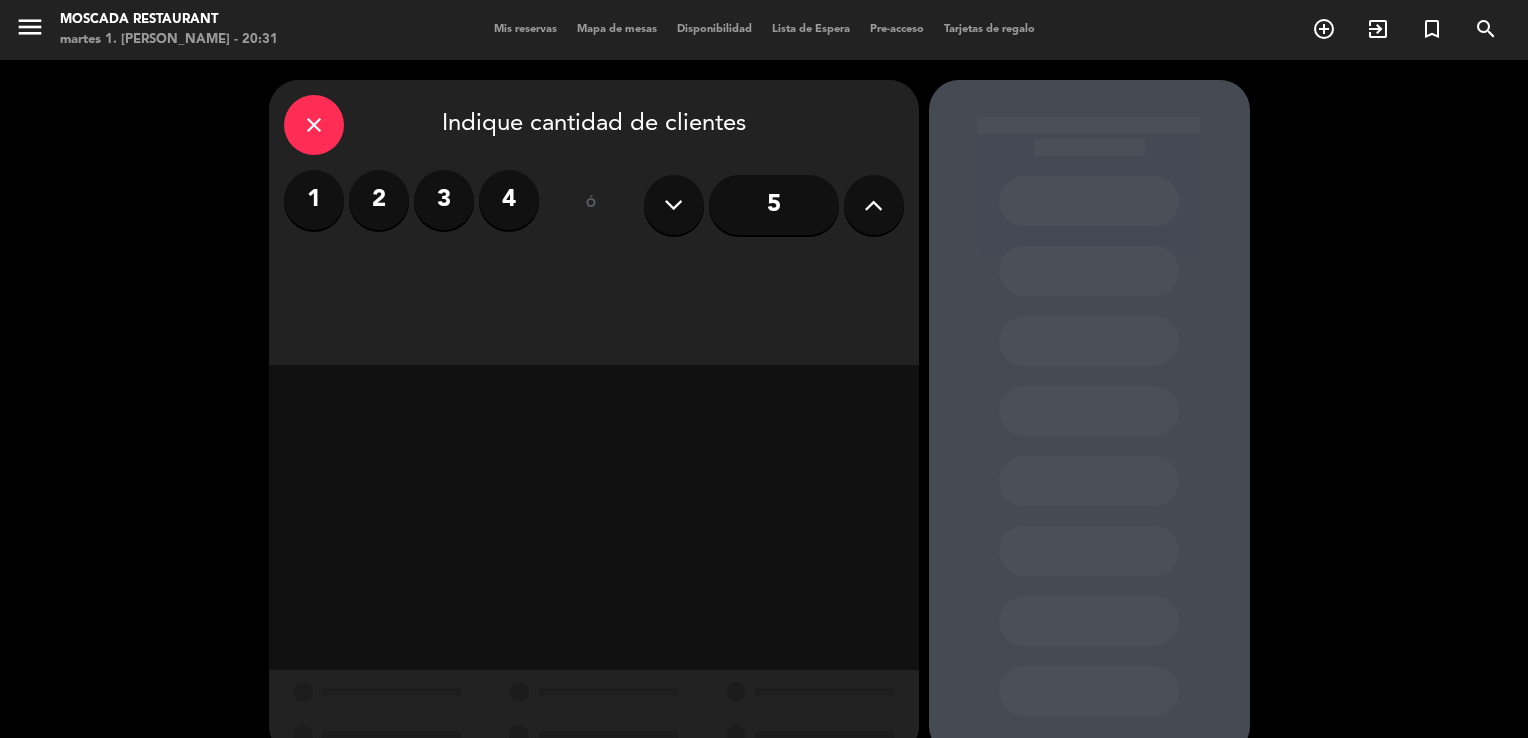 click on "1" at bounding box center [314, 200] 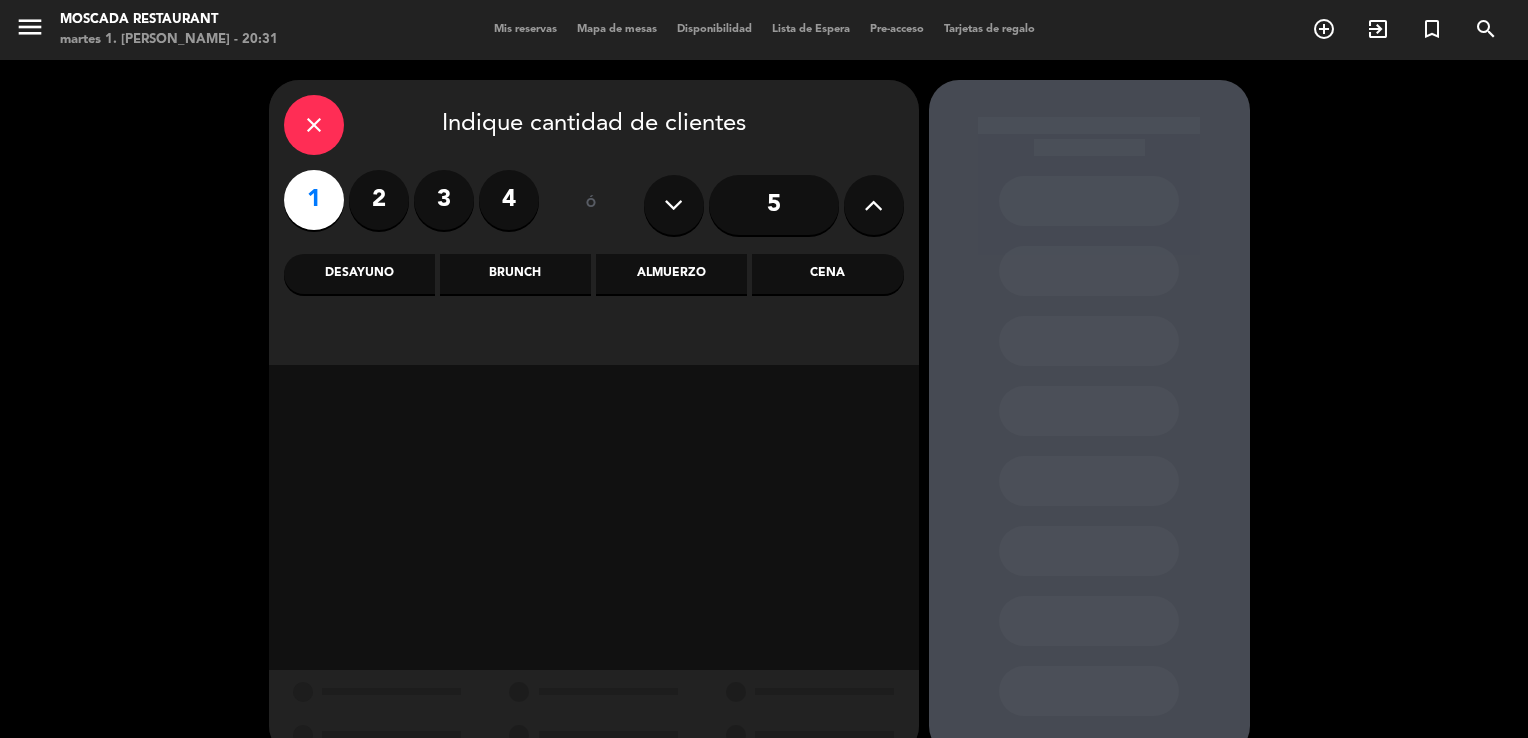 click on "close   Indique cantidad de clientes   1   2   3   4   ó  5  Desayuno   Brunch   Almuerzo   Cena" at bounding box center (594, 222) 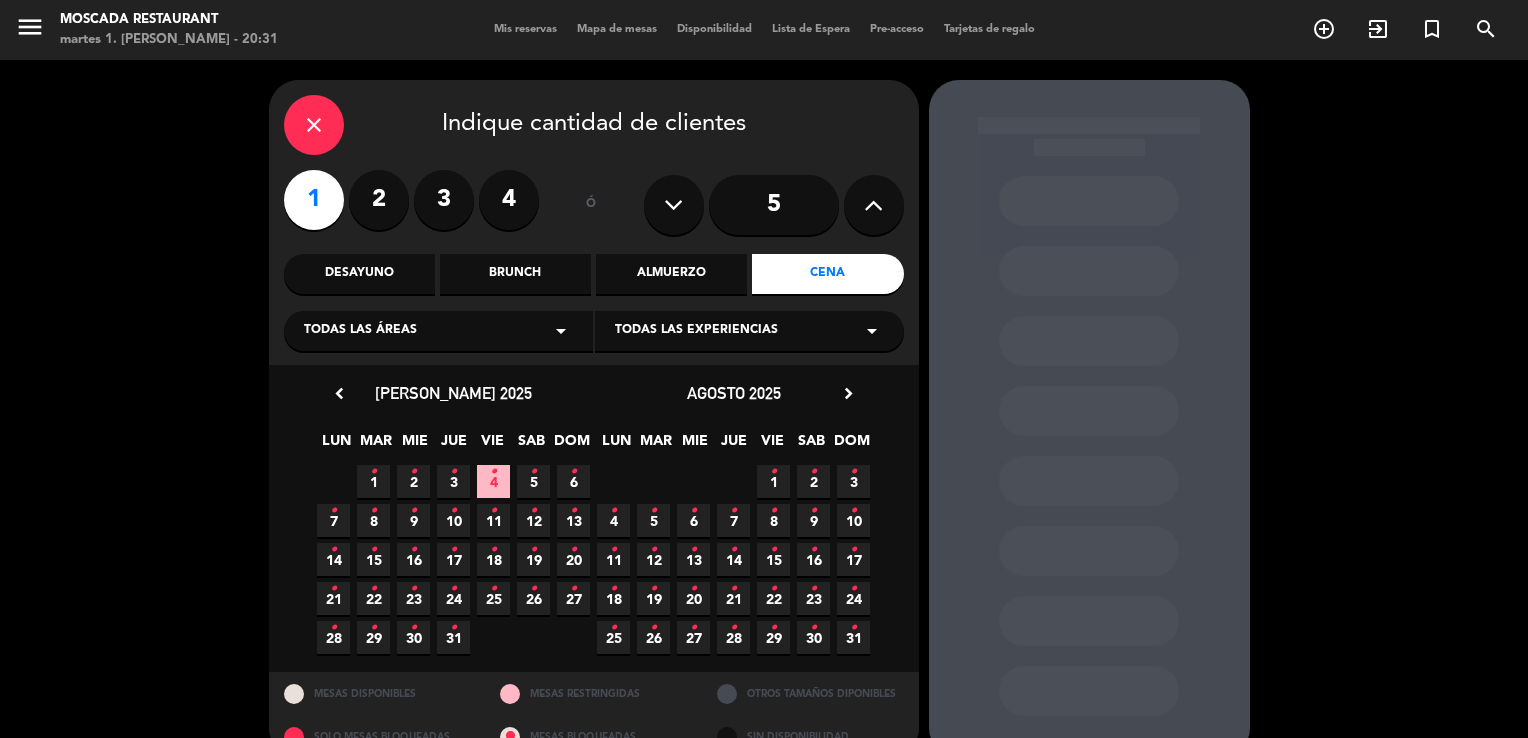 click on "1  •" at bounding box center (373, 481) 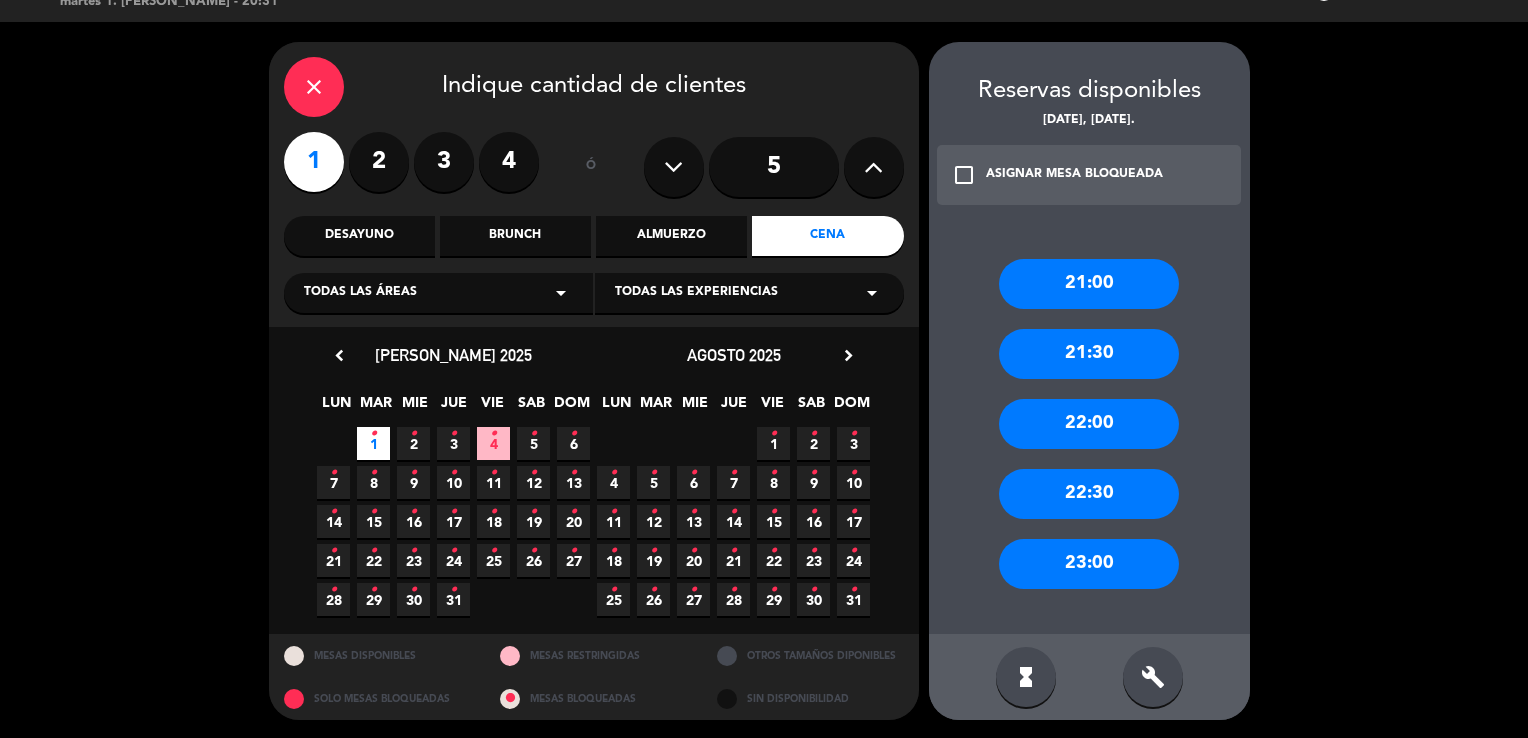 click on "21:00" at bounding box center (1089, 284) 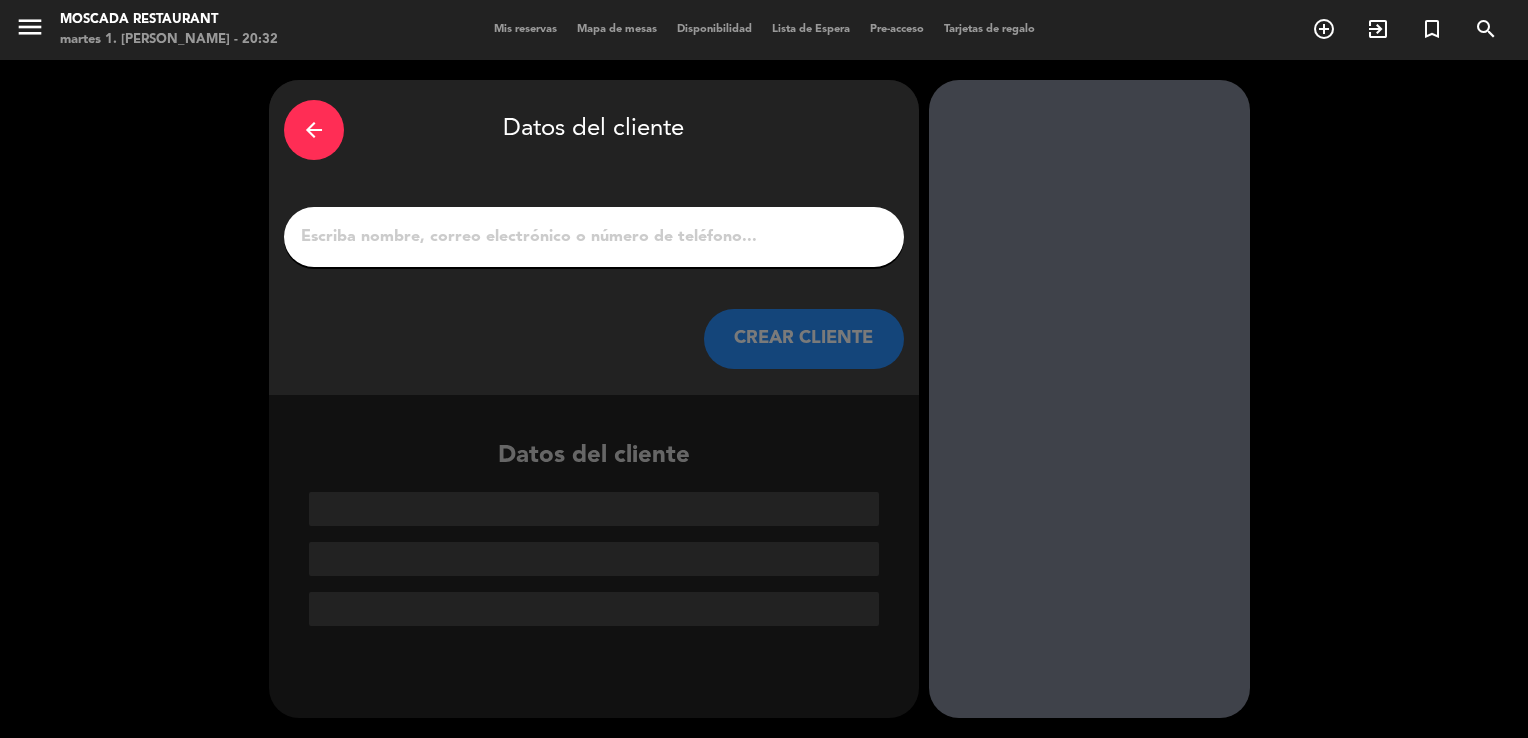 click at bounding box center (594, 237) 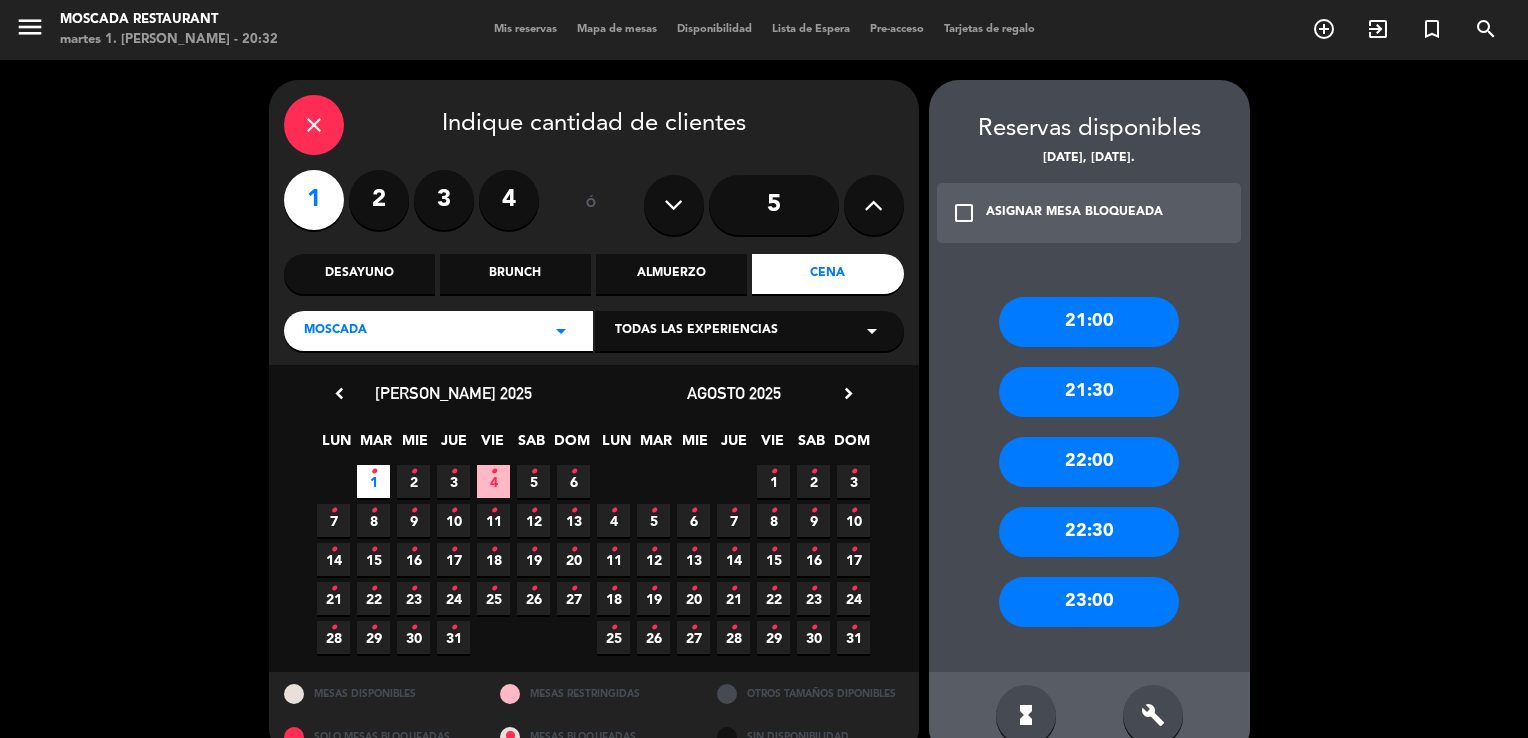 click on "close" at bounding box center [314, 125] 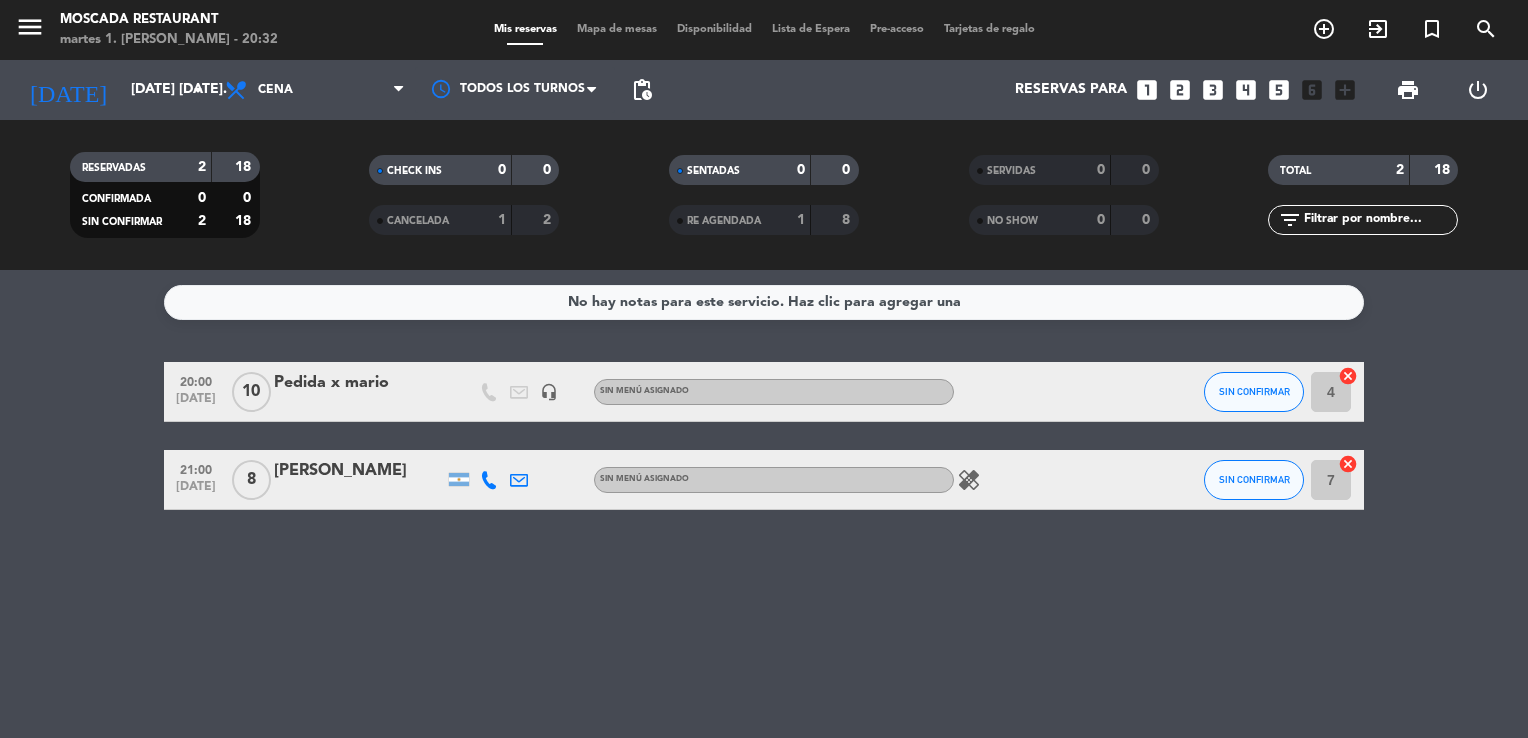 click on "20:00   [DATE]   Pedida x [PERSON_NAME]   headset_mic  Sin menú asignado SIN CONFIRMAR 4  cancel   21:00   [DATE]   8   [PERSON_NAME] menú asignado  healing  SIN CONFIRMAR 7  cancel" 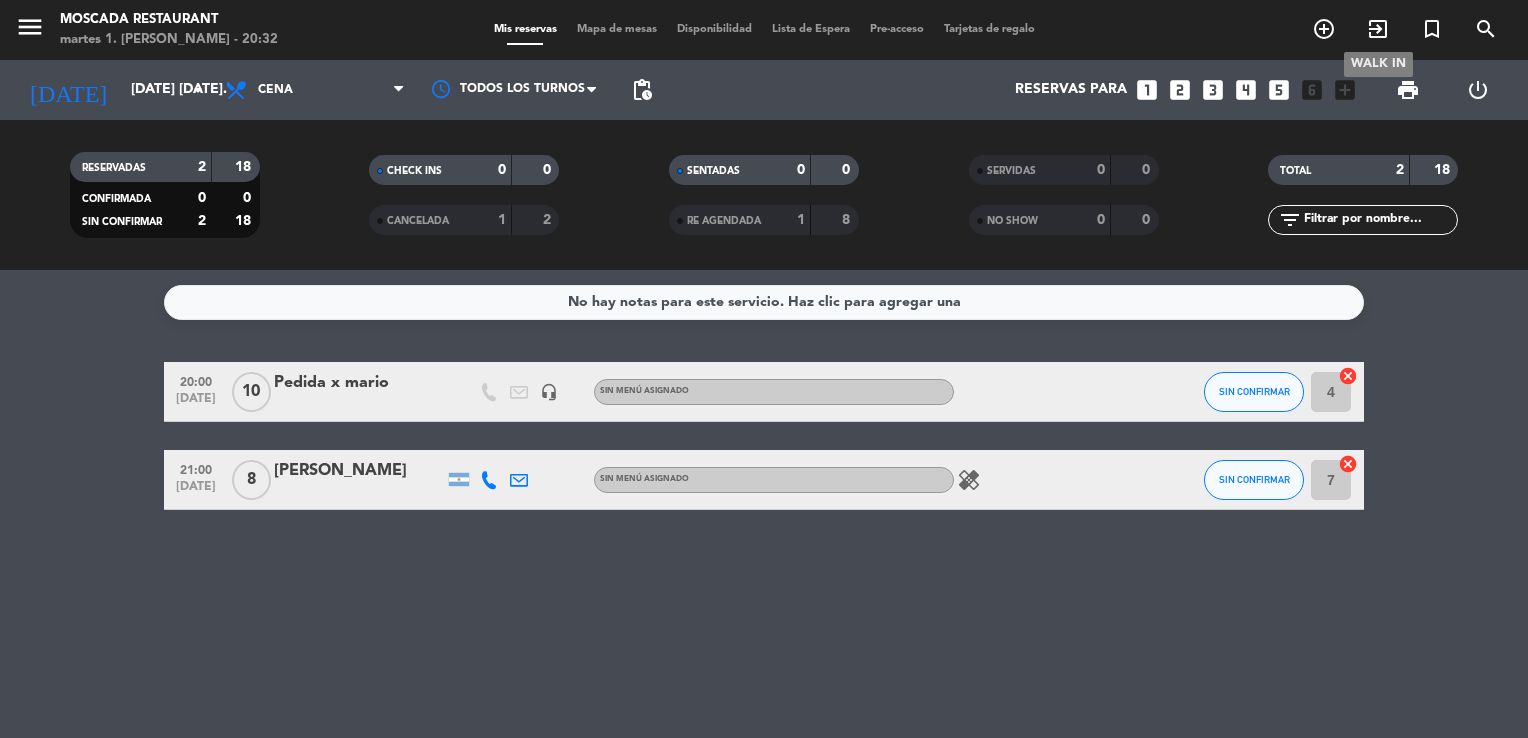 click on "exit_to_app" at bounding box center [1378, 29] 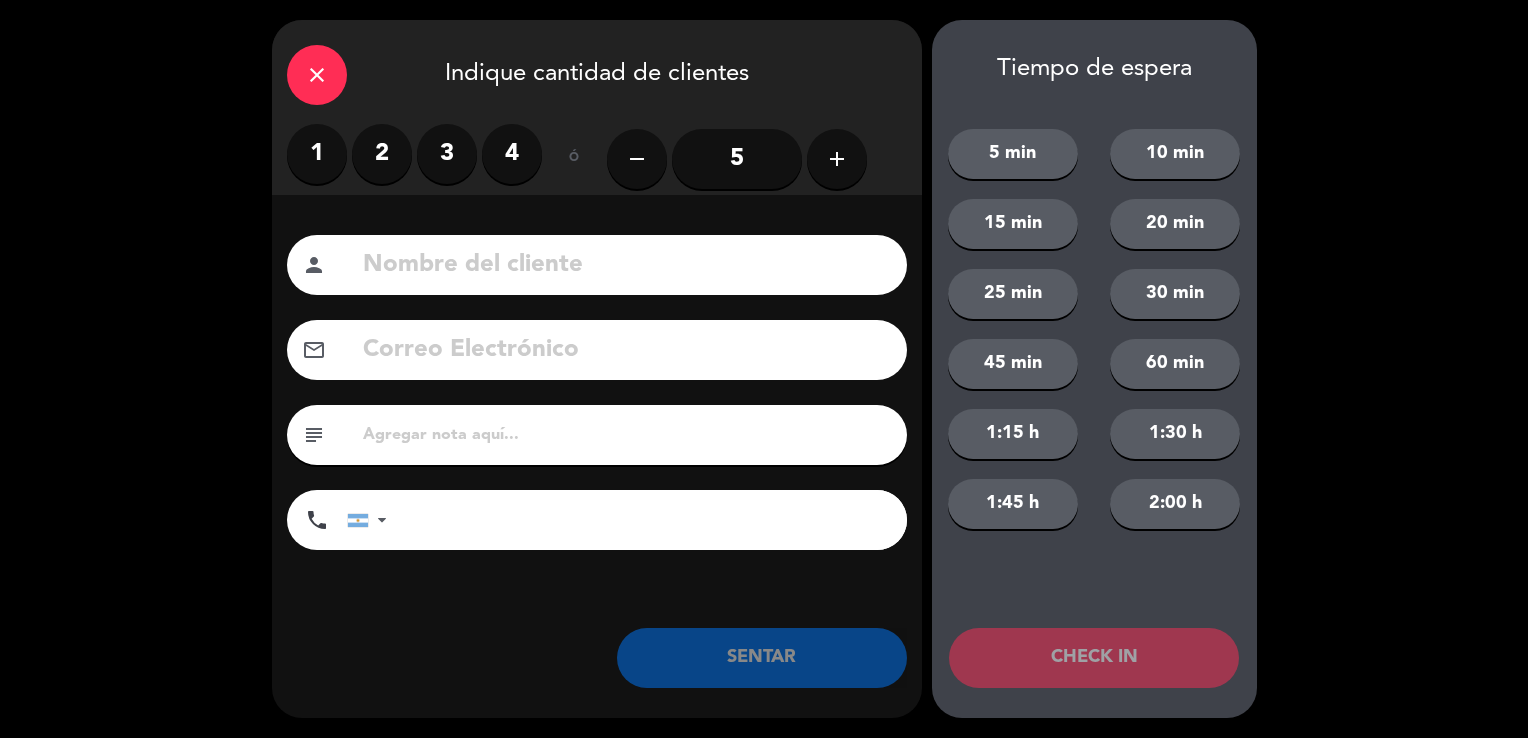 click on "1" at bounding box center (317, 154) 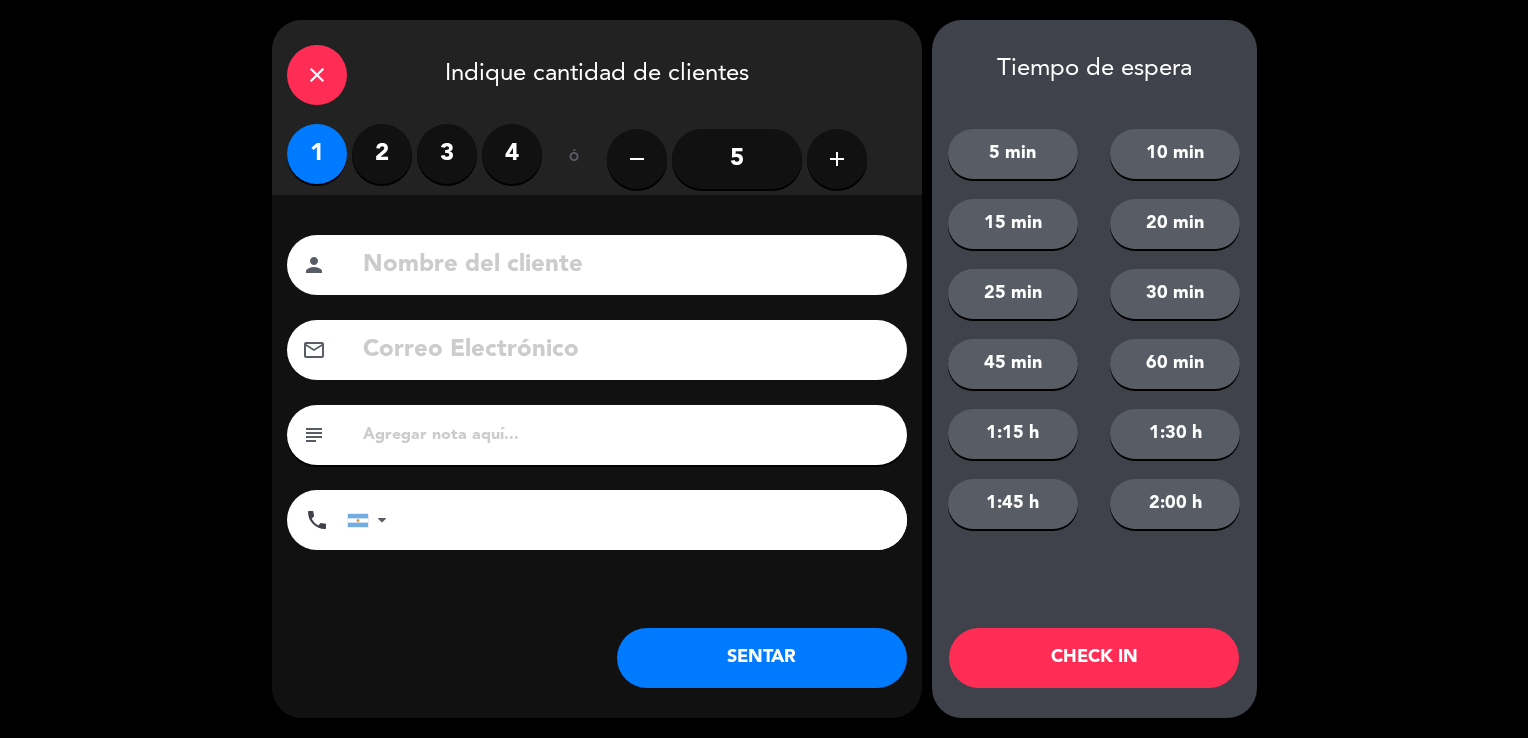 click on "Tiempo de espera   5 min   10 min   15 min   20 min   25 min   30 min   45 min   60 min   1:15 h   1:30 h   1:45 h   2:00 h   CHECK IN" 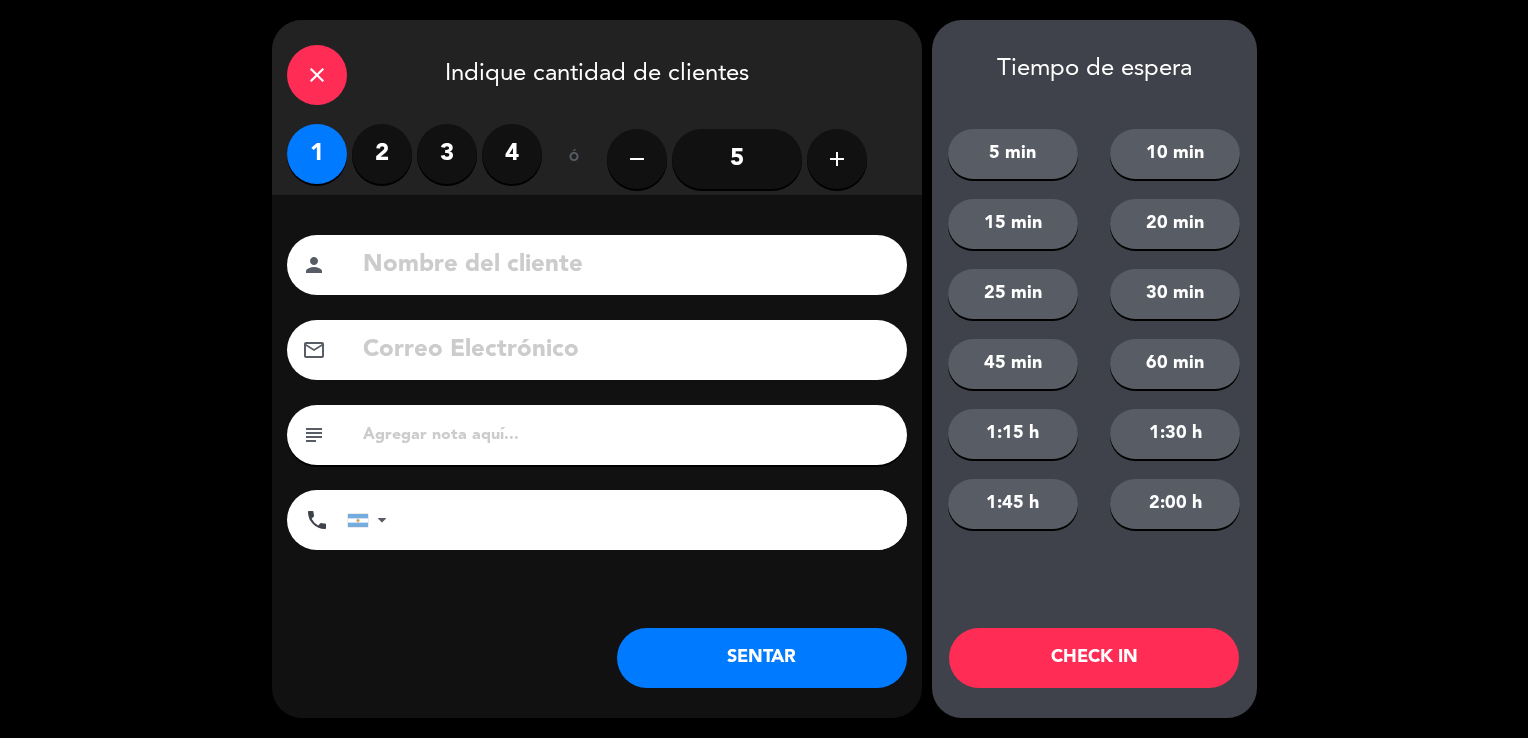 click on "CHECK IN" 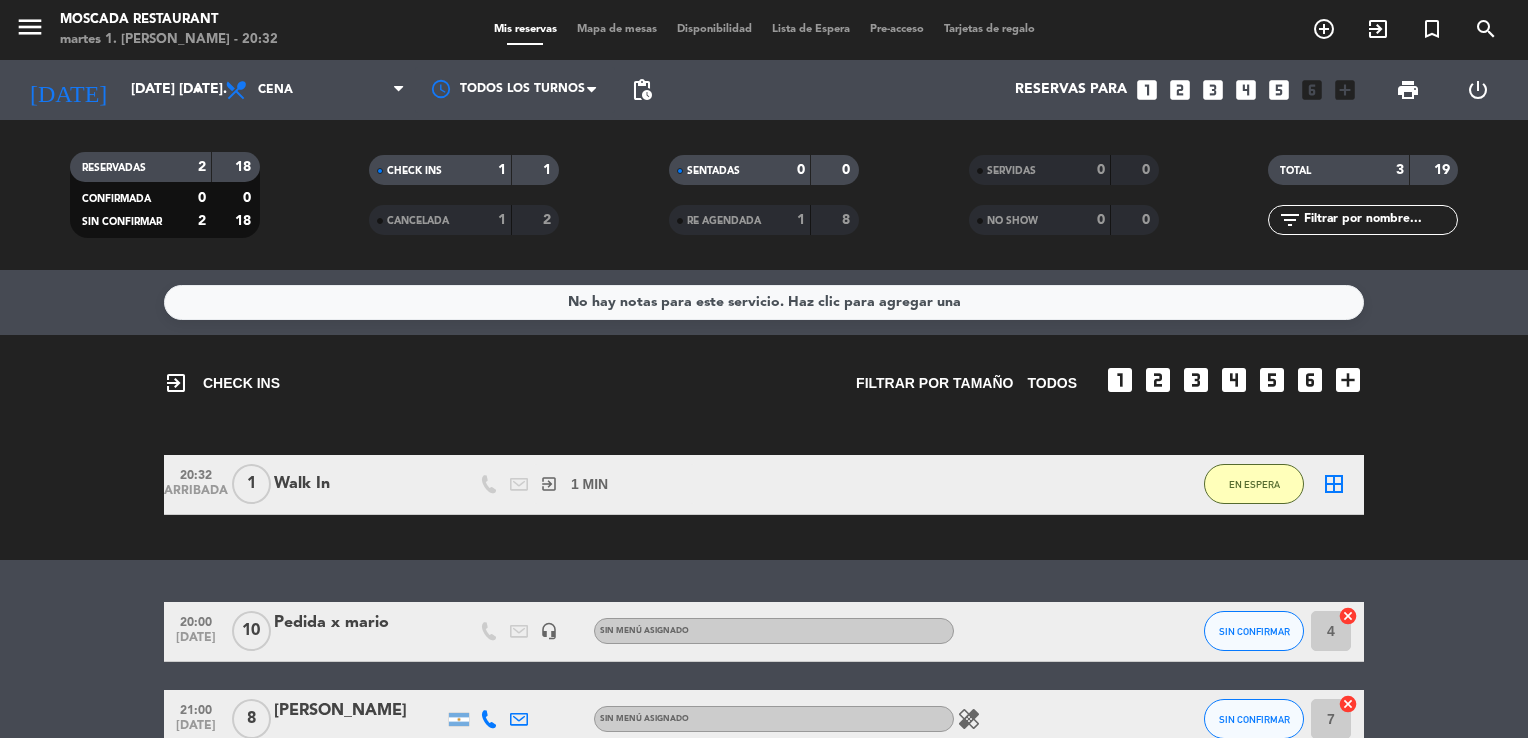 click on "EN ESPERA" 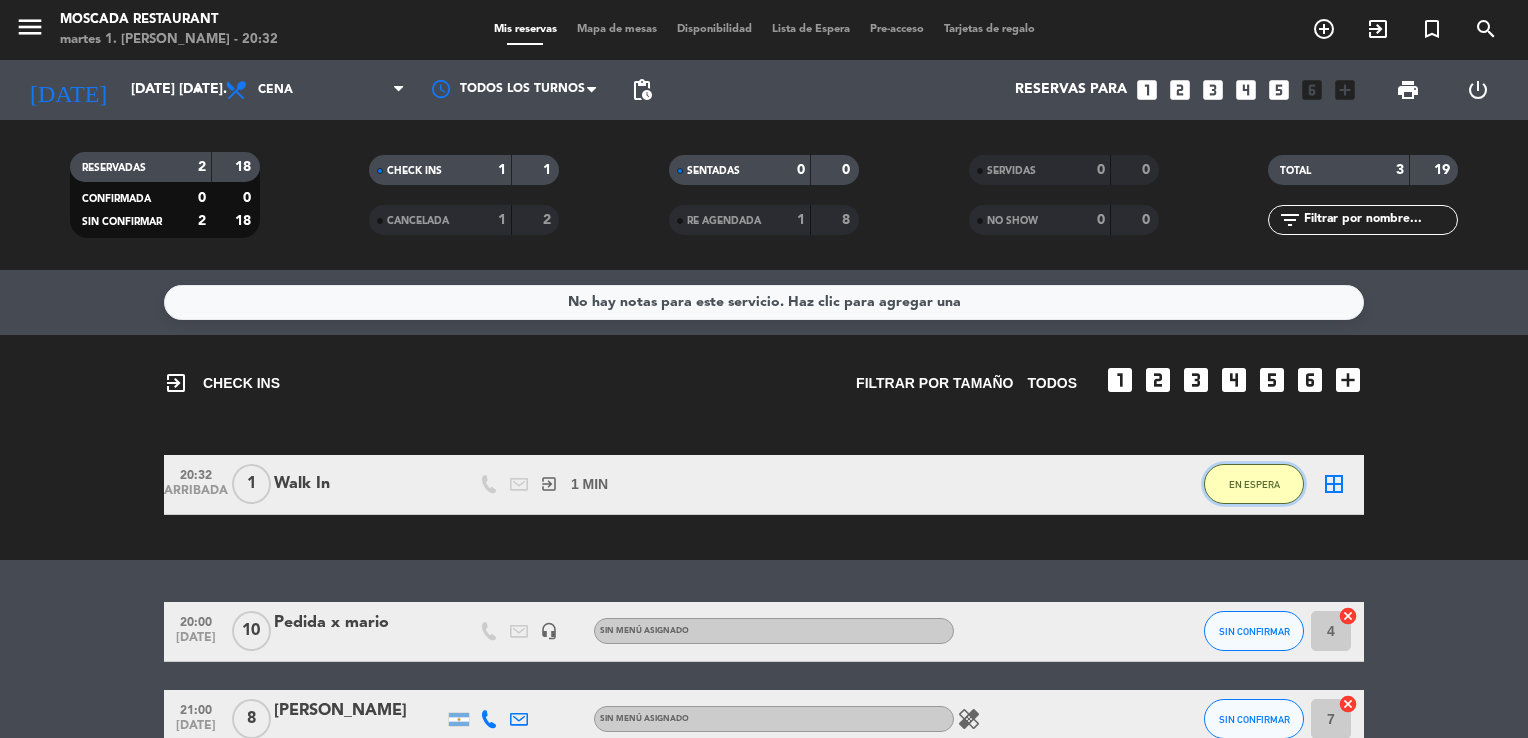 click on "EN ESPERA" 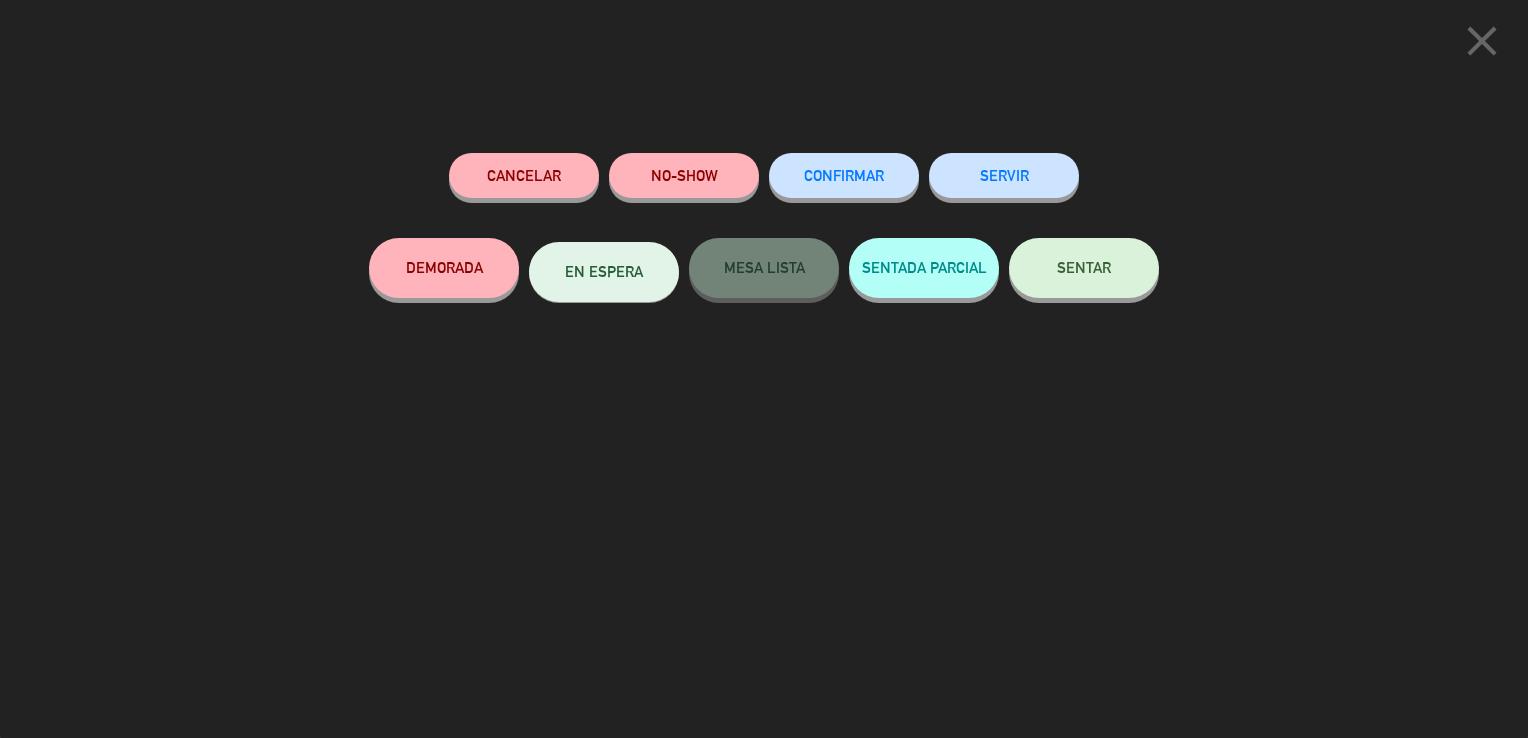 click on "SENTAR" 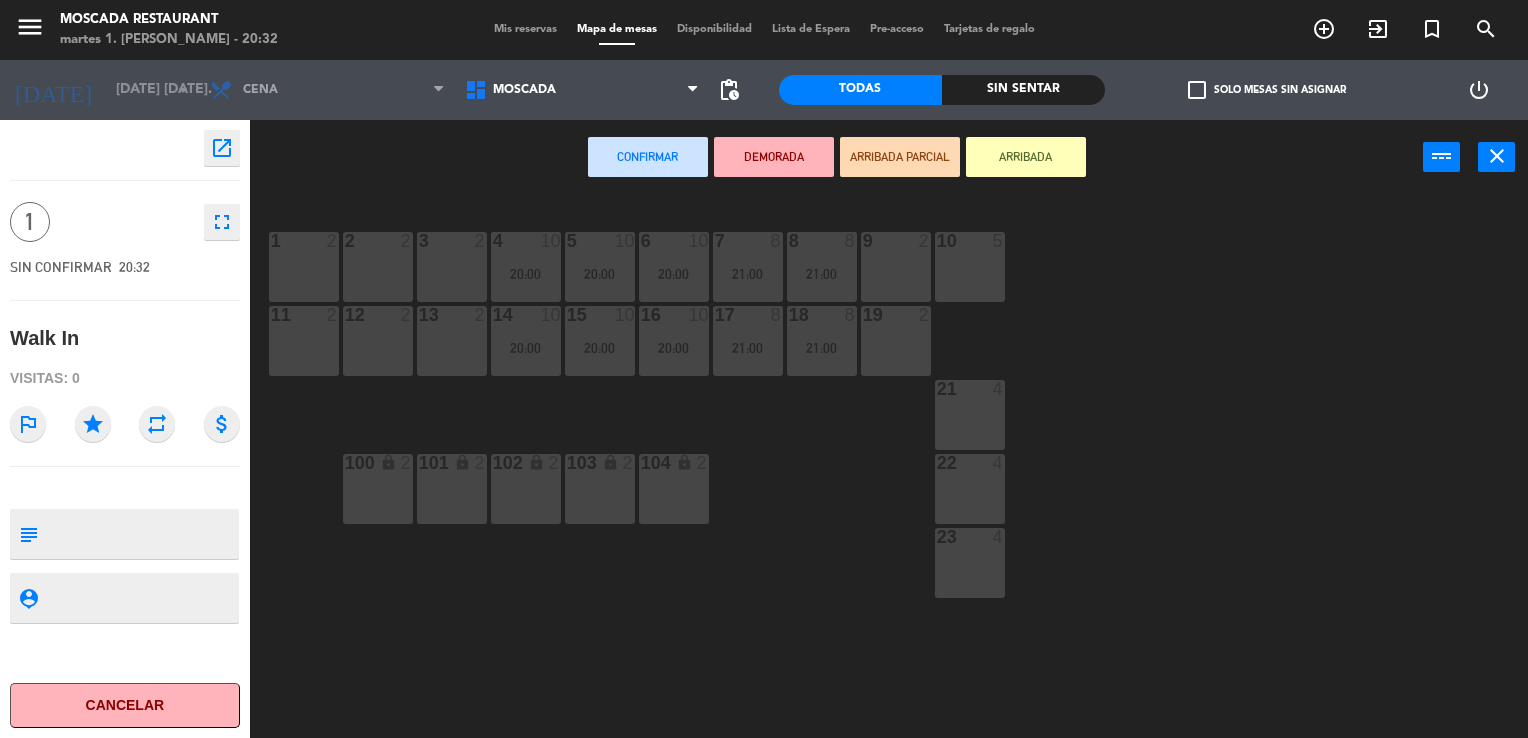 click on "2  2" at bounding box center (378, 267) 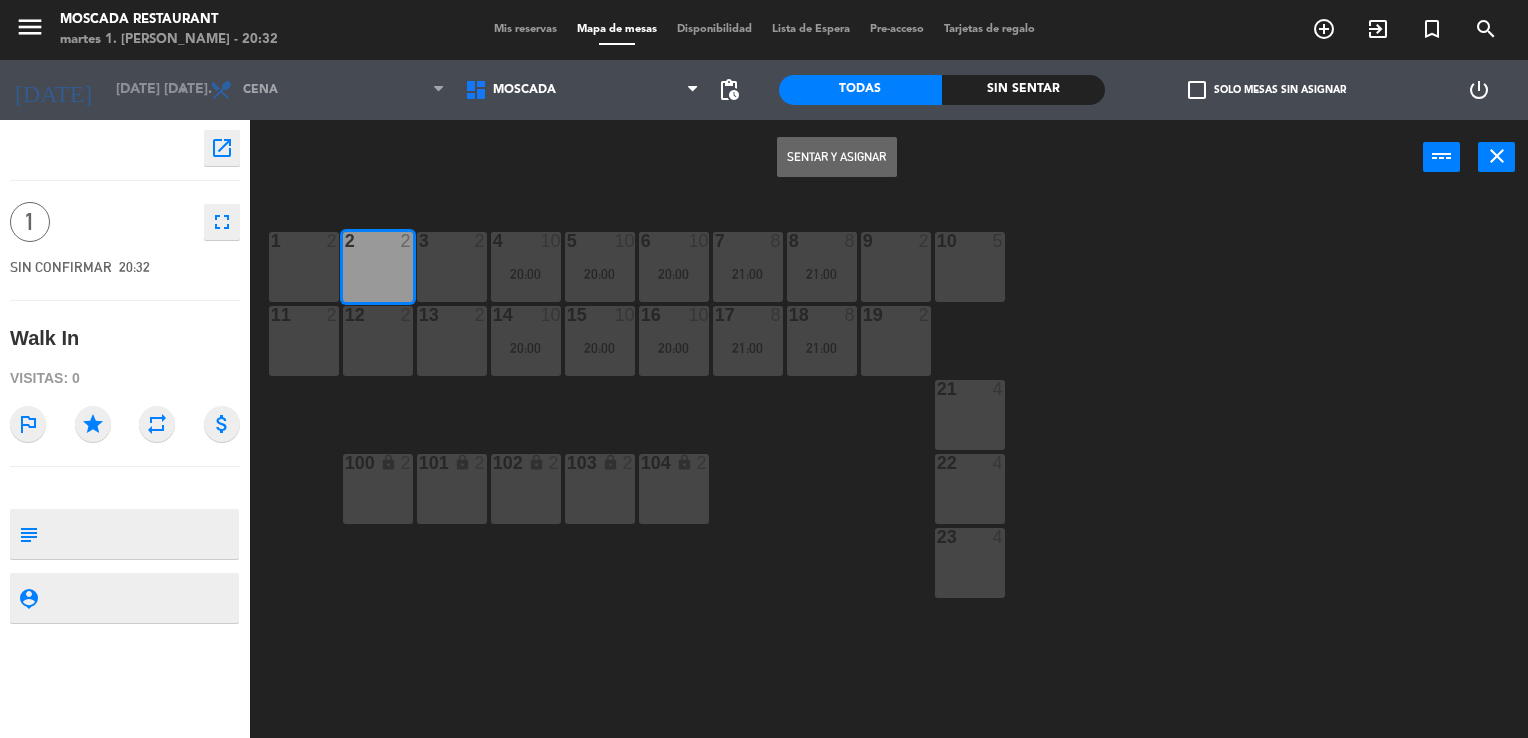 click on "Sentar y Asignar" at bounding box center [837, 157] 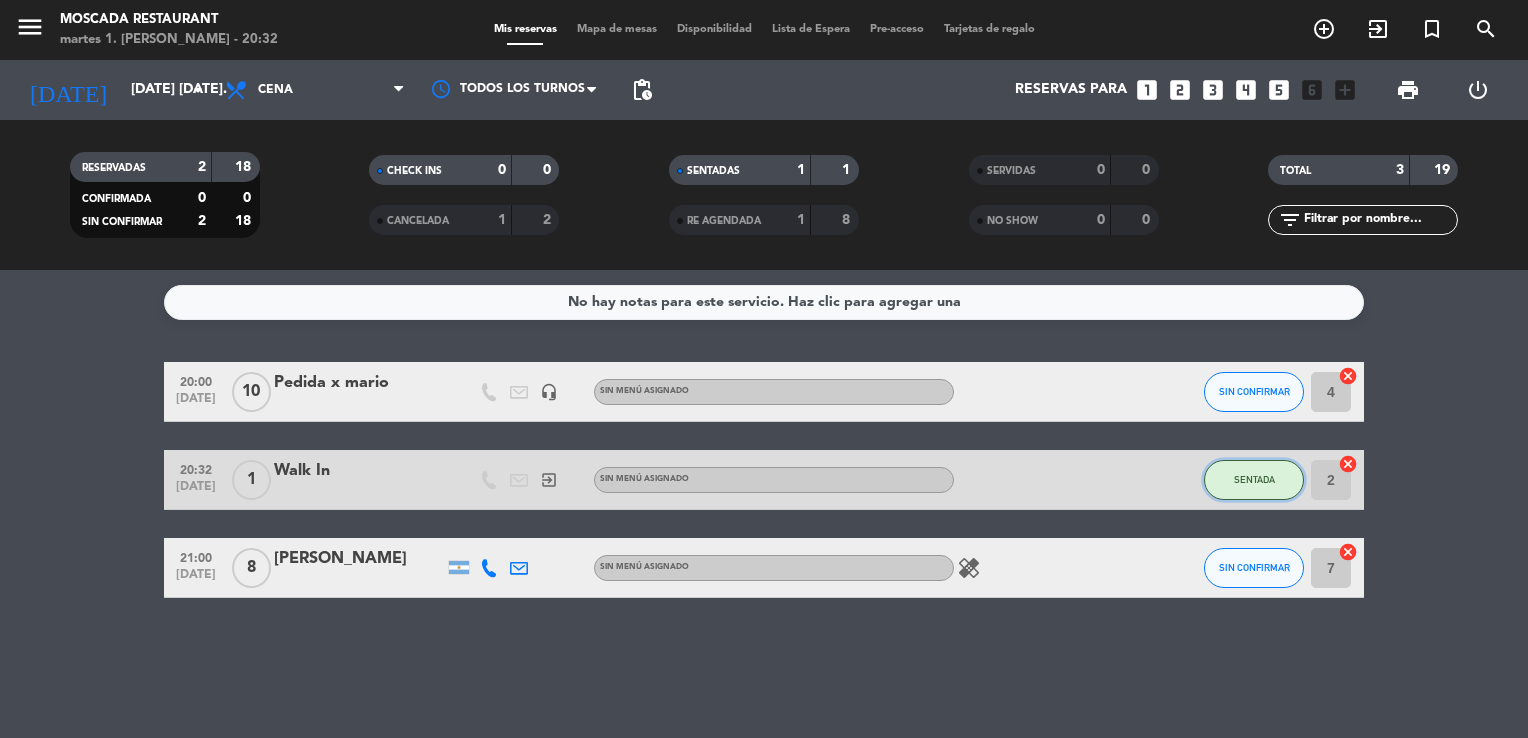 click on "SENTADA" 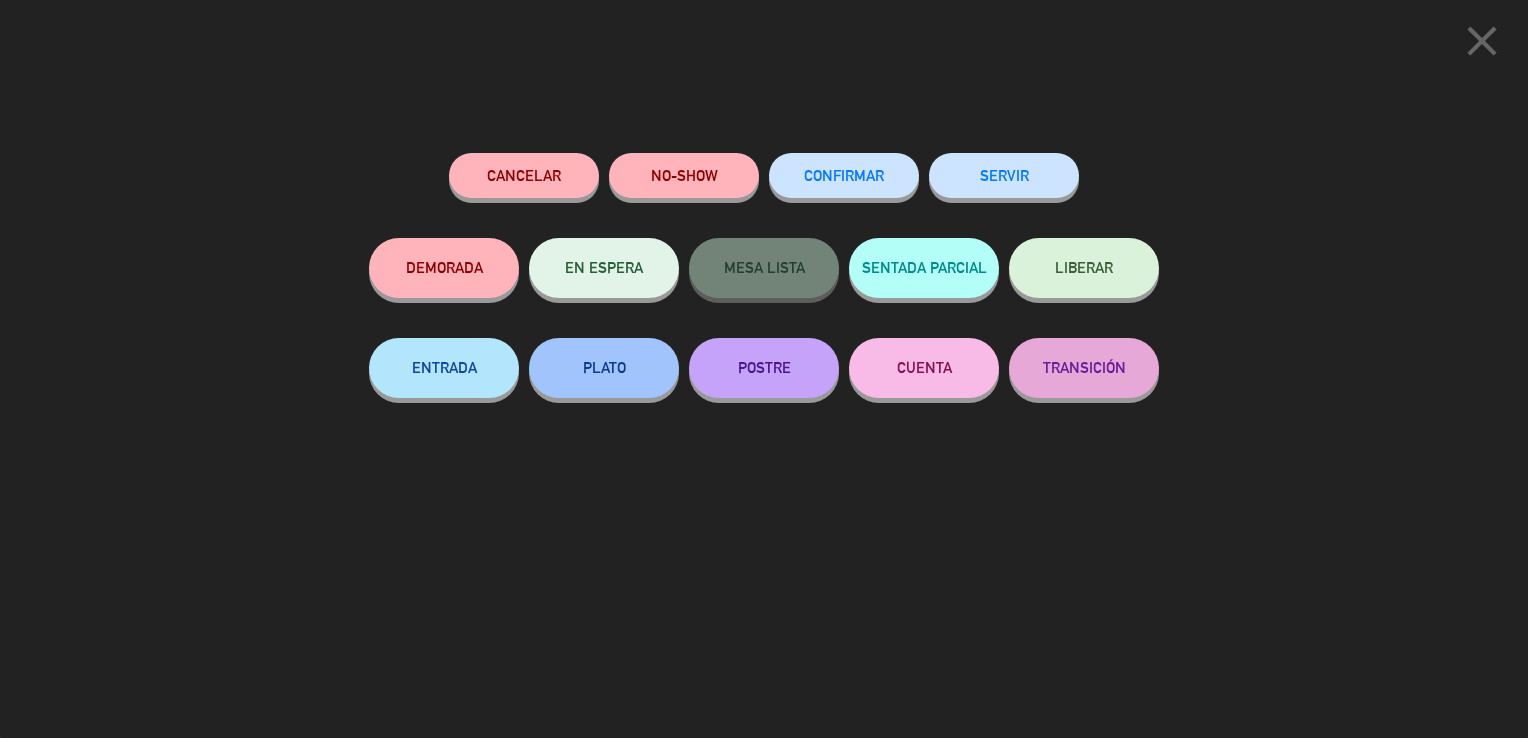 click on "SERVIR" 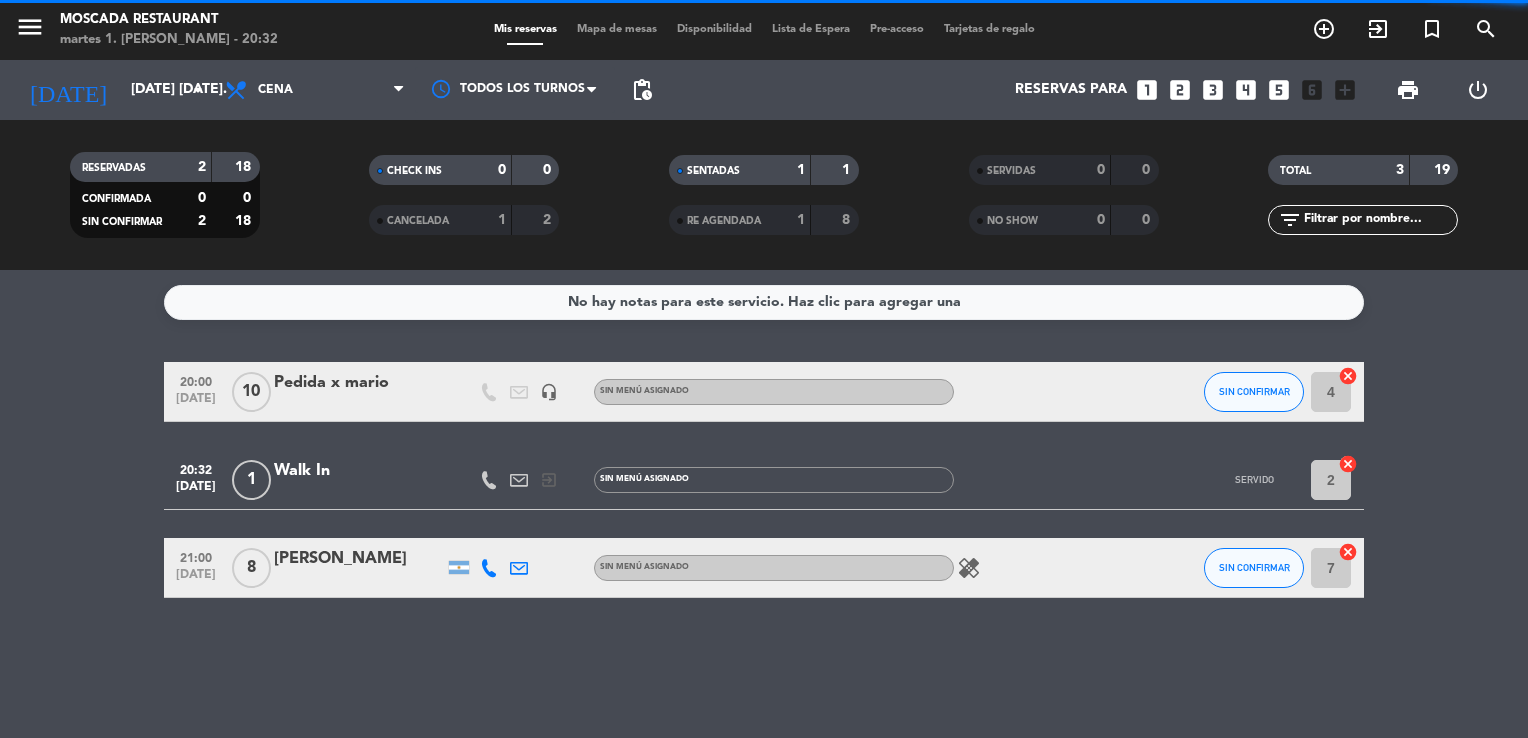 click on "20:00   [DATE]   Pedida x [PERSON_NAME]   headset_mic  Sin menú asignado SIN CONFIRMAR 4  cancel   20:32   [DATE]   1   Walk In   exit_to_app  Sin menú asignado SERVIDO 2  cancel   21:00   [DATE]   8   [PERSON_NAME] menú asignado  healing  SIN CONFIRMAR 7  cancel" 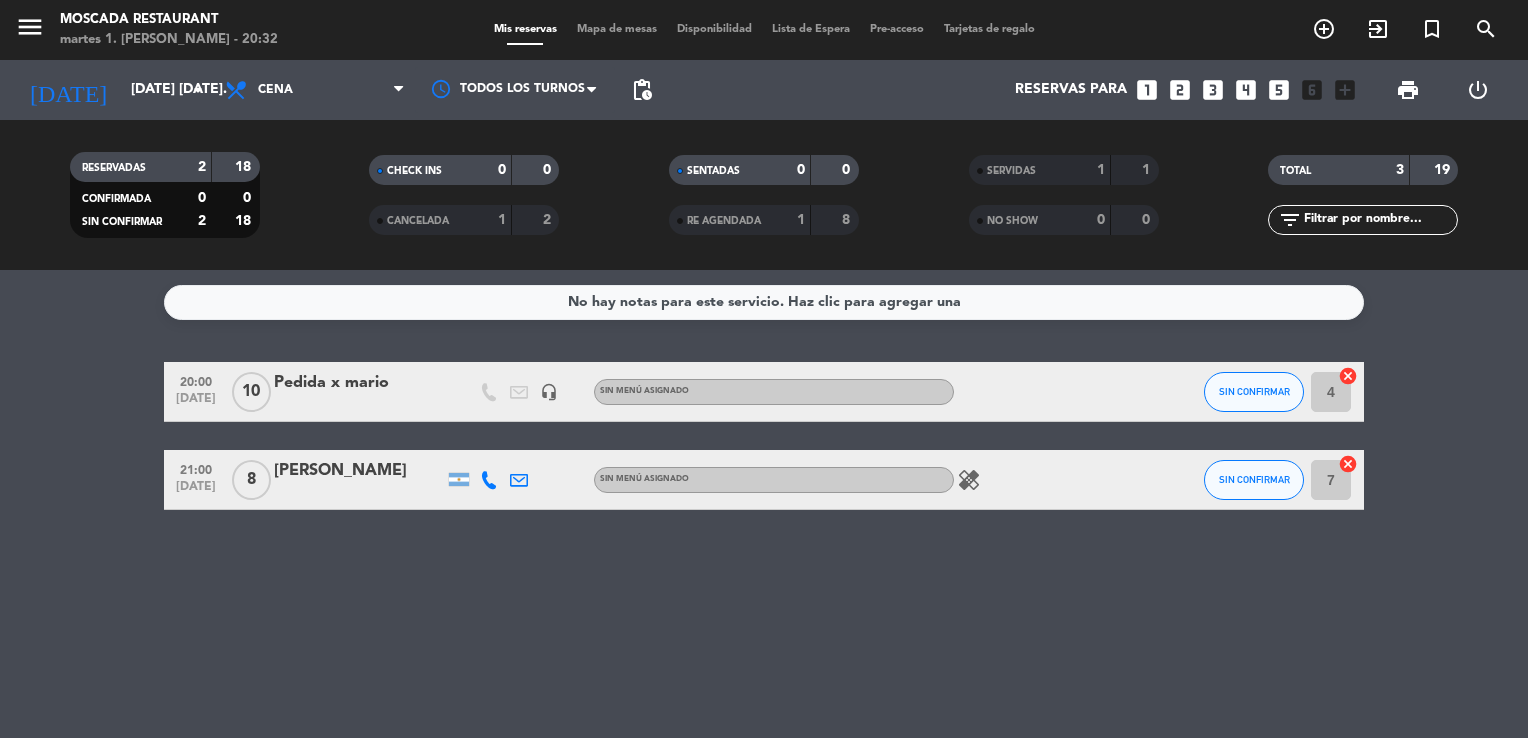 click on "Mis reservas   Mapa de mesas   Disponibilidad   Lista de Espera   Pre-acceso   Tarjetas de regalo" at bounding box center (764, 30) 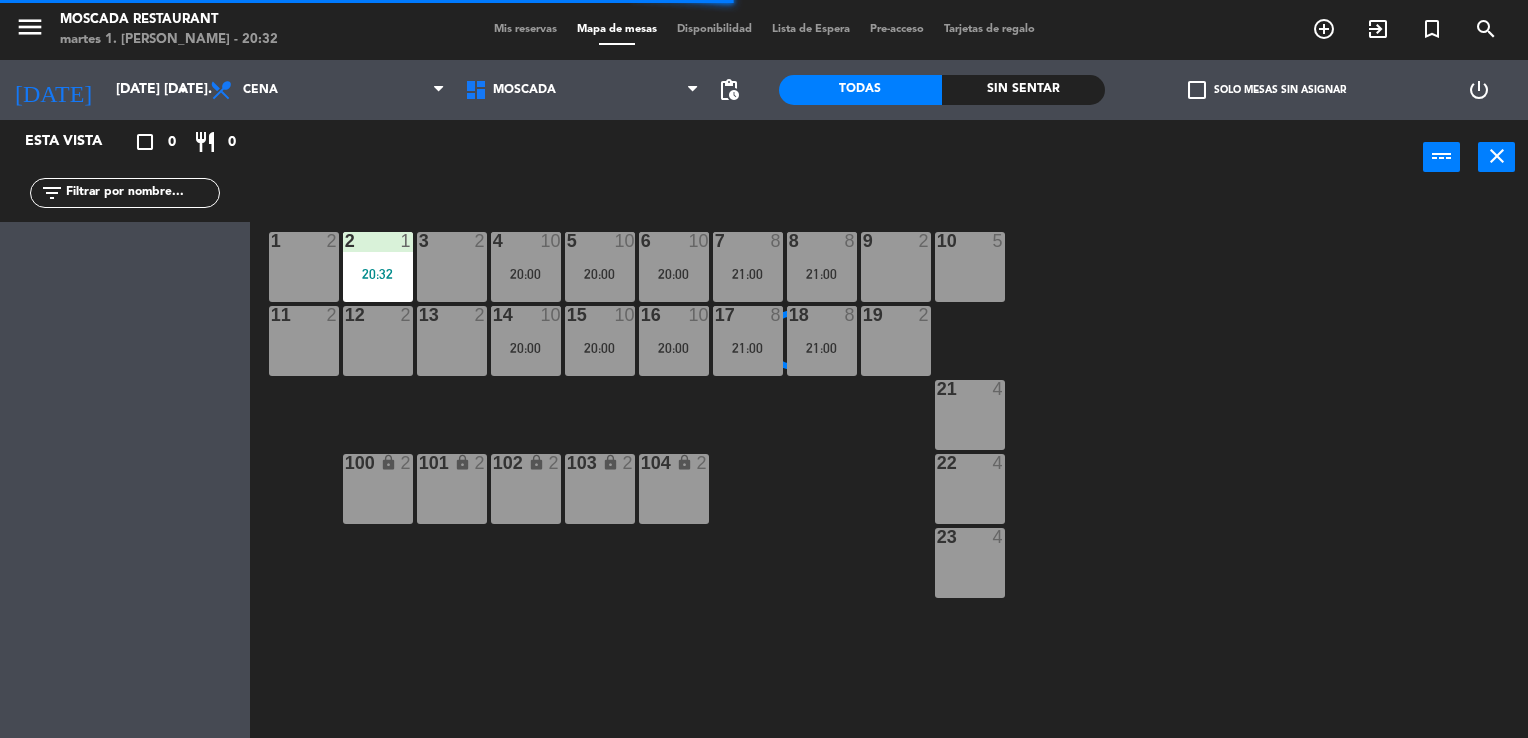 click on "Mis reservas" at bounding box center [525, 29] 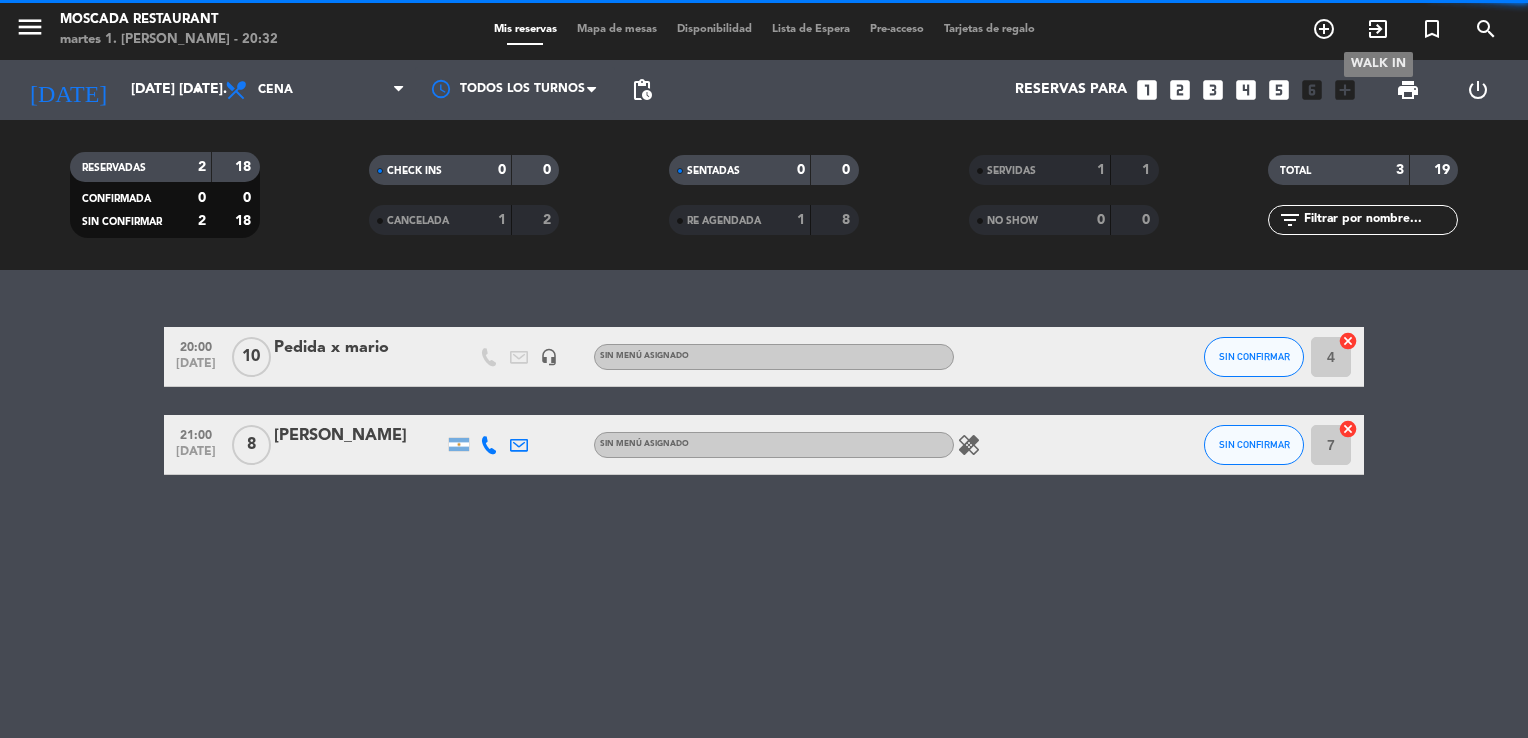 click on "exit_to_app" at bounding box center (1378, 29) 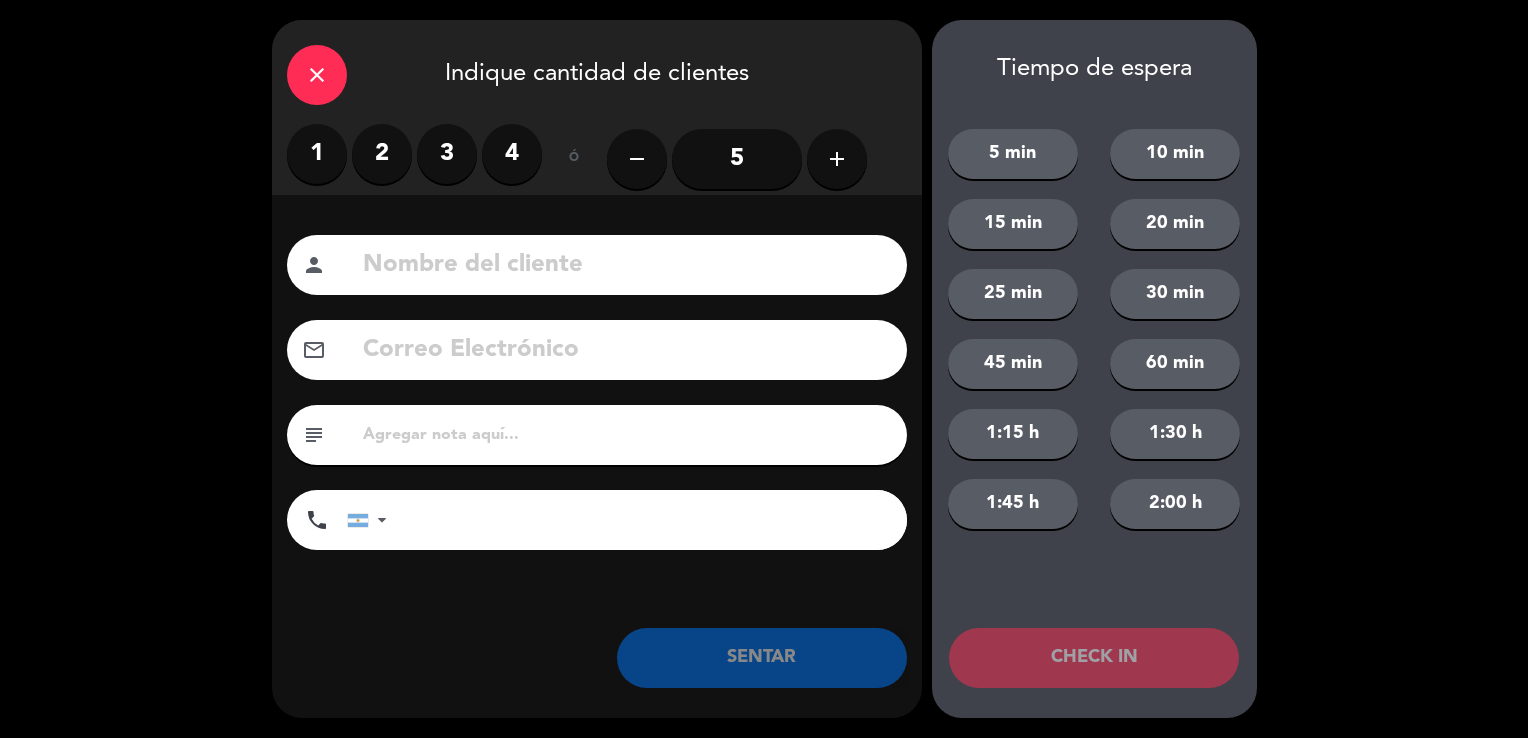 click on "1   2   3   4" at bounding box center (414, 154) 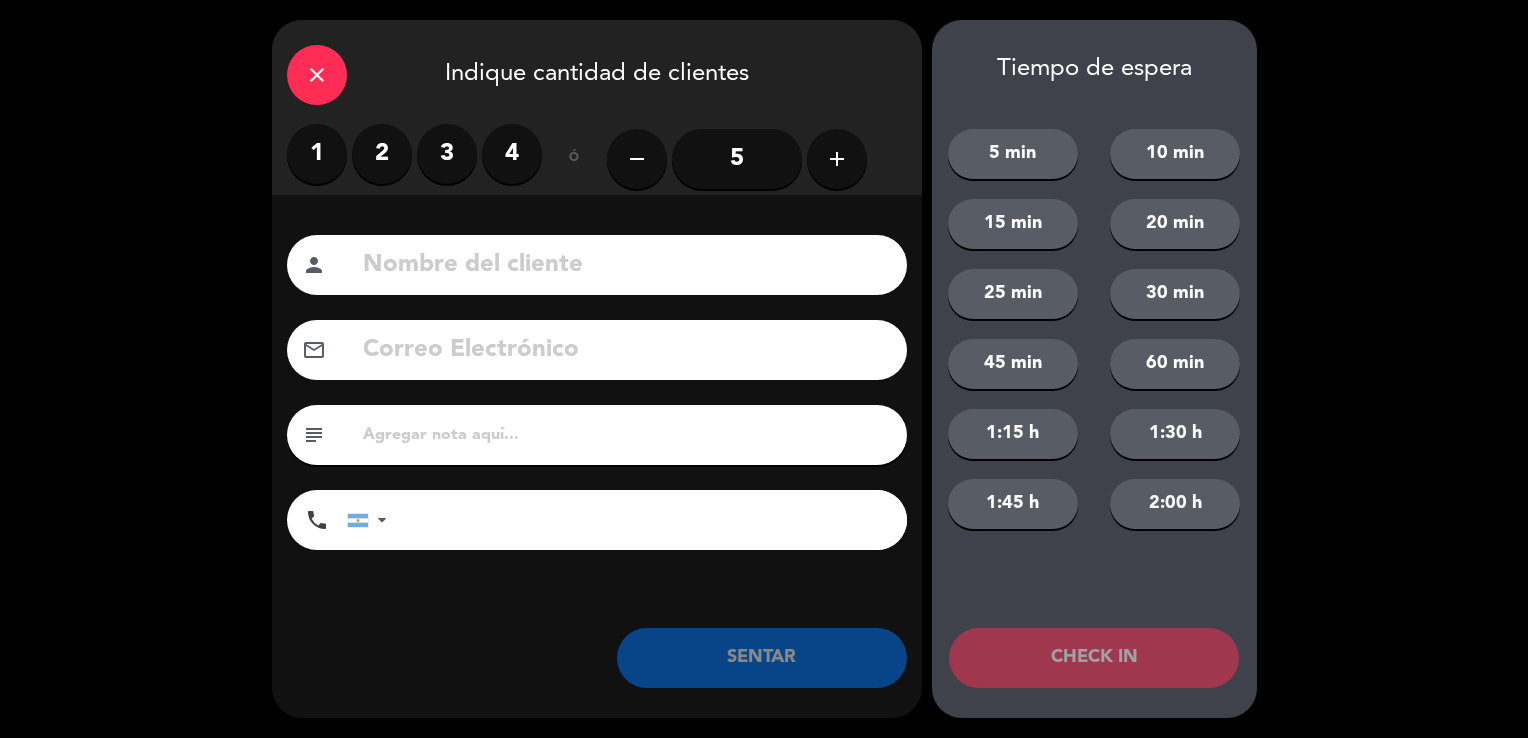 click on "2" at bounding box center (382, 154) 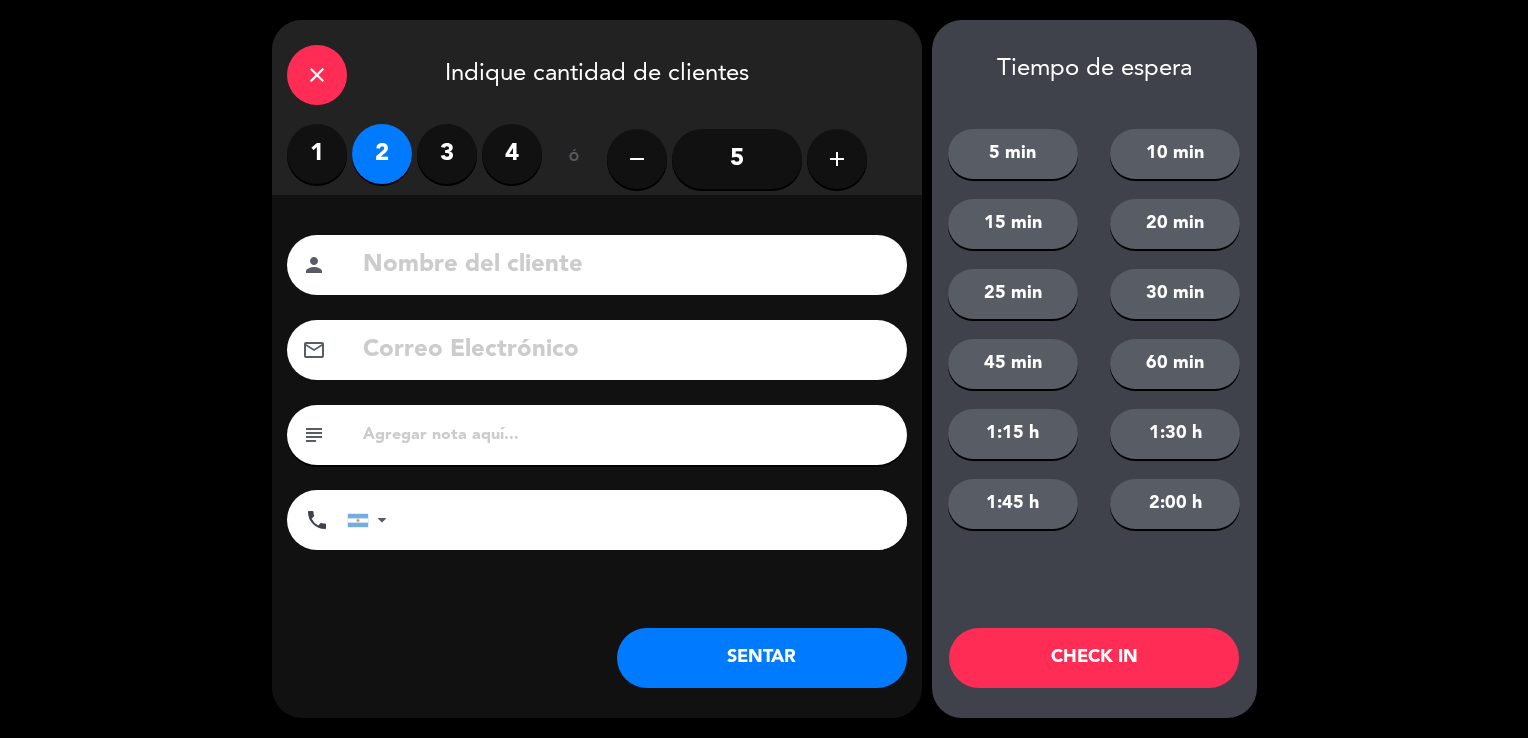 click on "5 min" 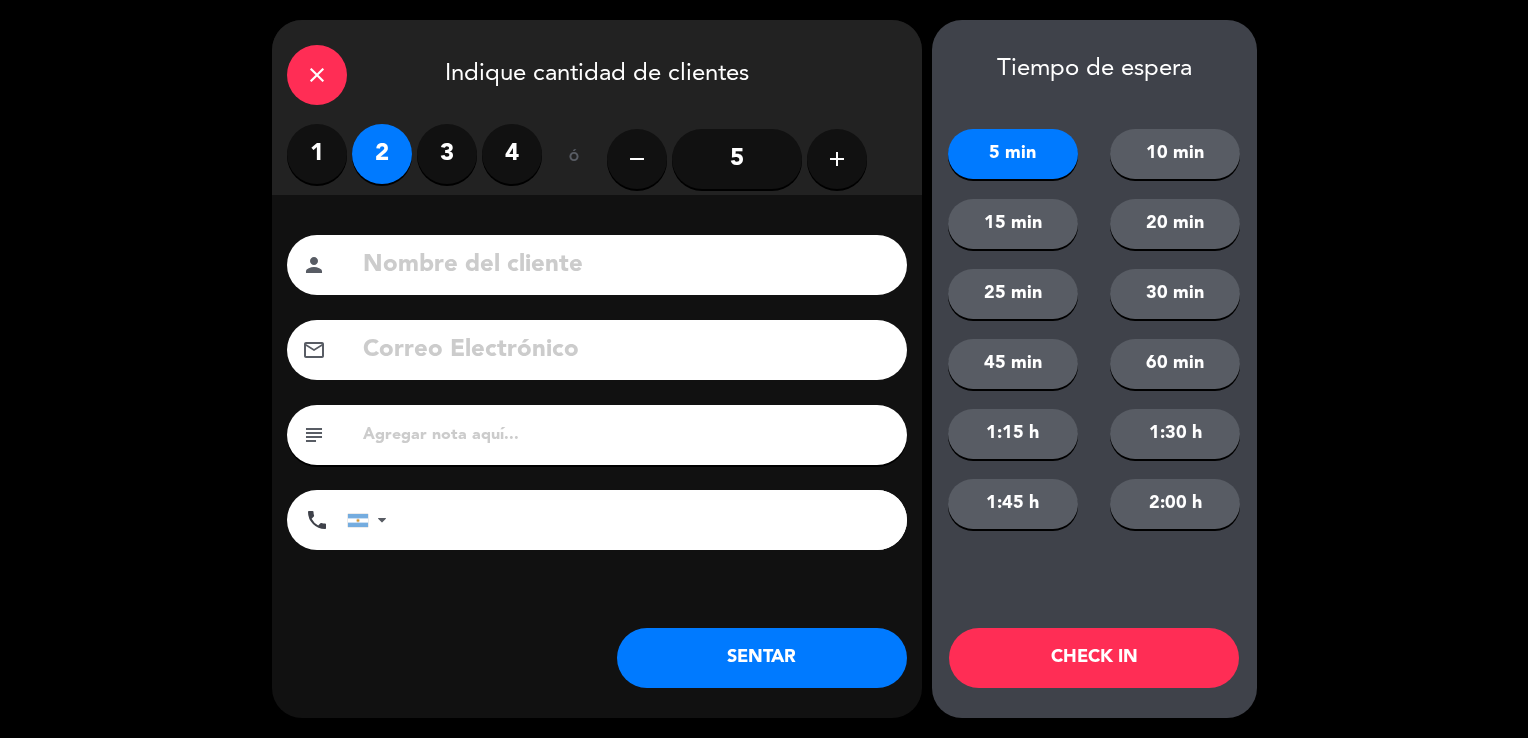 click on "CHECK IN" 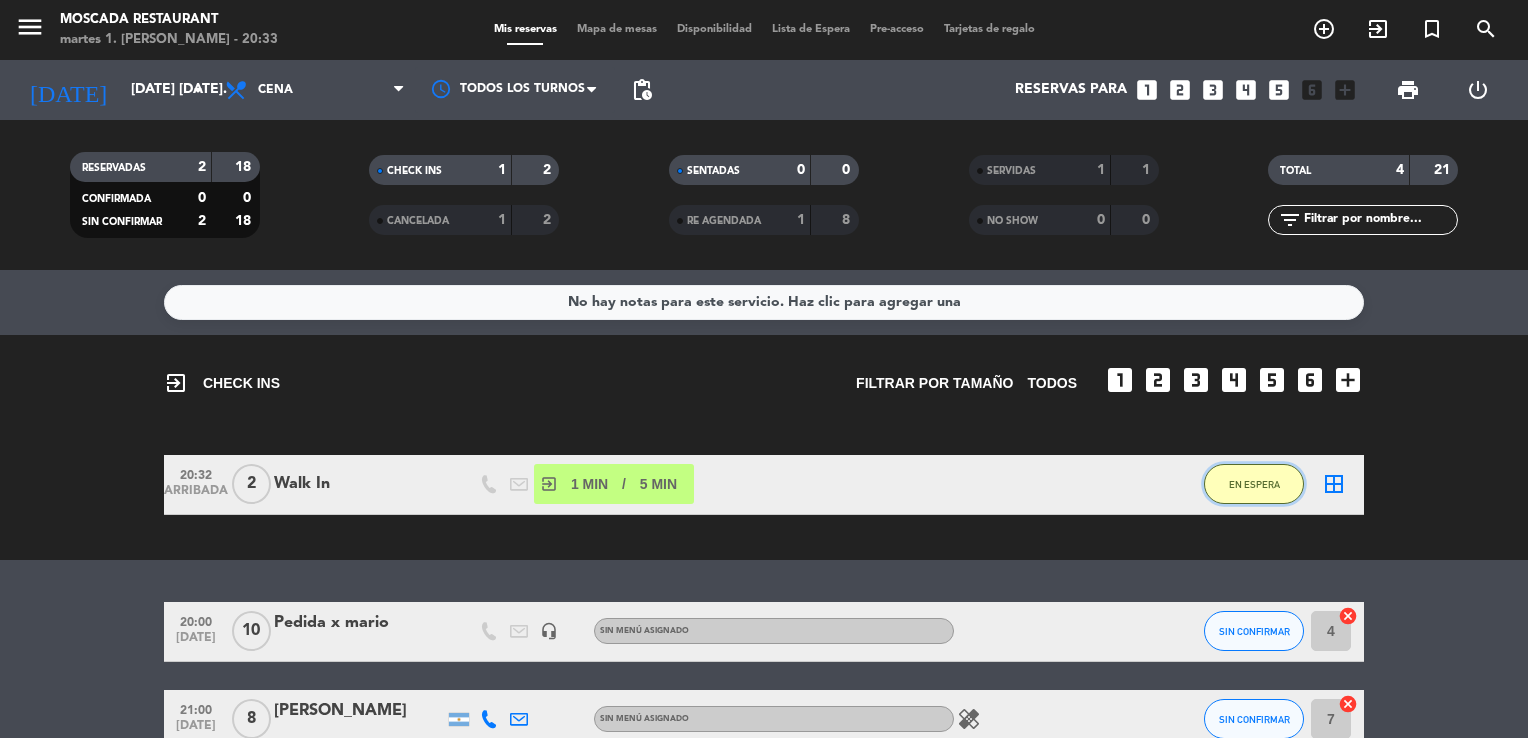 click on "EN ESPERA" 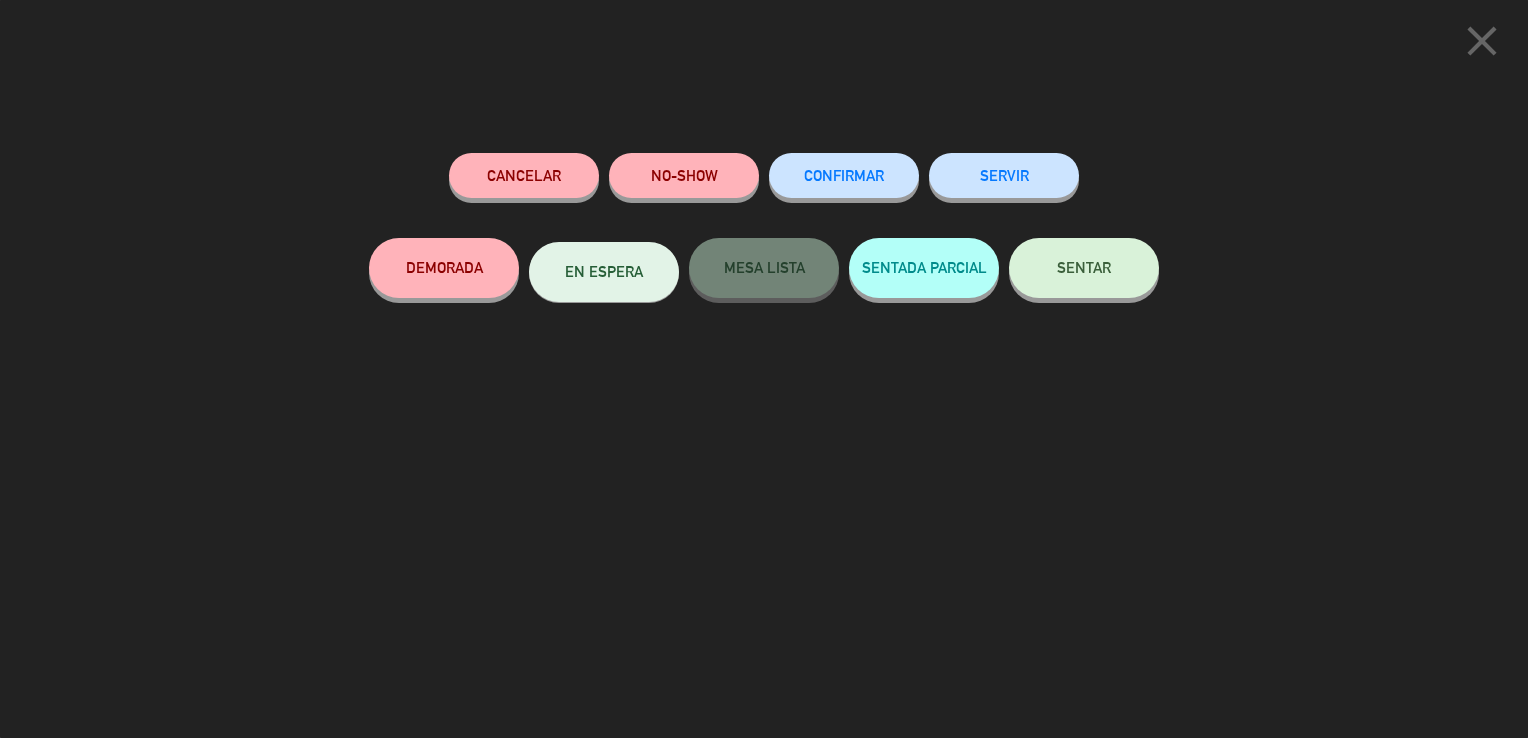 click on "CONFIRMAR" 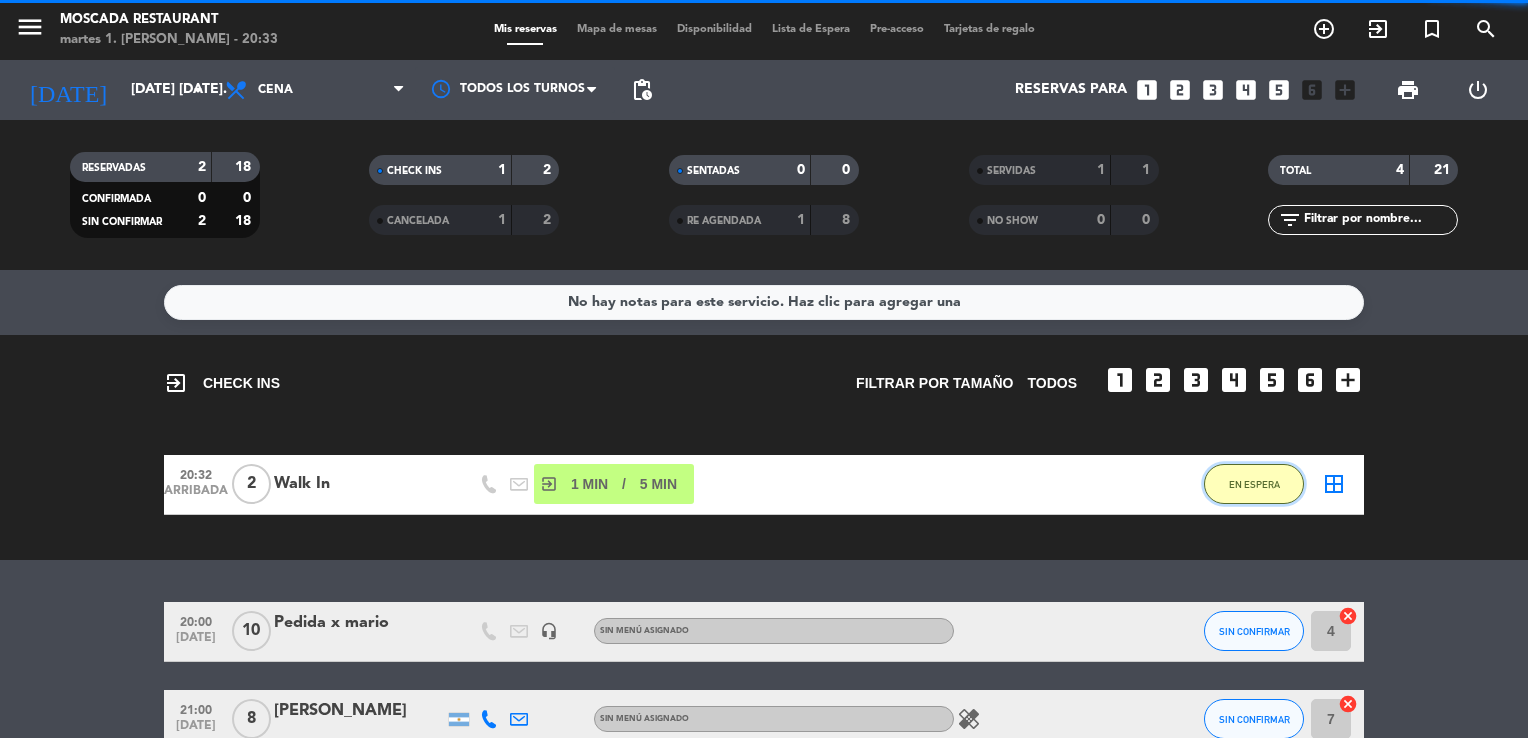 click on "EN ESPERA" 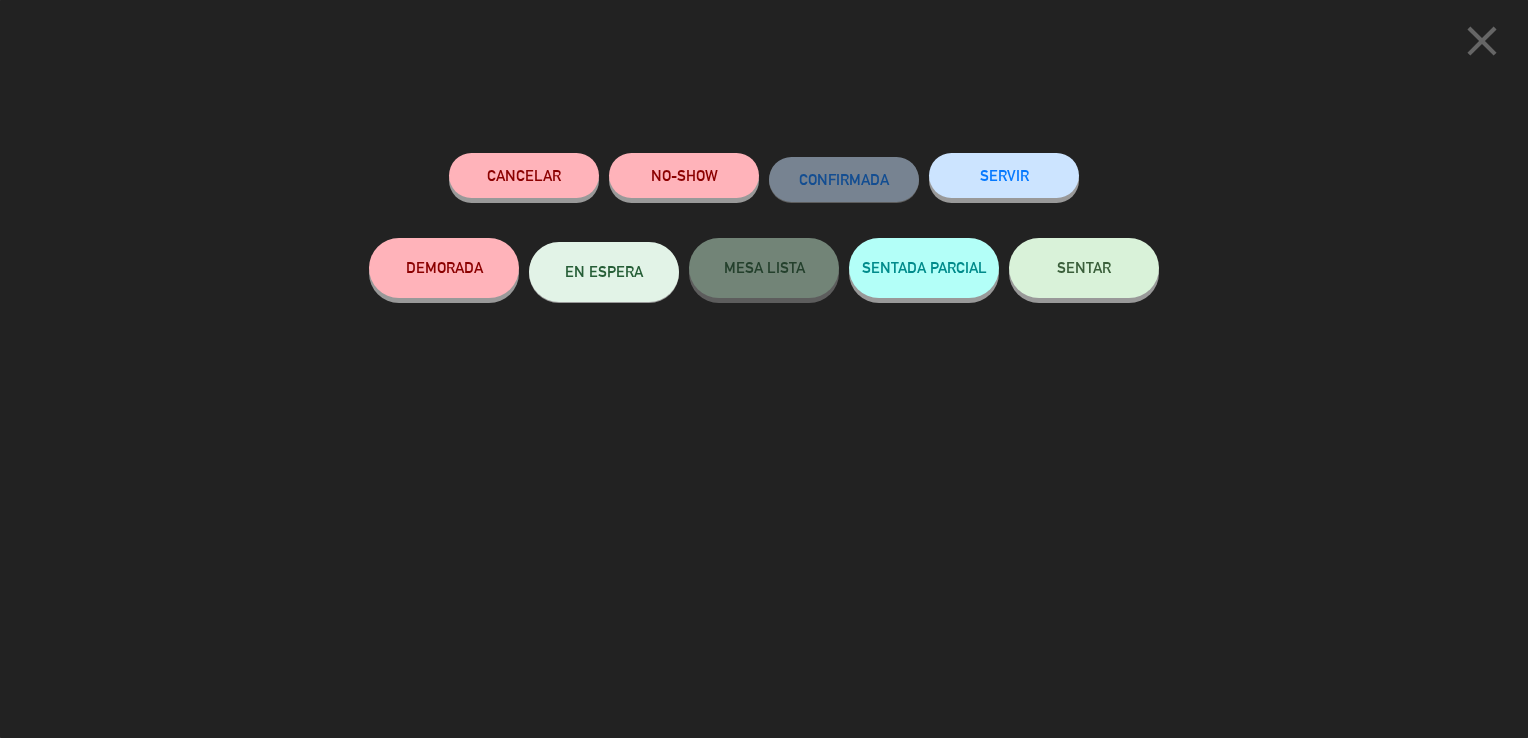 click on "SENTAR" 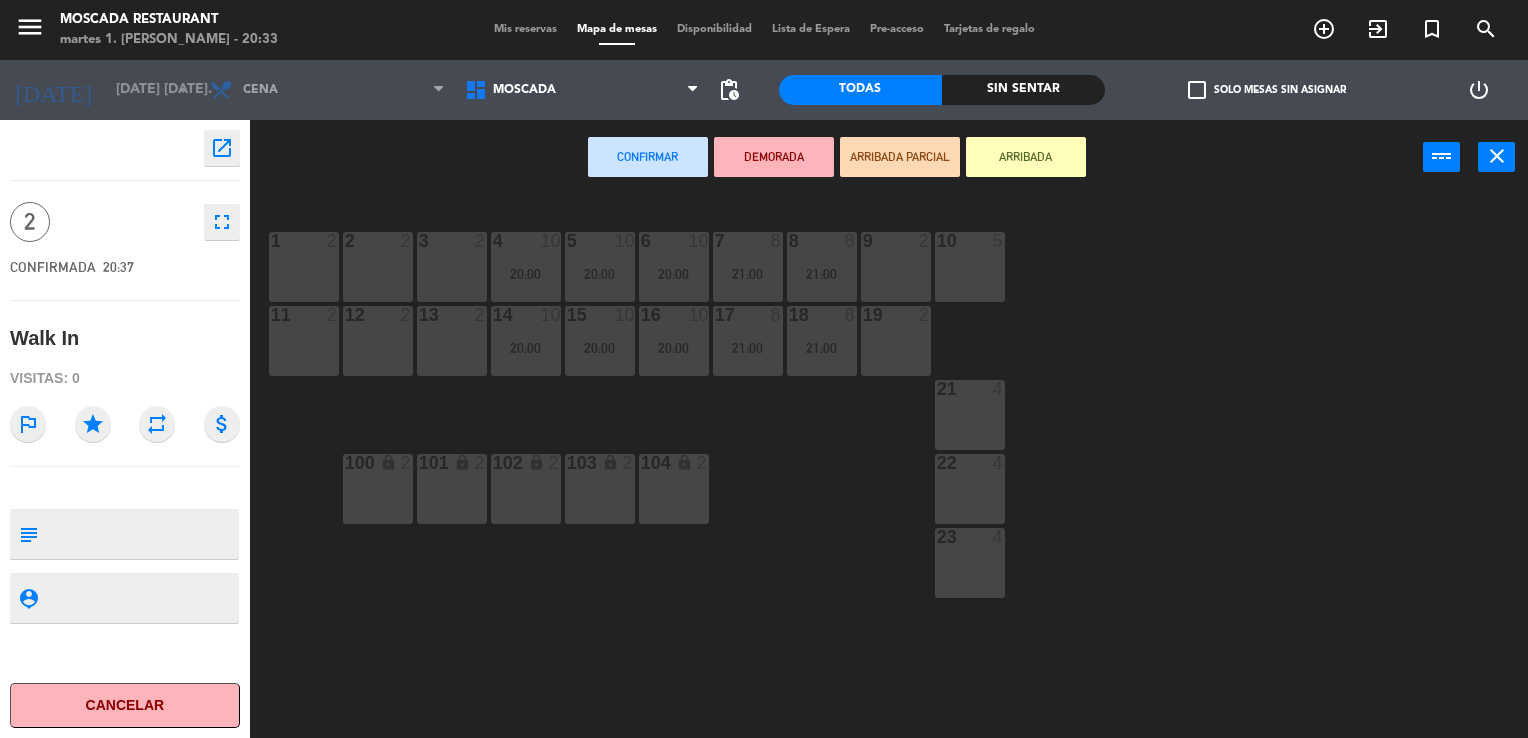 click on "3  2" at bounding box center [452, 267] 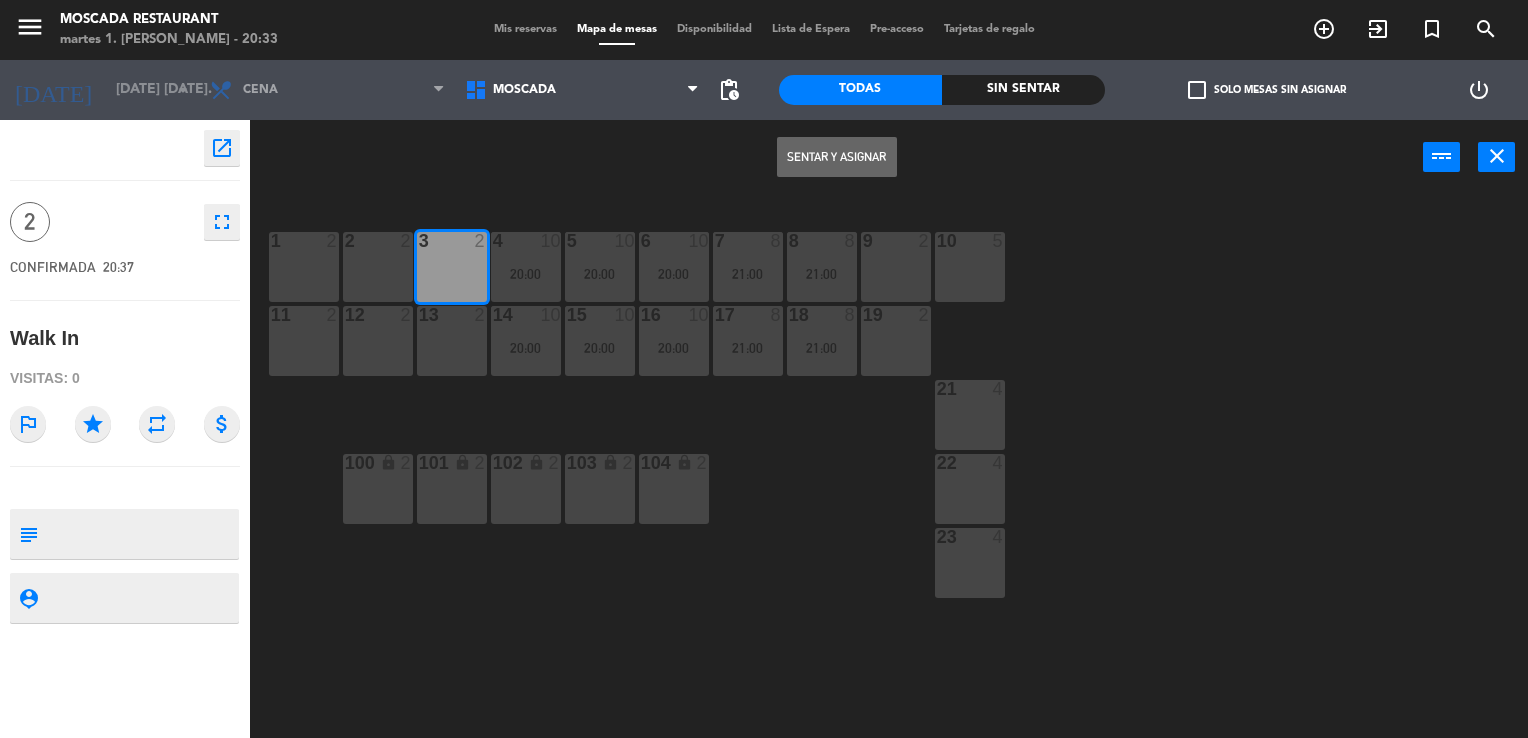 click on "Sentar y Asignar" at bounding box center (837, 157) 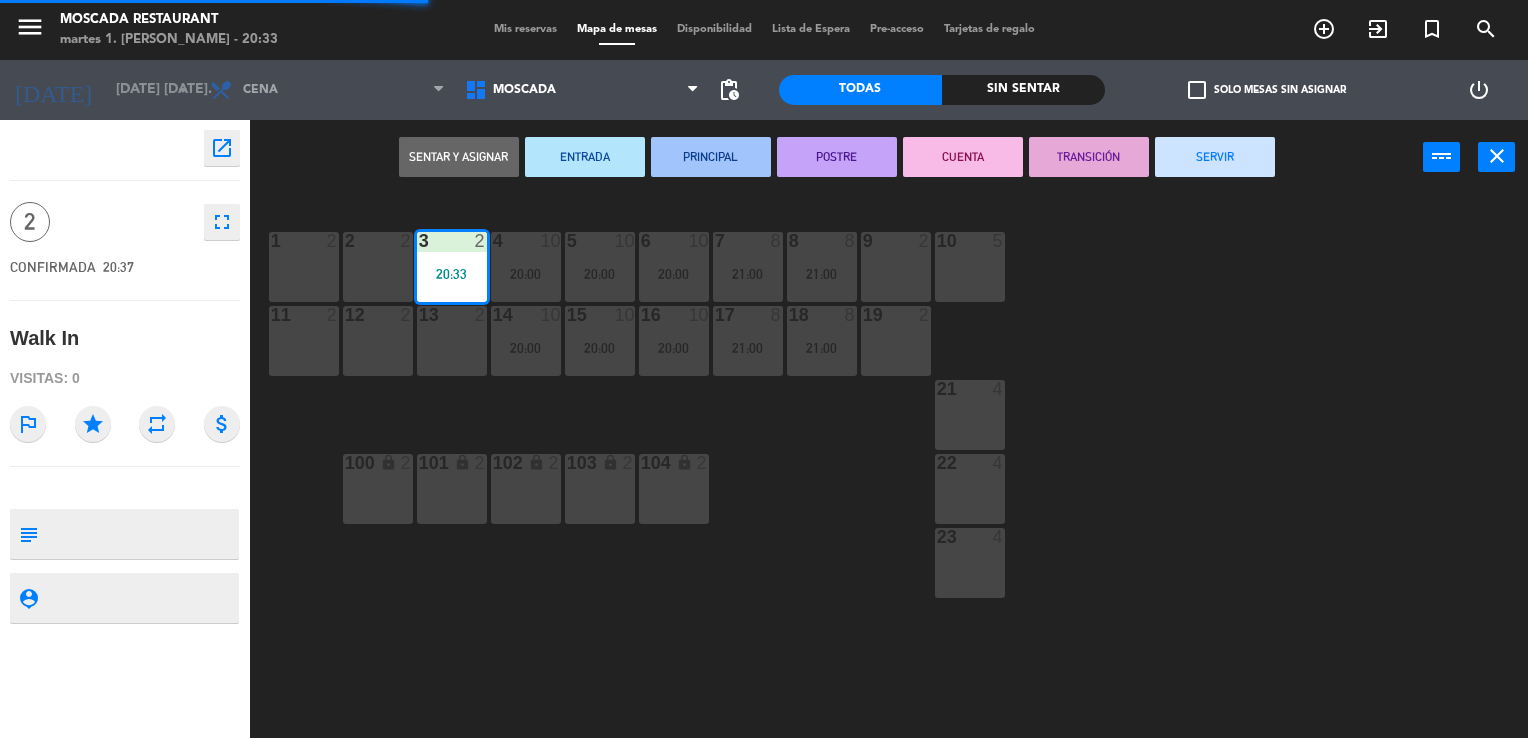 click on "Sentar y Asignar" at bounding box center [459, 157] 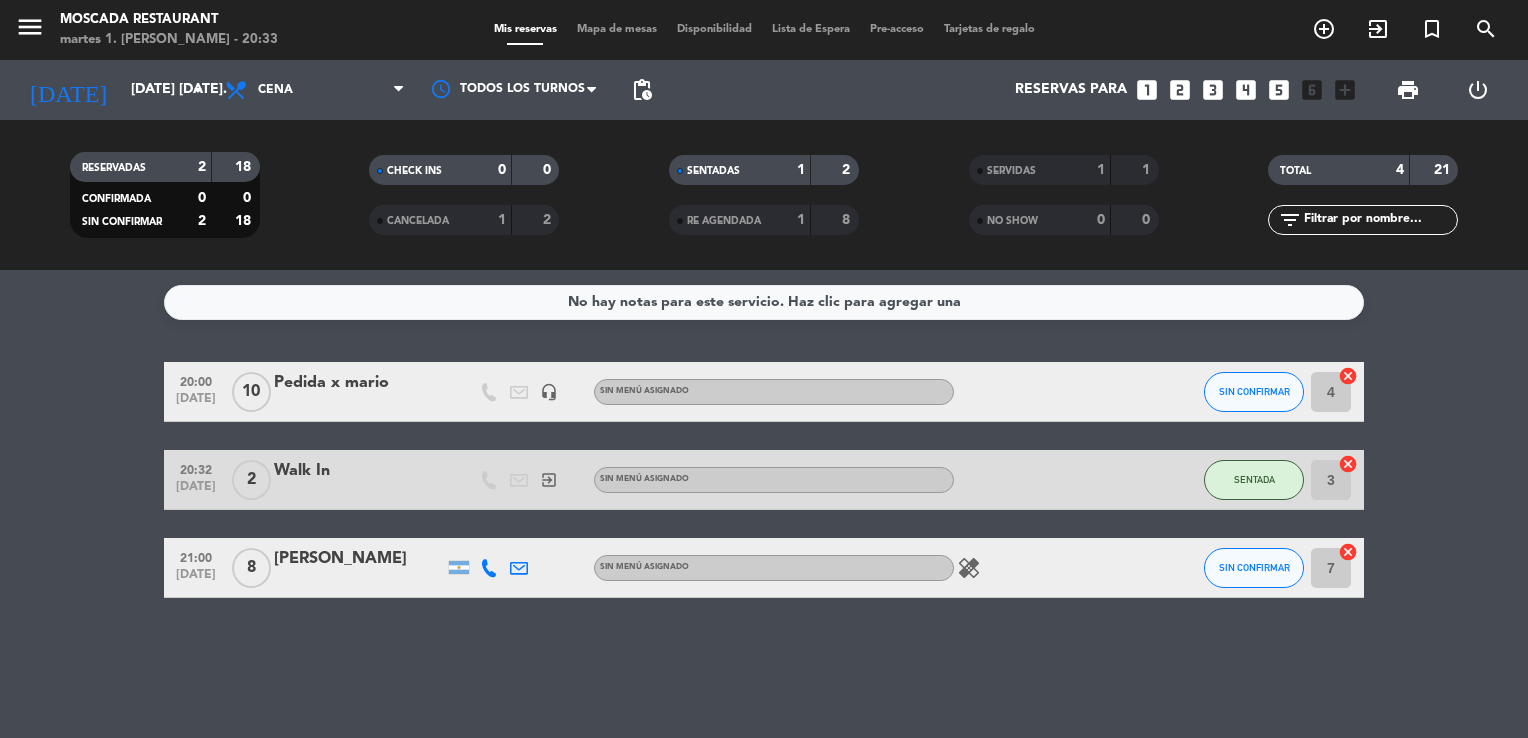click on "No hay notas para este servicio. Haz clic para agregar una   20:00   [DATE]   Pedida x [PERSON_NAME]   headset_mic  Sin menú asignado SIN CONFIRMAR 4  cancel   20:32   [DATE]   2   Walk In   exit_to_app  Sin menú asignado SENTADA 3  cancel   21:00   [DATE]   8   [PERSON_NAME] menú asignado  healing  SIN CONFIRMAR 7  cancel" 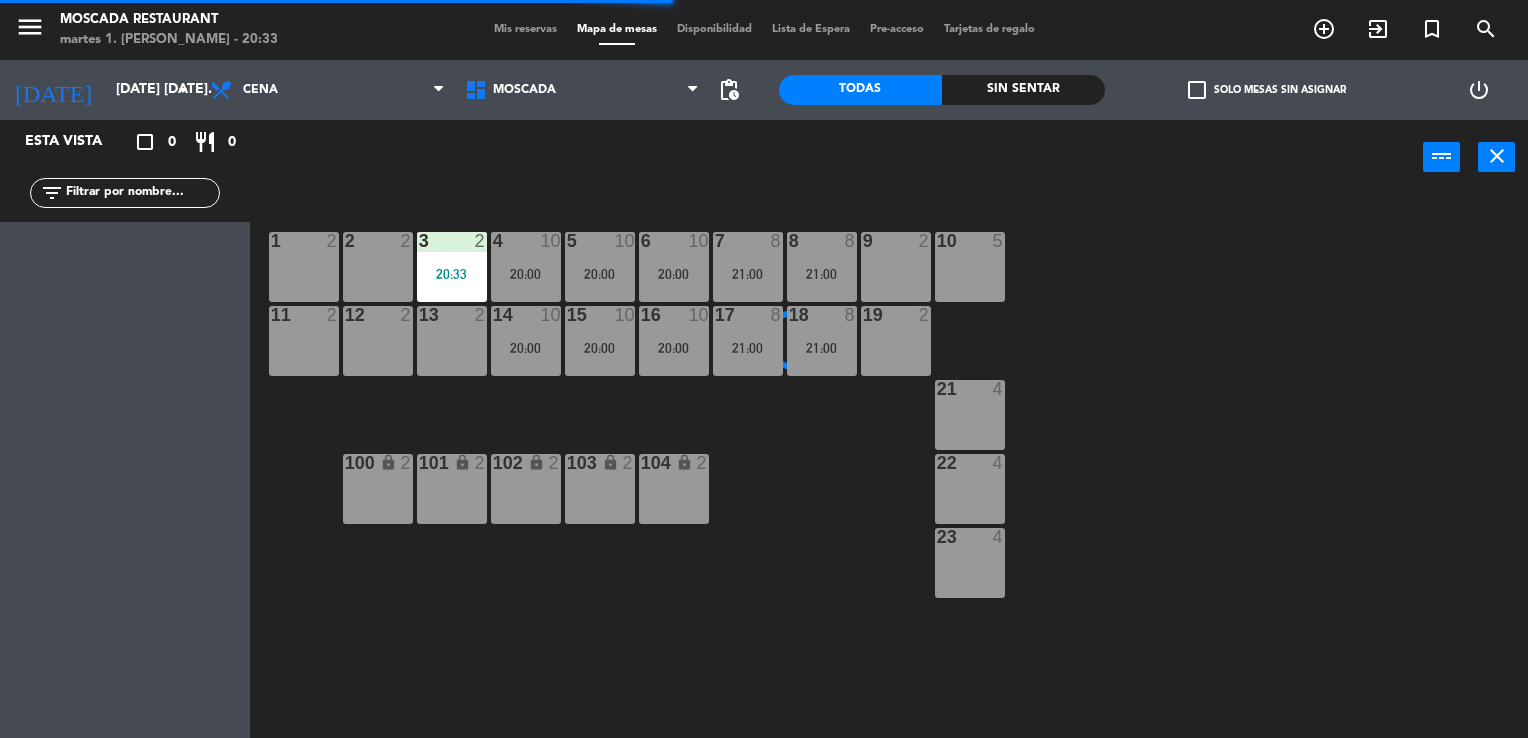 click on "2  2" at bounding box center [378, 267] 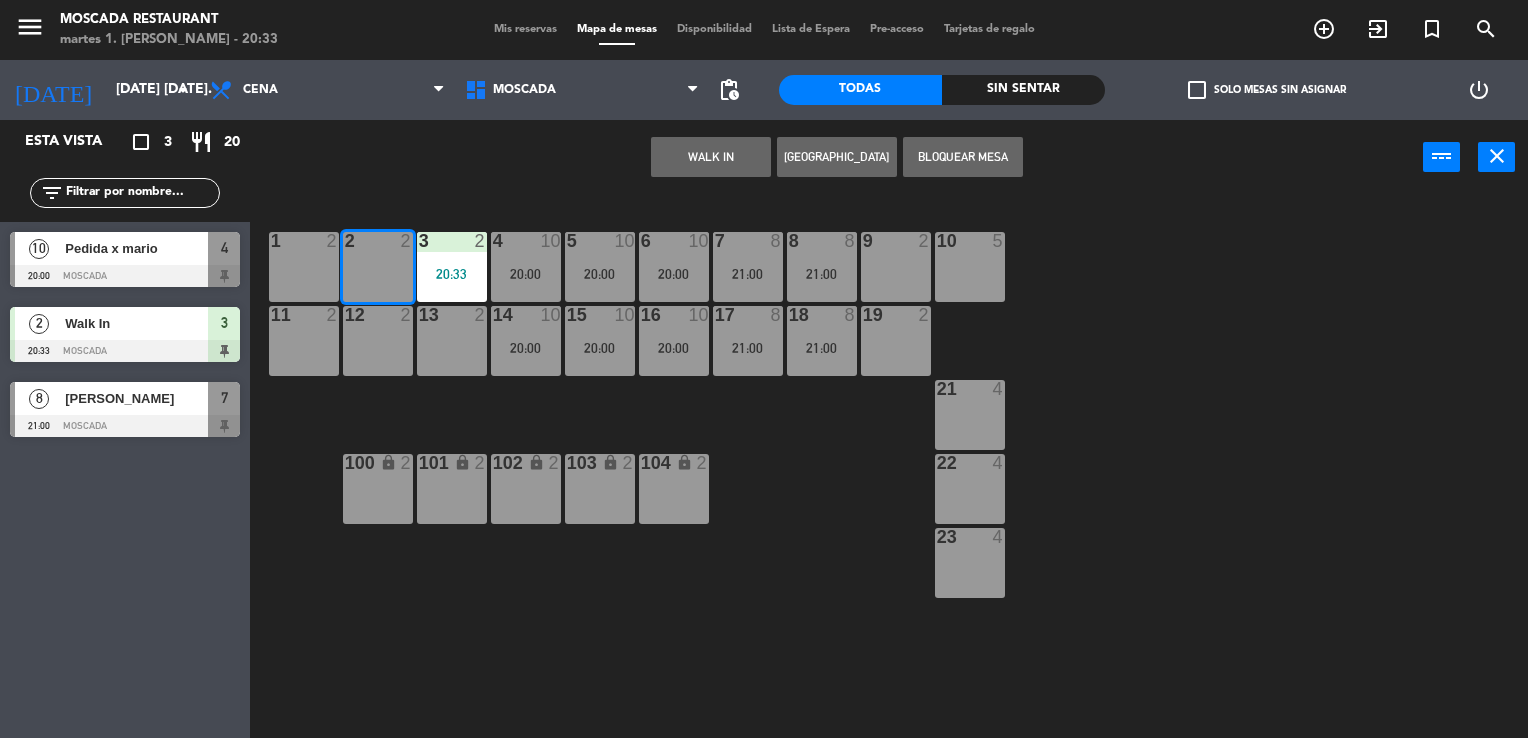 click on "1  2  2  2  3  2   20:33  4  10   20:00  5  10   20:00  8  8   21:00  6  10   20:00  7  8   21:00  9  2  10  5  11  2  12  2  13  2  14  10   20:00  15  10   20:00  16  10   20:00  17  8   21:00  18  8   21:00  19  2  21  4  22  4  100 lock  2  101 lock  2  102 lock  2  103 lock  2  104 lock  2  23  4" 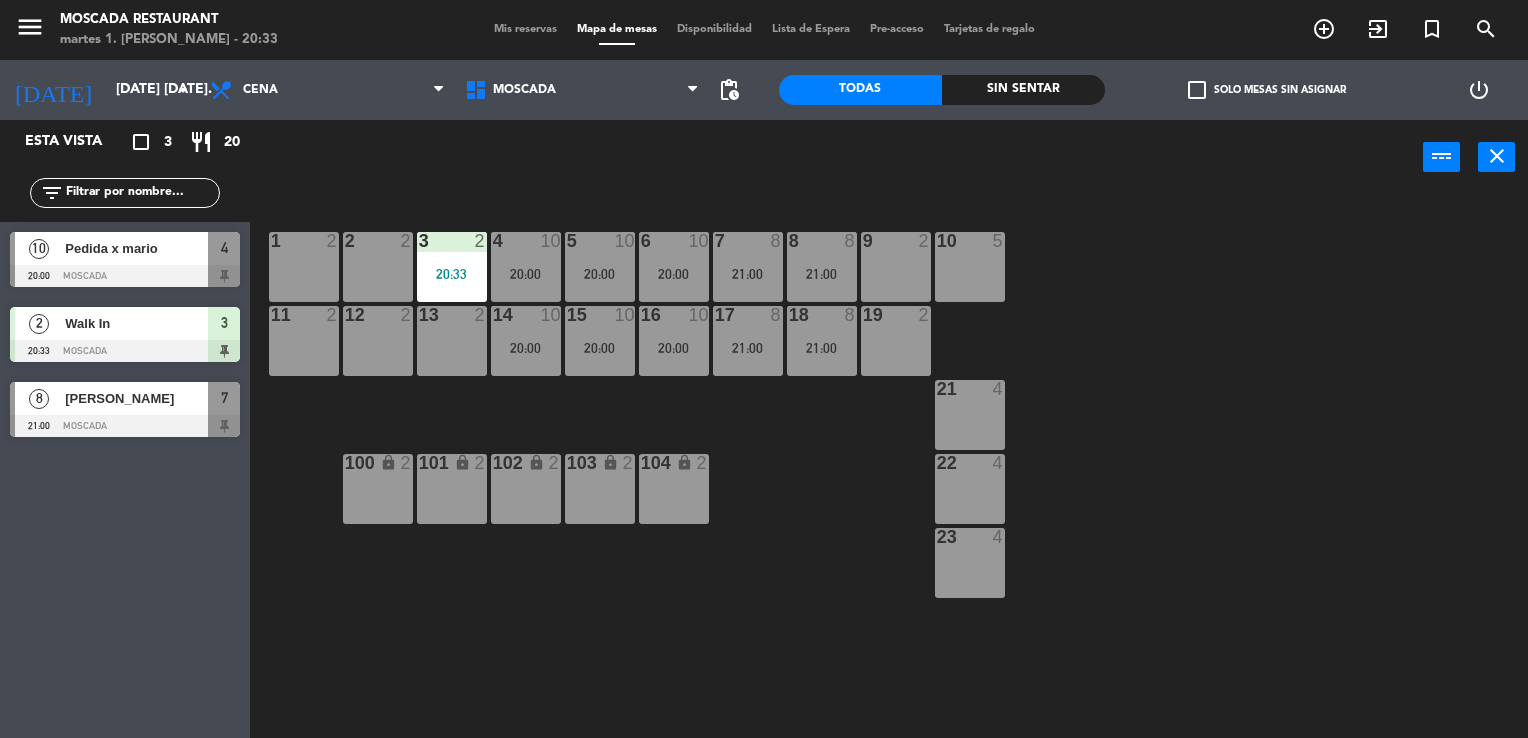 click at bounding box center (377, 241) 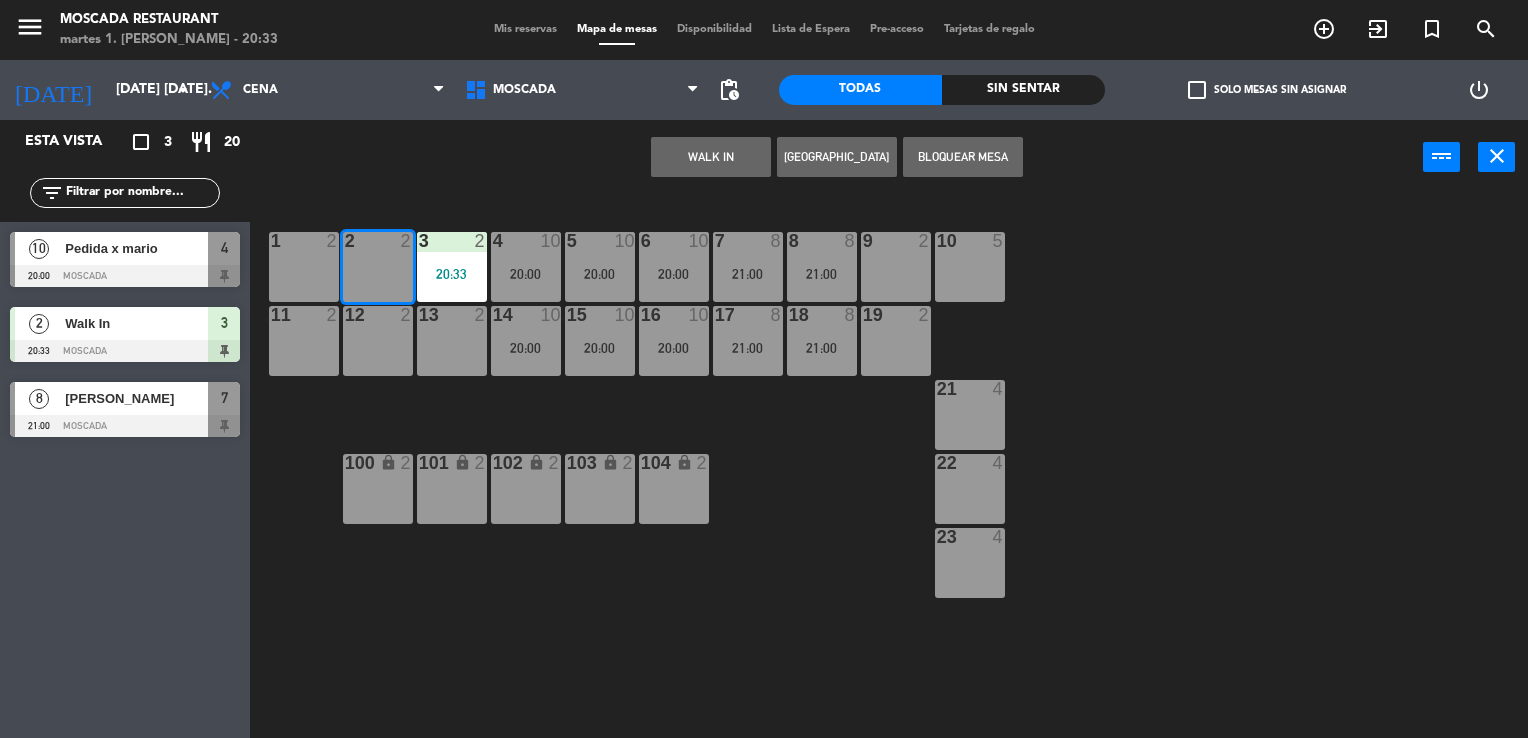 click on "WALK IN" at bounding box center (711, 157) 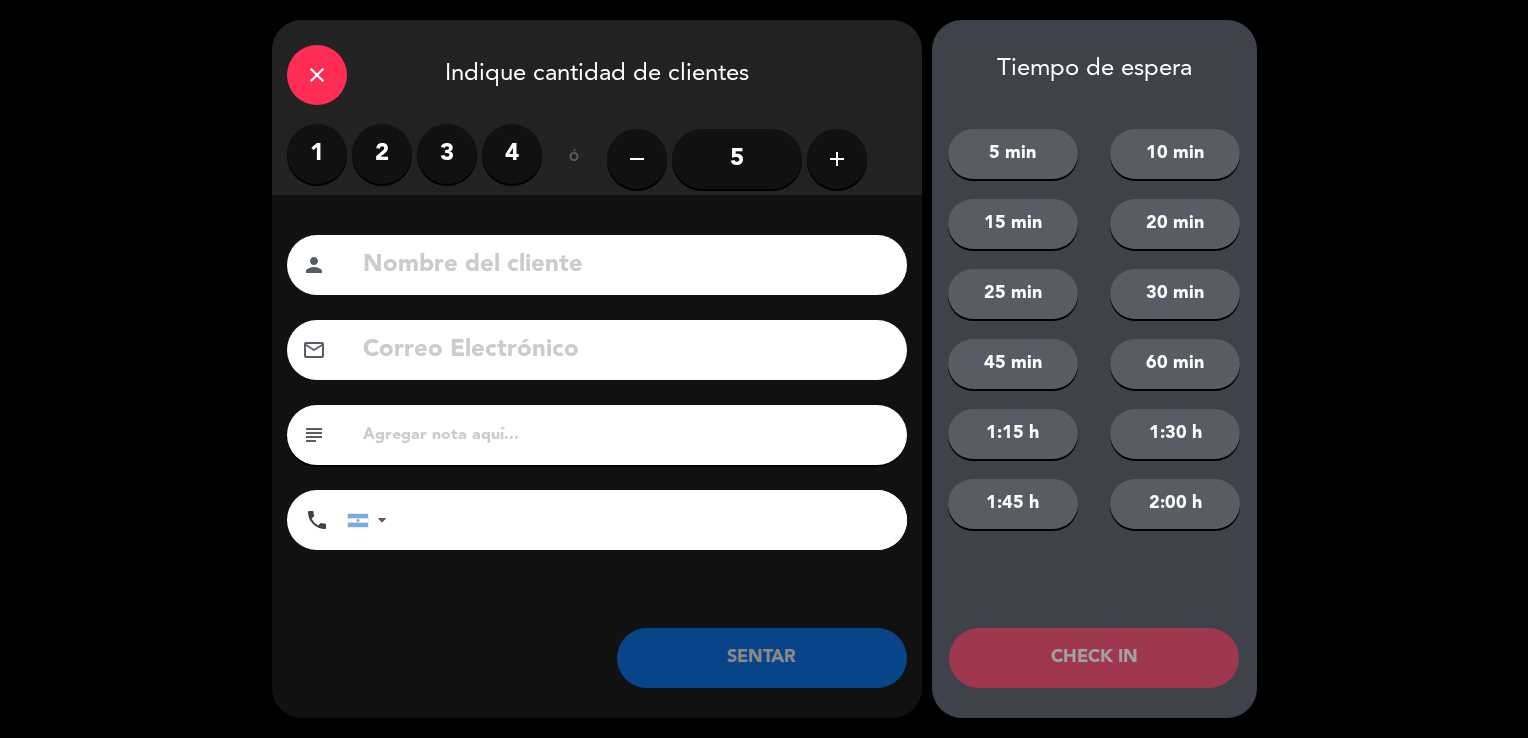 click on "close" 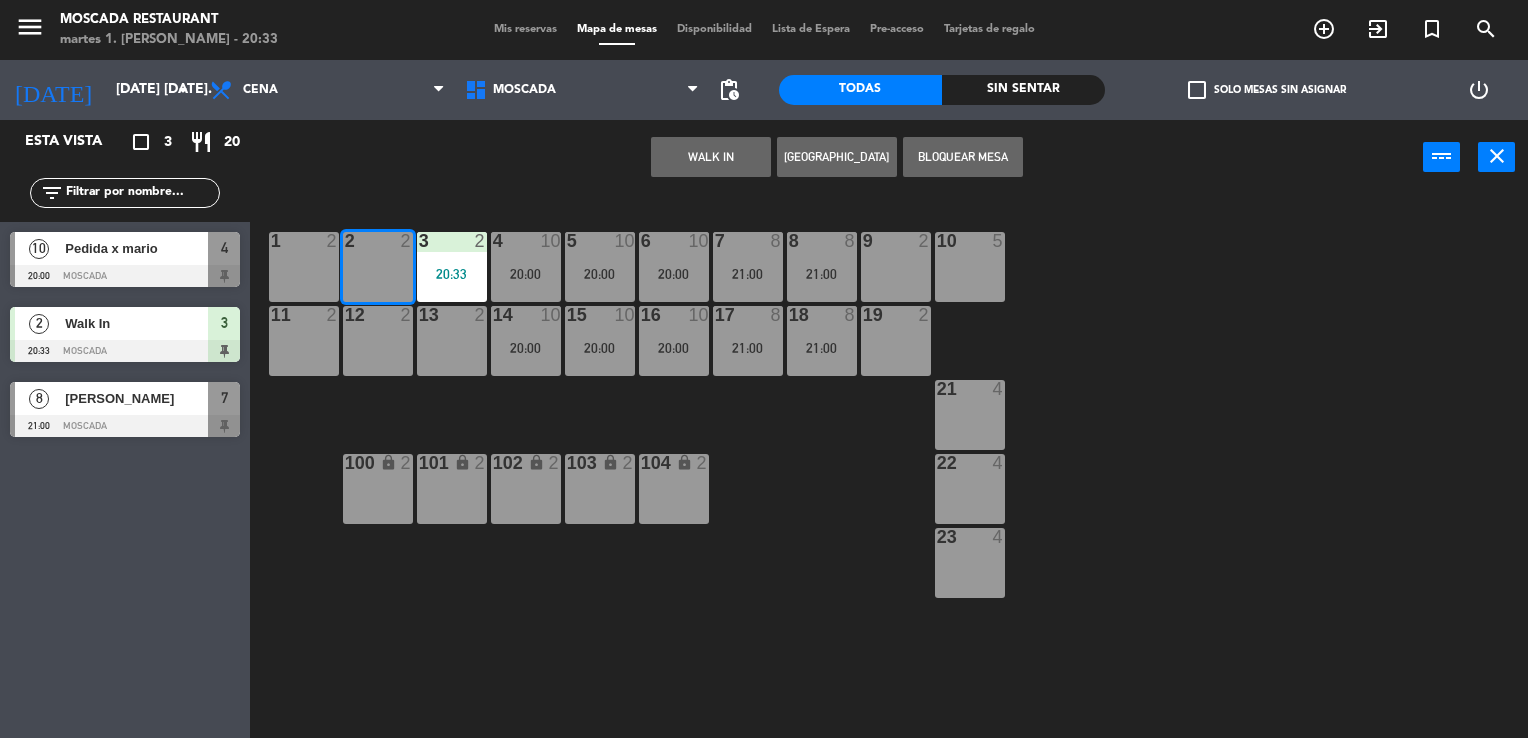 click on "Mis reservas" at bounding box center [525, 29] 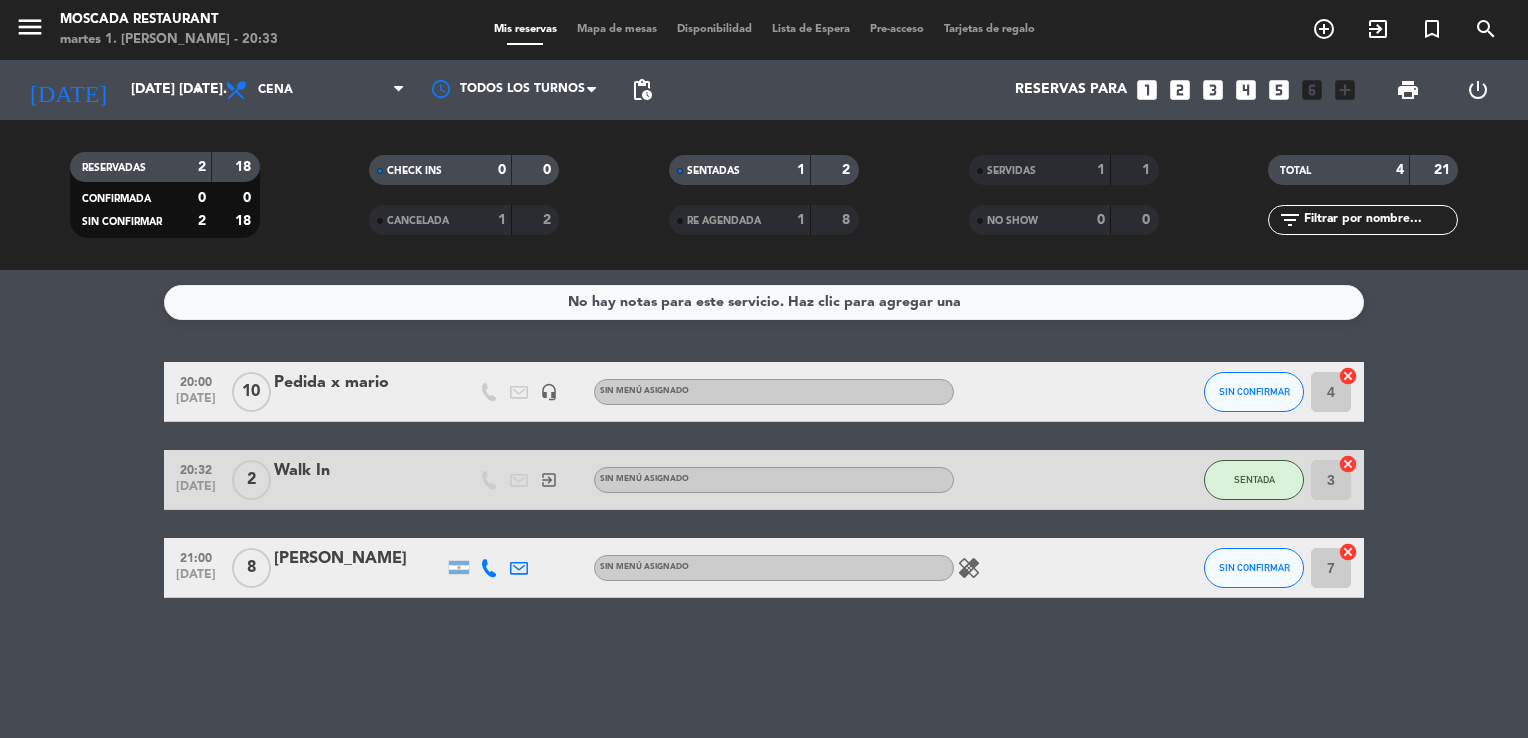 click on "looks_one" at bounding box center (1147, 90) 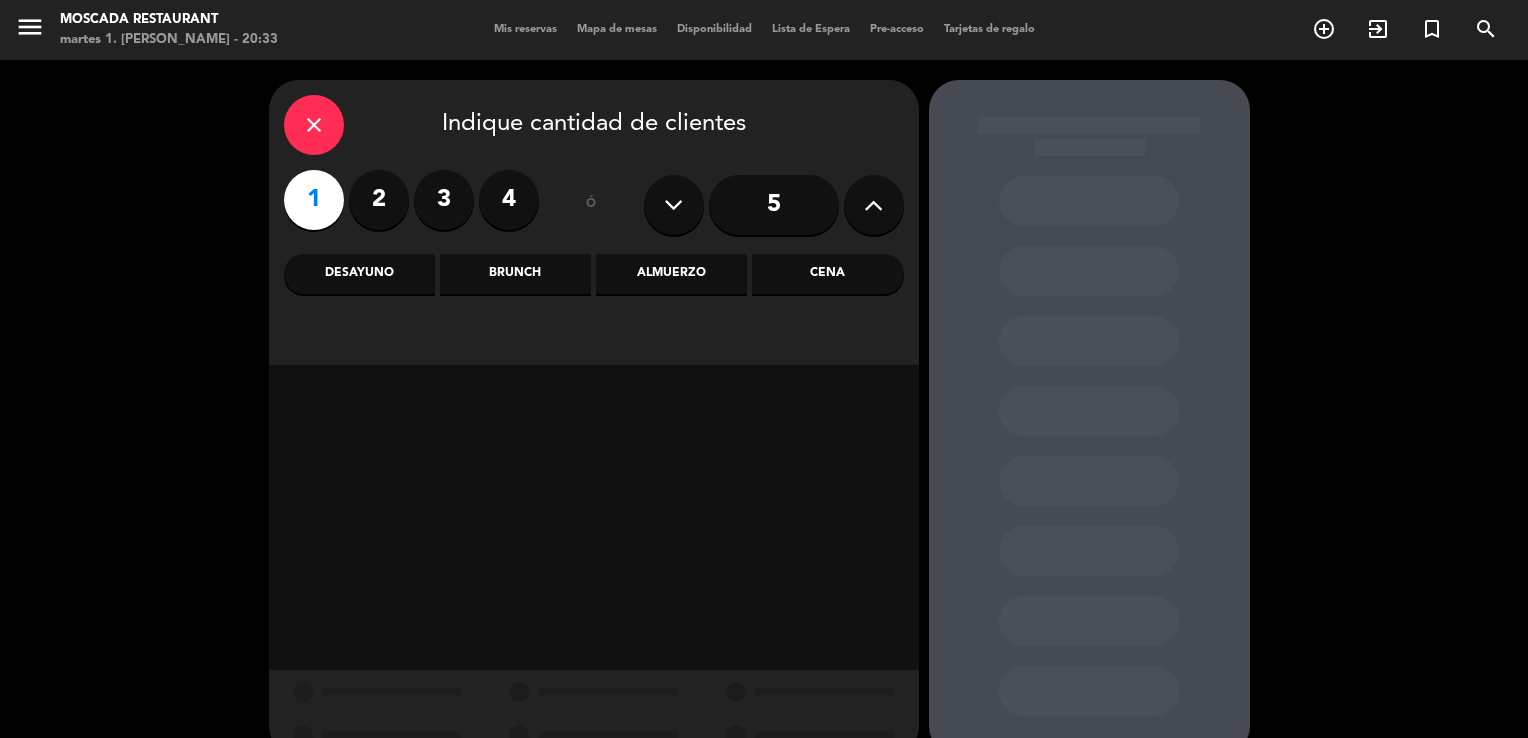 click on "Cena" at bounding box center (827, 274) 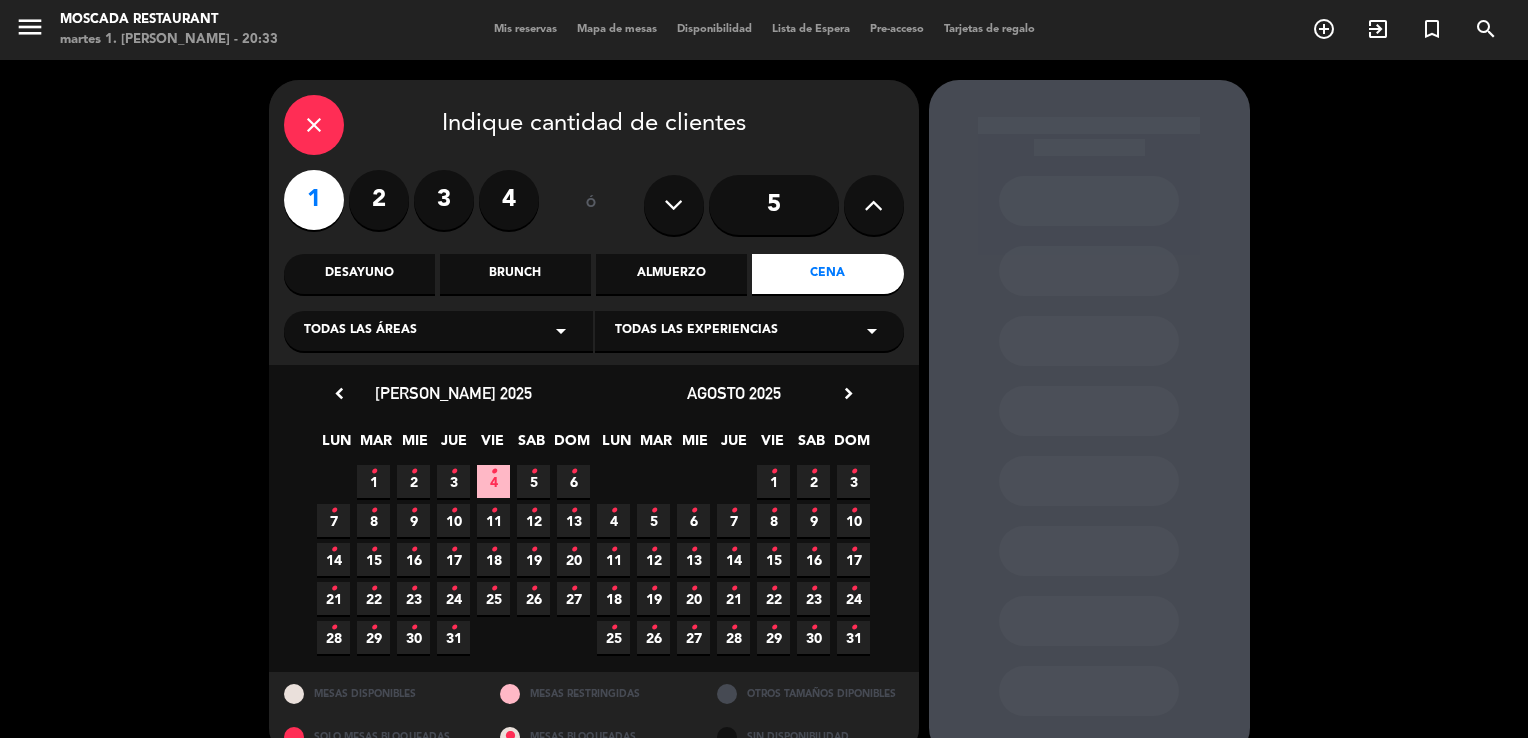 click on "1  •" at bounding box center (373, 481) 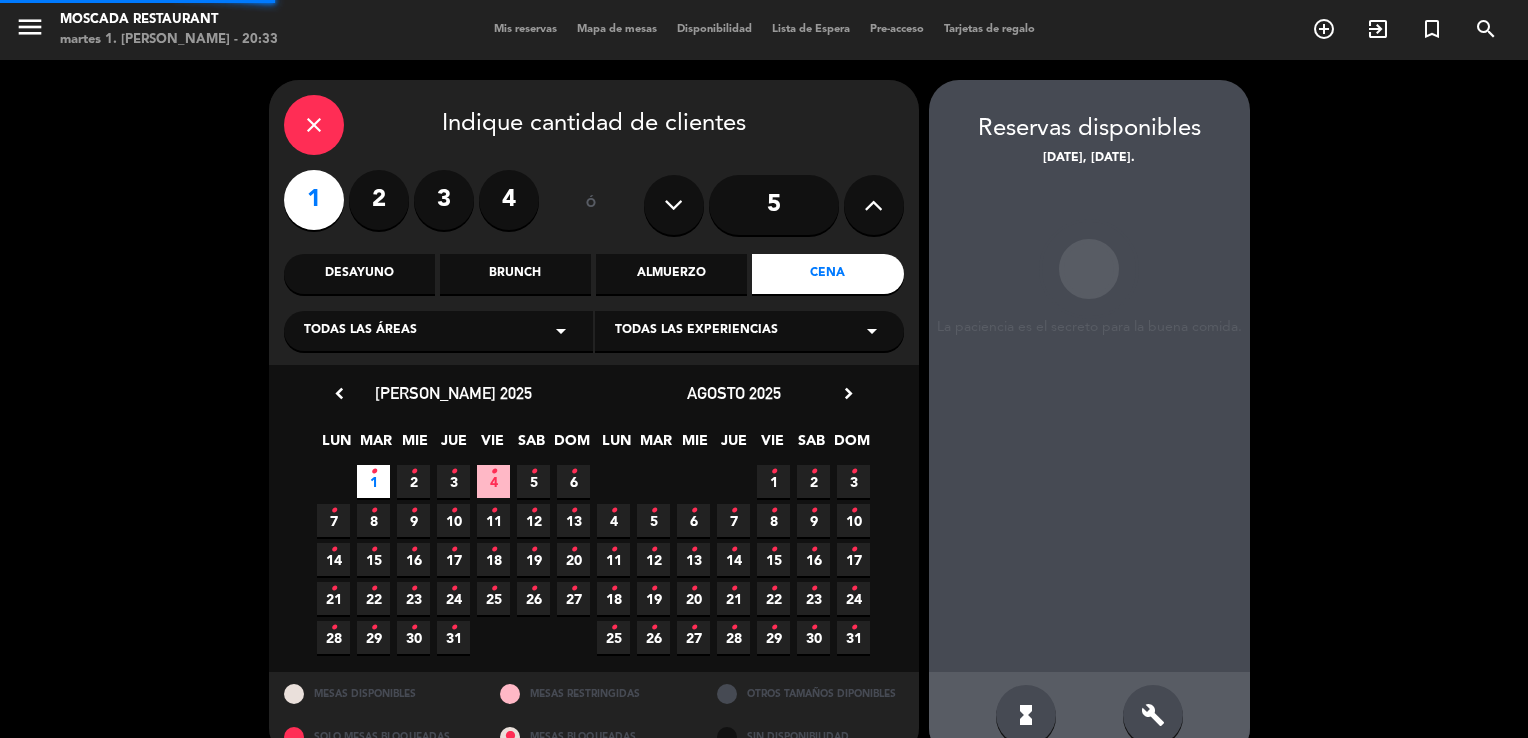 scroll, scrollTop: 38, scrollLeft: 0, axis: vertical 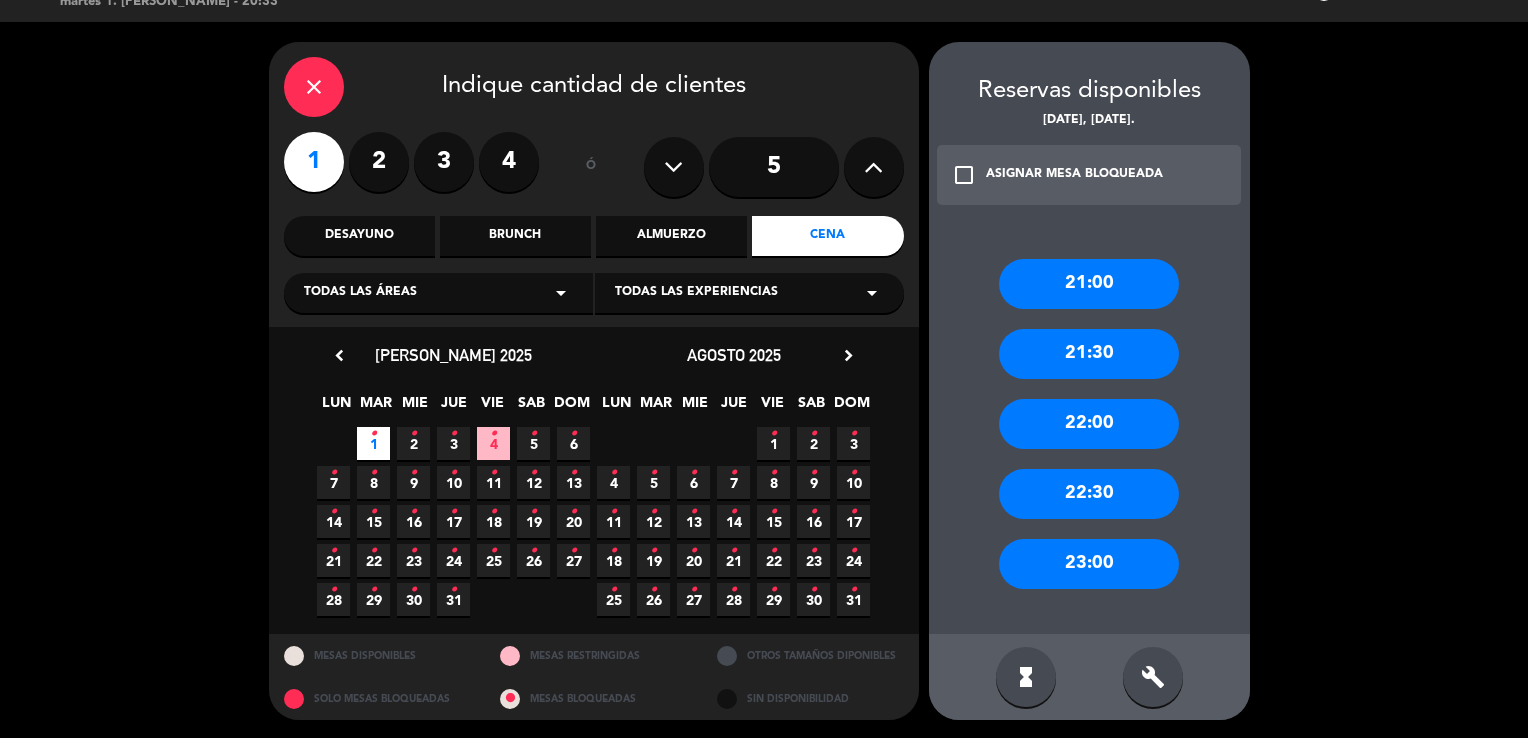 click on "21:00" at bounding box center [1089, 284] 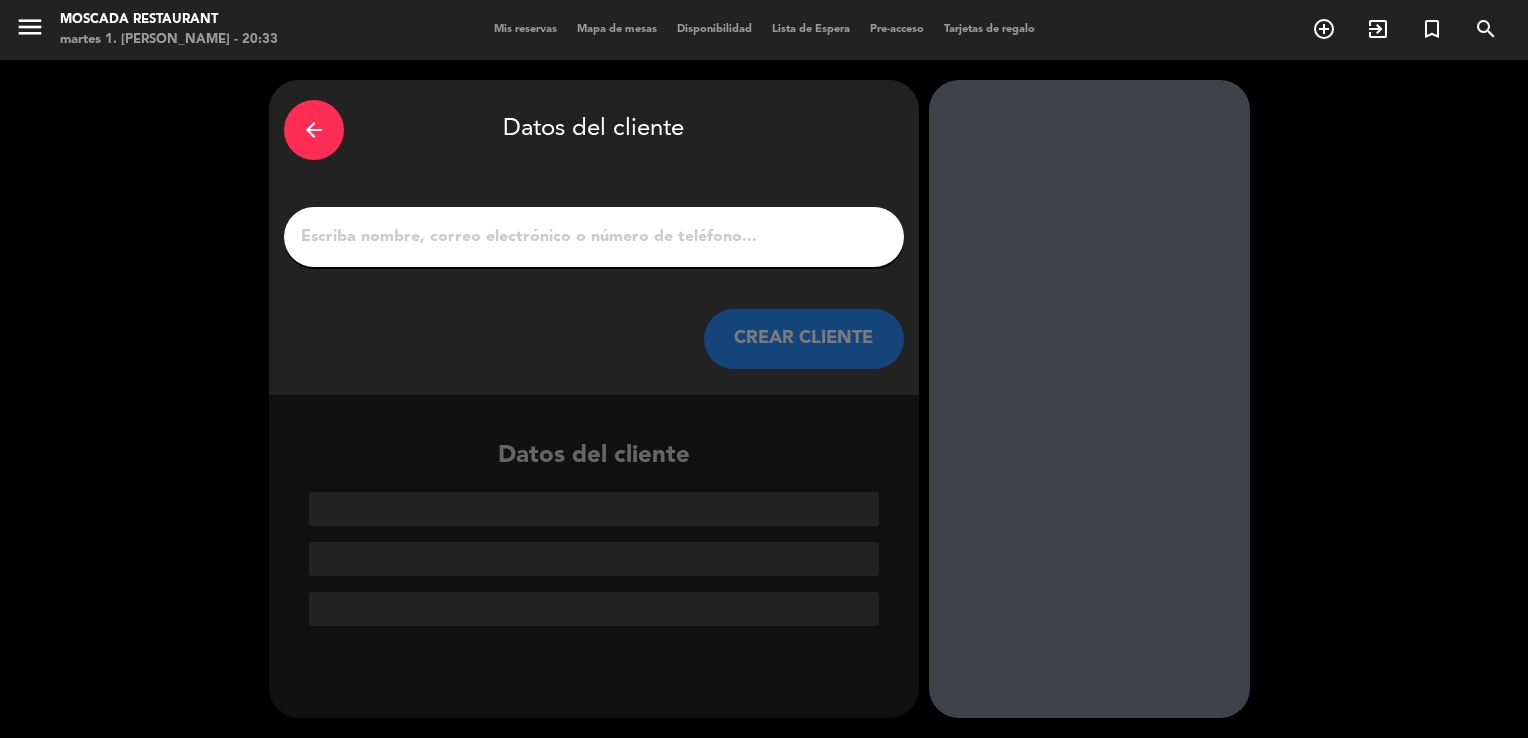 click on "1" at bounding box center [594, 237] 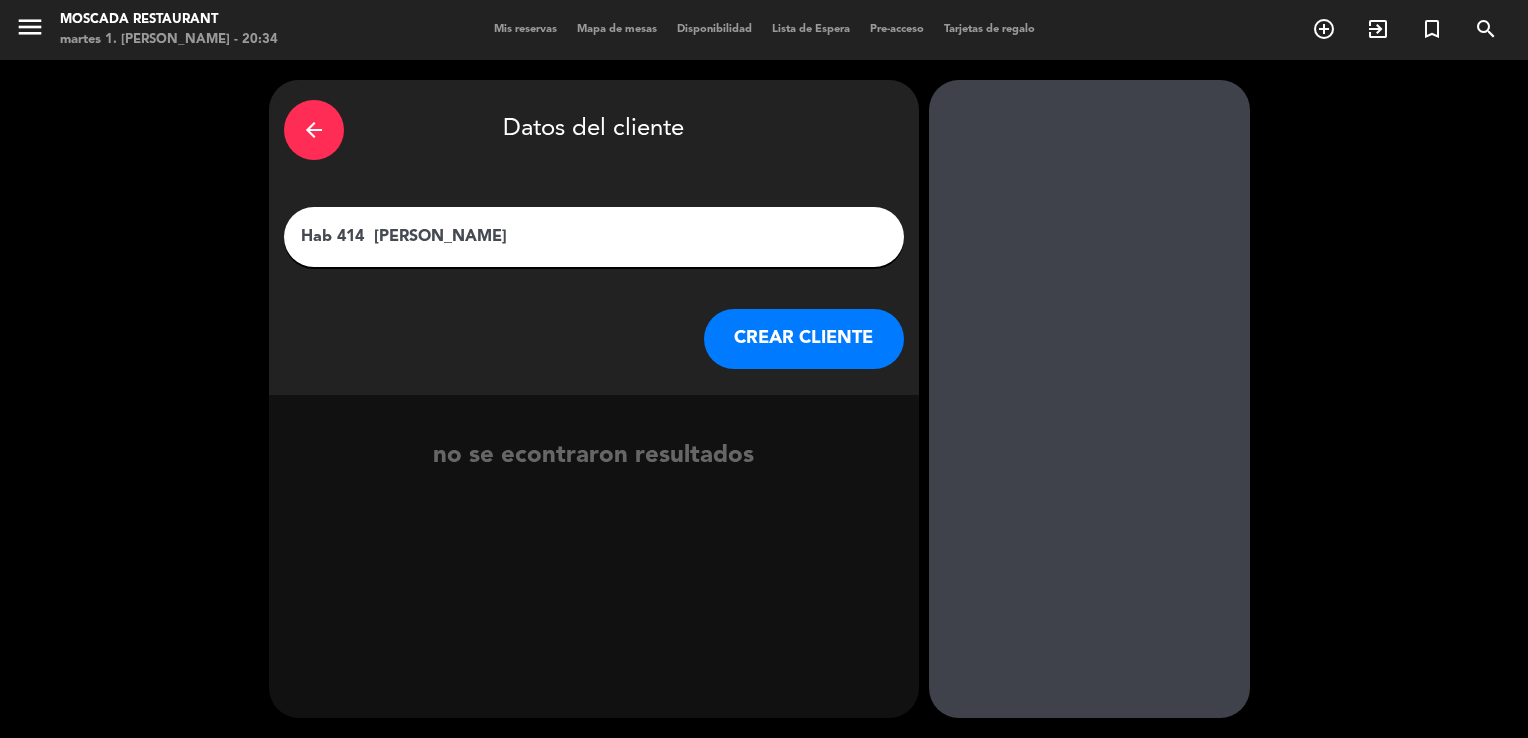 type on "Hab 414  [PERSON_NAME]" 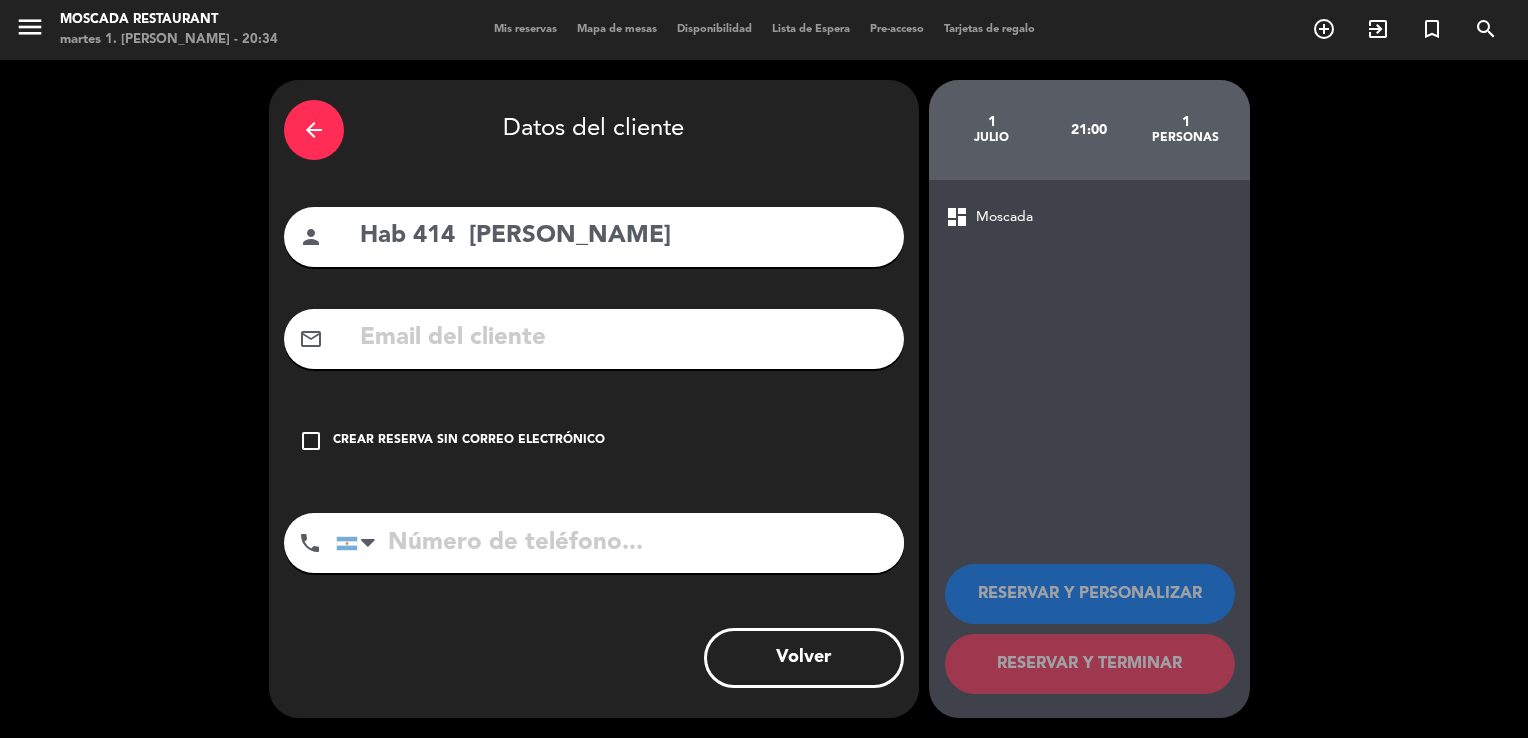click on "Crear reserva sin correo electrónico" at bounding box center [469, 441] 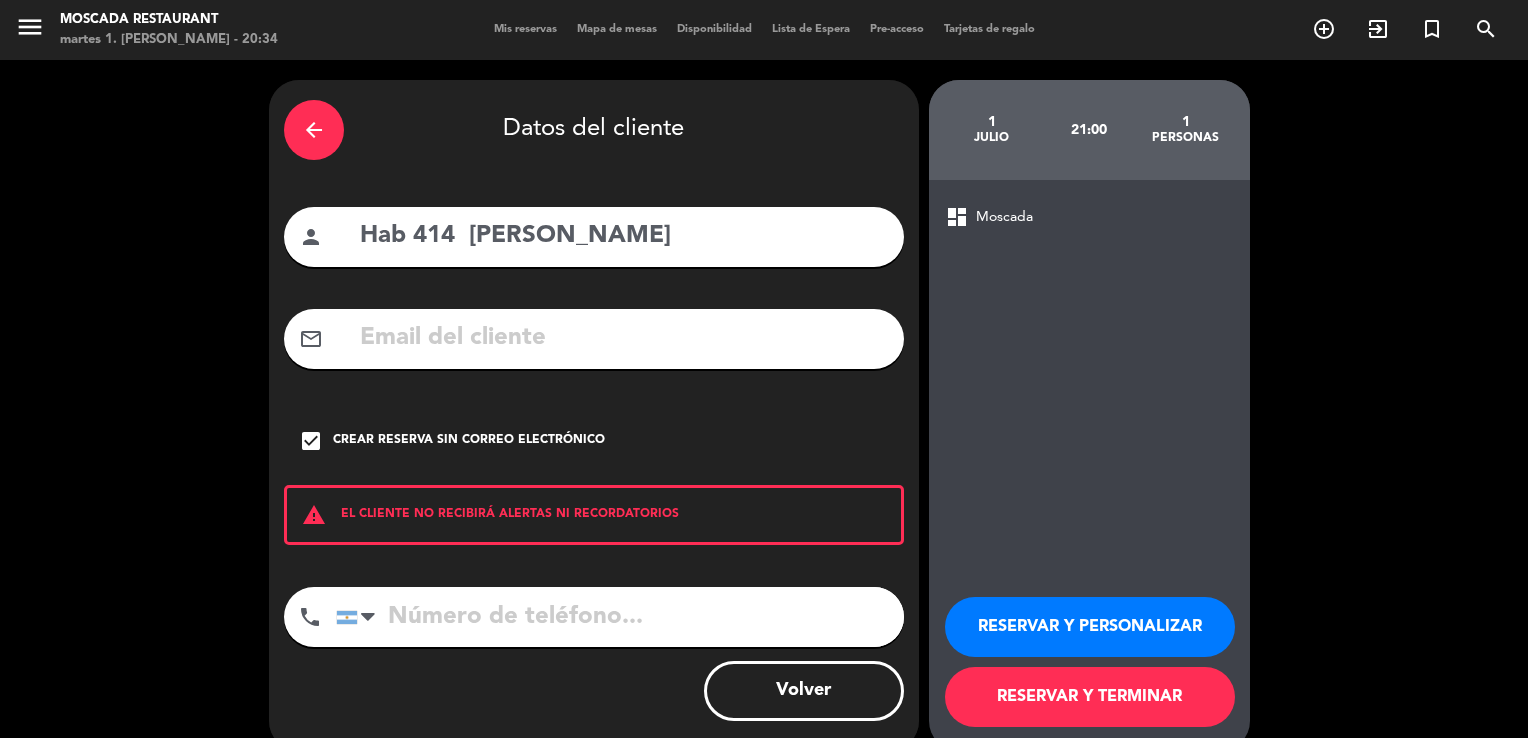 click on "RESERVAR Y PERSONALIZAR" at bounding box center (1090, 627) 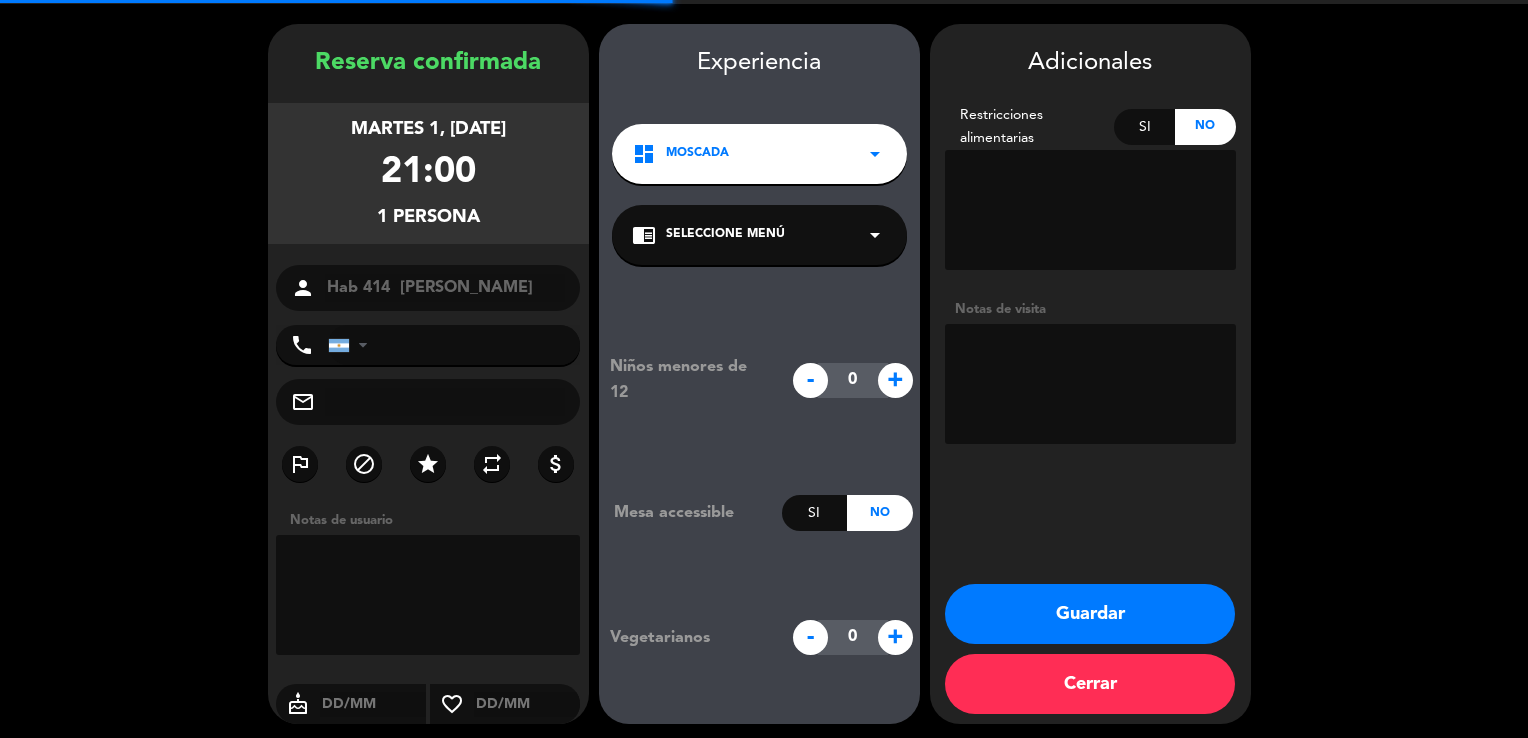 scroll, scrollTop: 60, scrollLeft: 0, axis: vertical 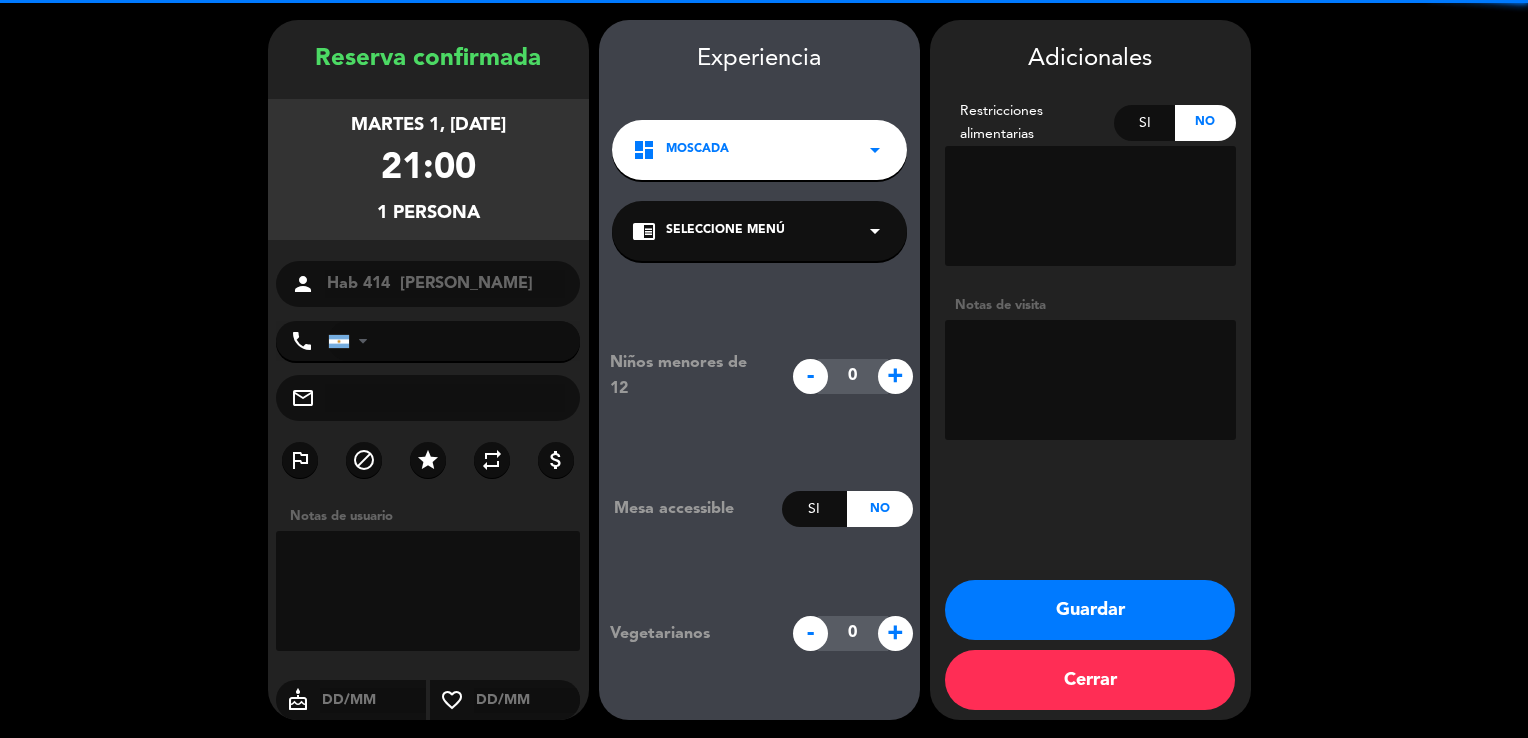 click on "Guardar" at bounding box center (1090, 610) 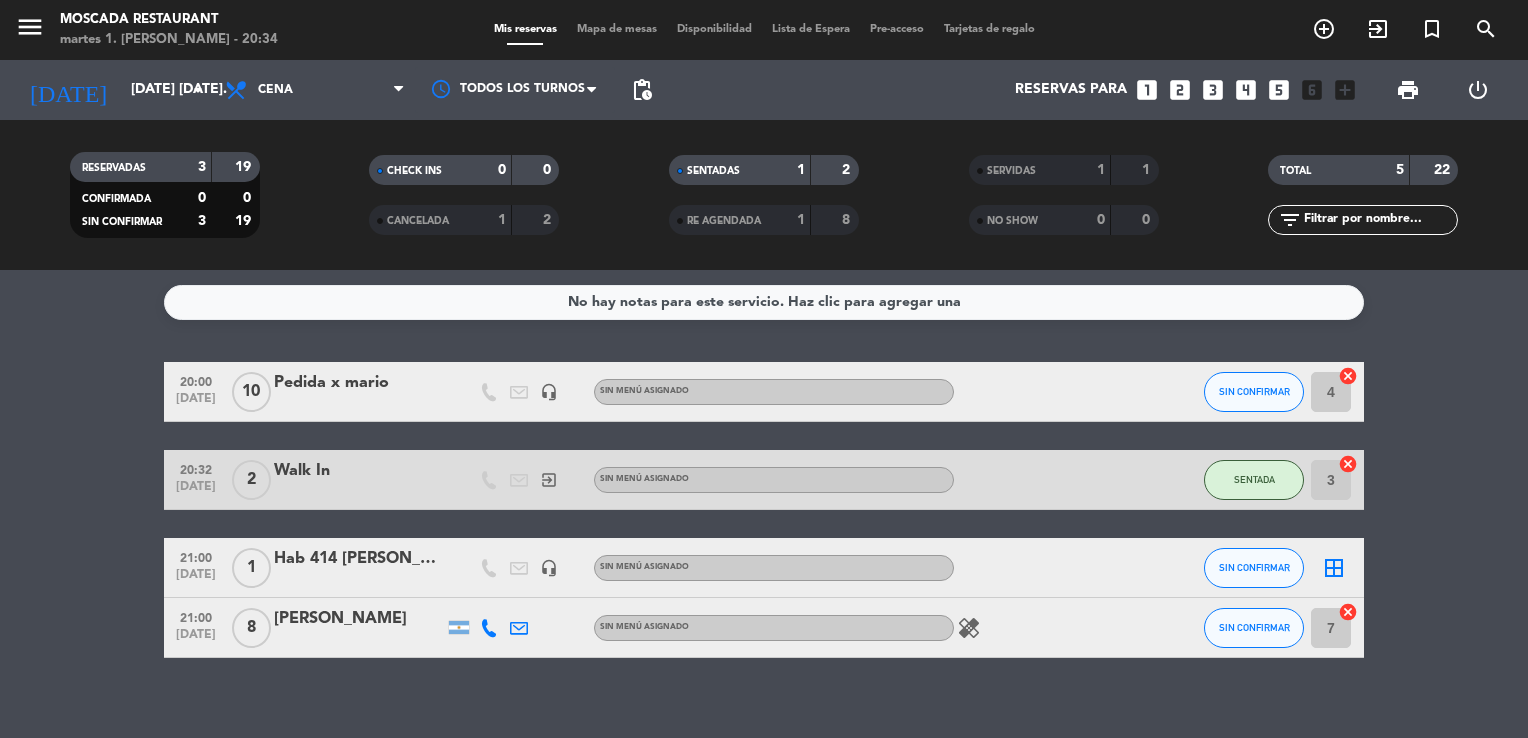 click on "menu  Moscada Restaurant   martes 1. [PERSON_NAME] - 20:34   Mis reservas   Mapa de mesas   Disponibilidad   Lista de Espera   Pre-acceso   Tarjetas de regalo  add_circle_outline exit_to_app turned_in_not search" 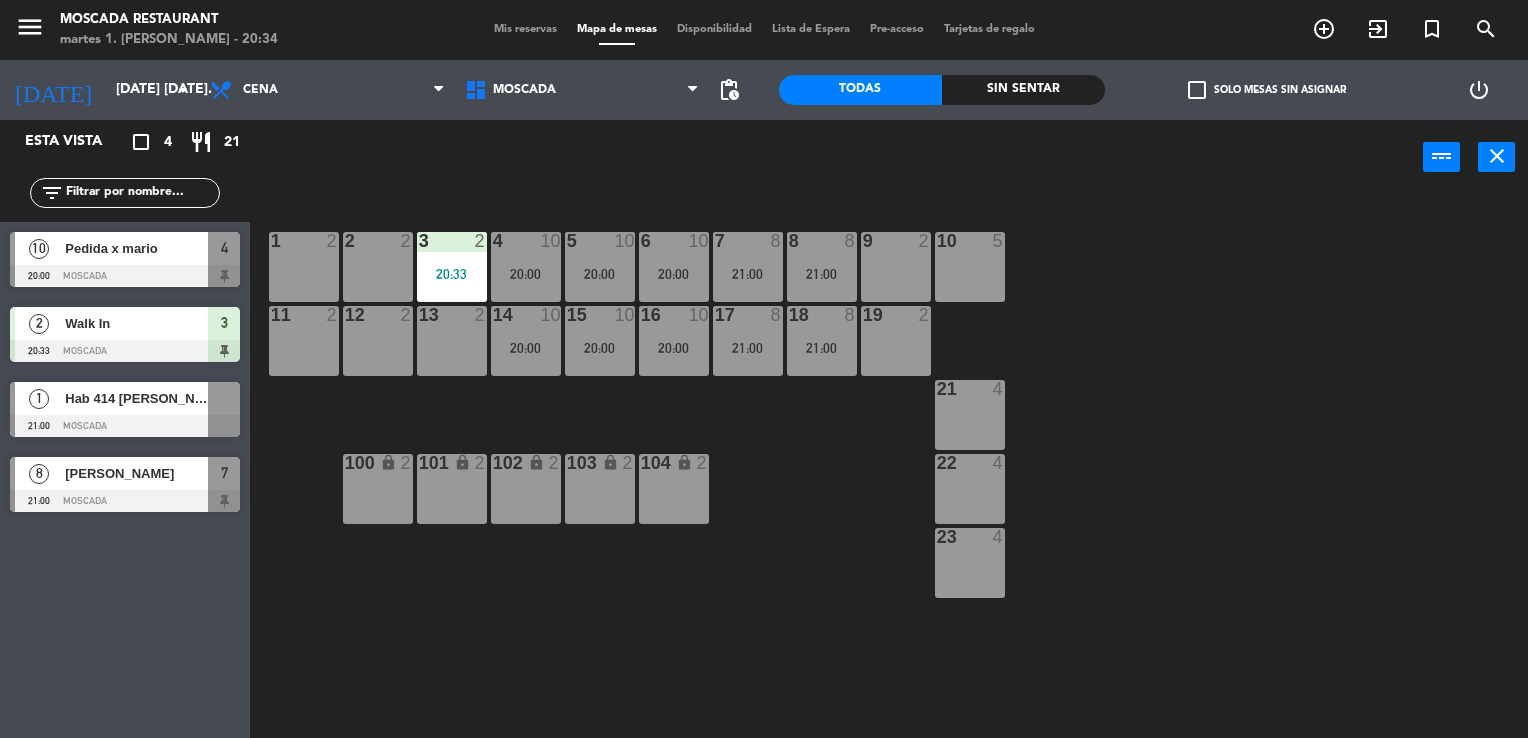 click on "2  2" at bounding box center (378, 267) 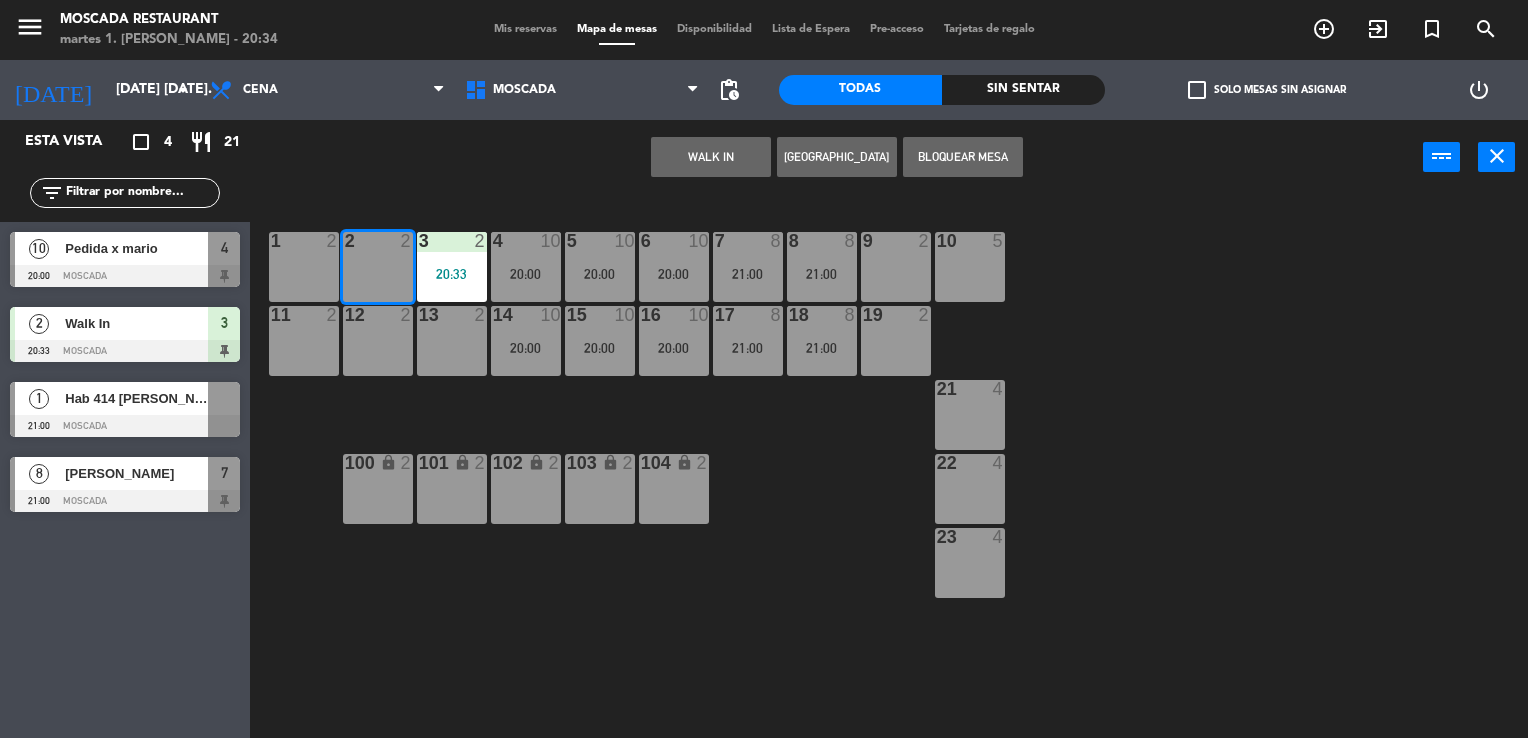click on "WALK IN" at bounding box center (711, 157) 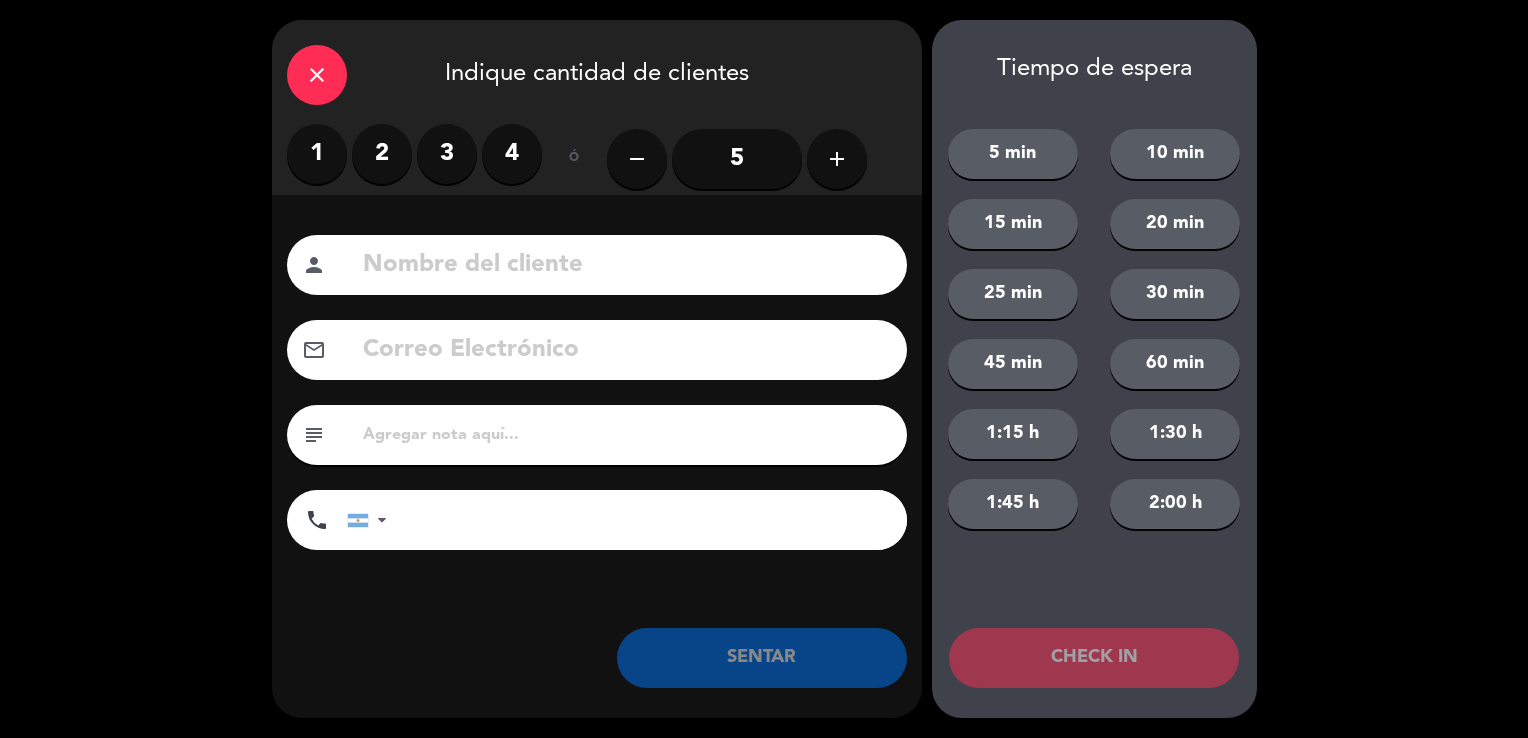 click on "1" at bounding box center [317, 154] 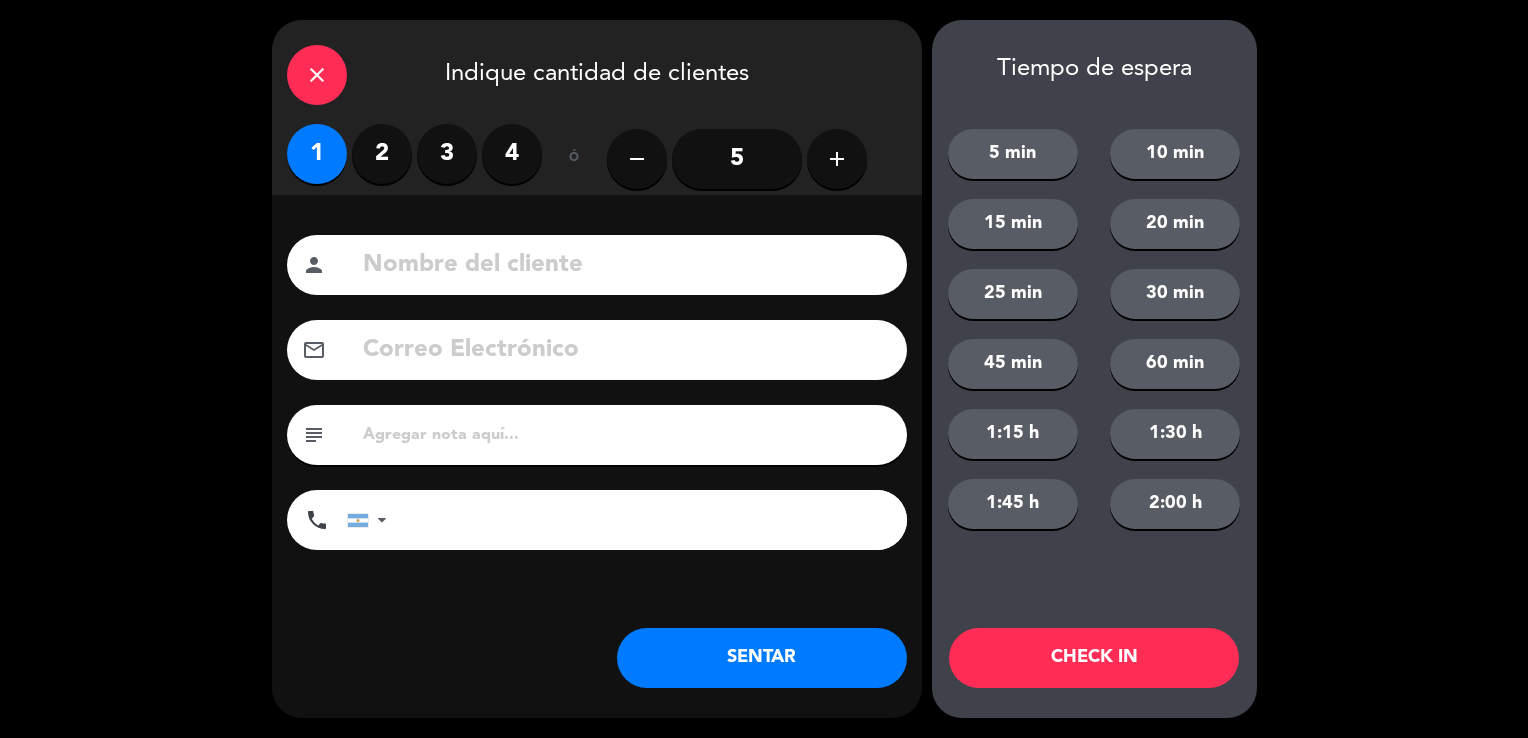 click on "CHECK IN" 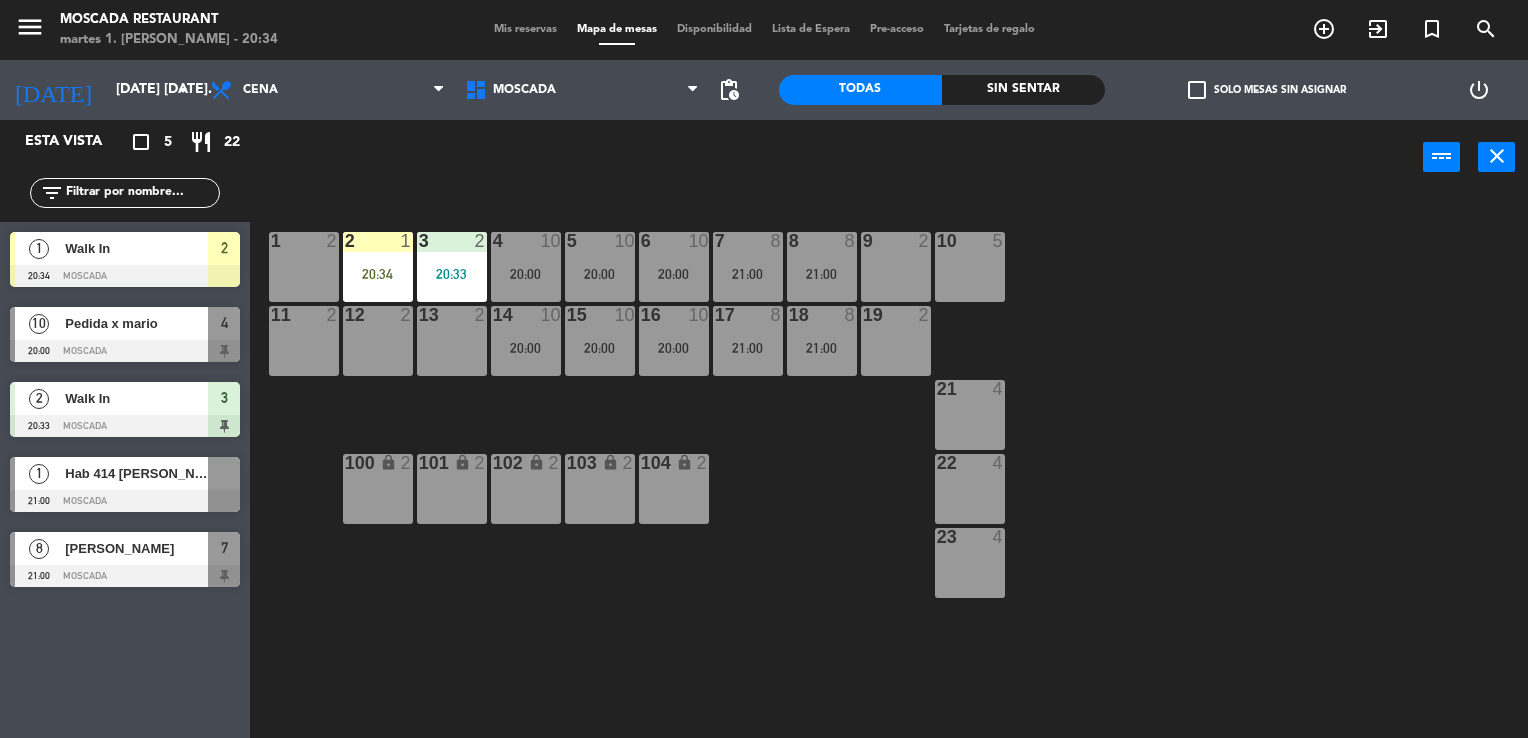 click on "1  2  2  1   20:34  3  2   20:33  4  10   20:00  5  10   20:00  8  8   21:00  6  10   20:00  7  8   21:00  9  2  10  5  11  2  12  2  13  2  14  10   20:00  15  10   20:00  16  10   20:00  17  8   21:00  18  8   21:00  19  2  21  4  22  4  100 lock  2  101 lock  2  102 lock  2  103 lock  2  104 lock  2  23  4" 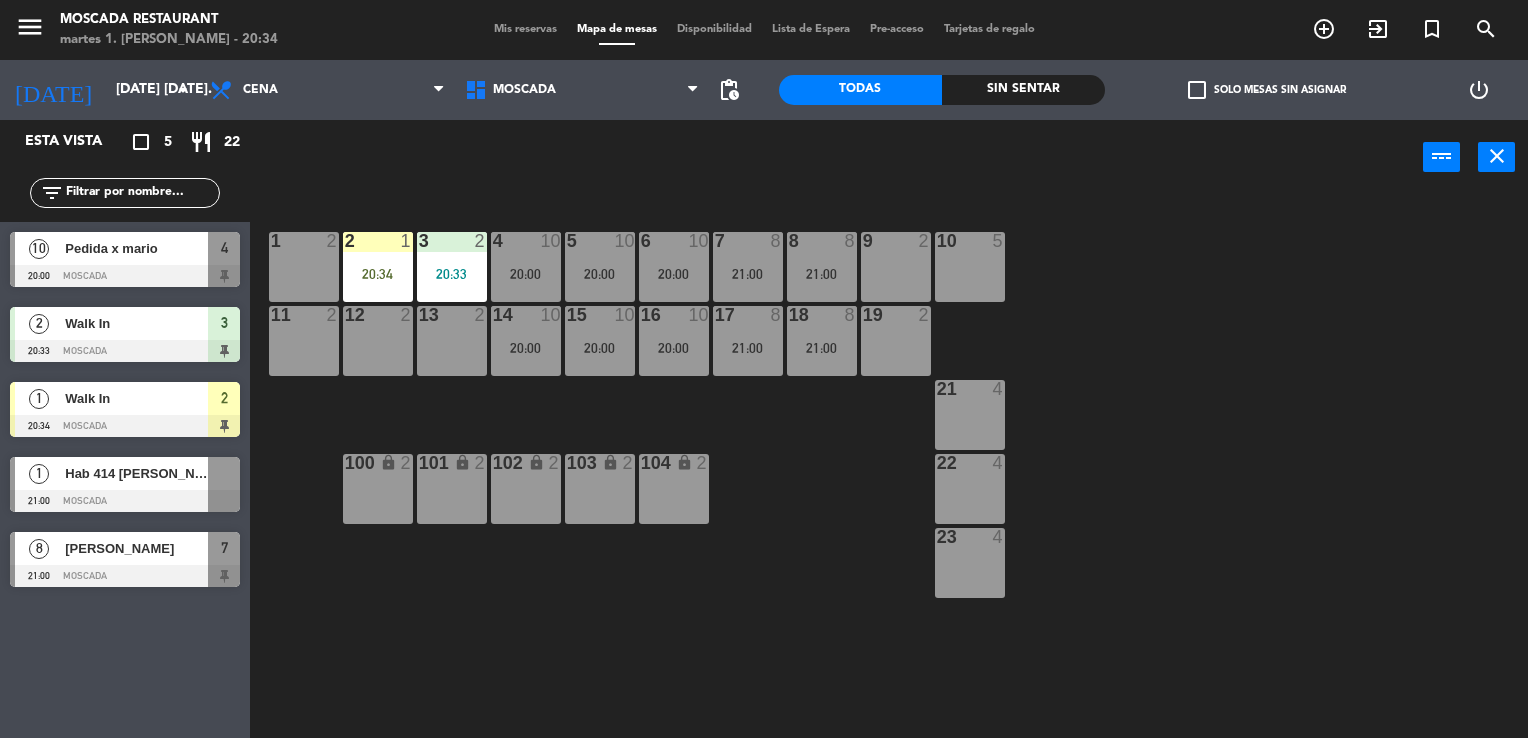 click on "menu  Moscada Restaurant   martes 1. [PERSON_NAME] - 20:34   Mis reservas   Mapa de mesas   Disponibilidad   Lista de Espera   Pre-acceso   Tarjetas de regalo  add_circle_outline exit_to_app turned_in_not search" 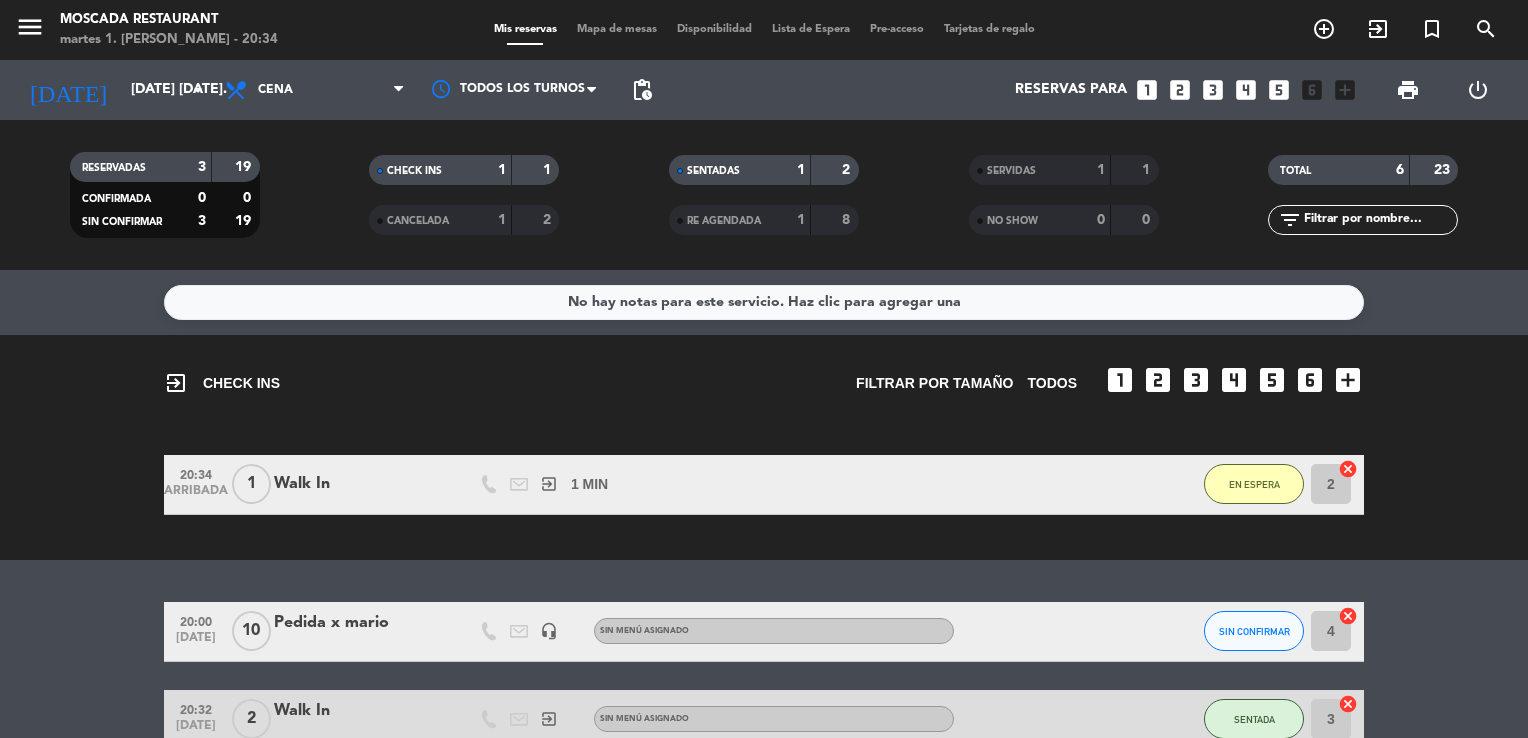 click on "SIN CONFIRMAR" 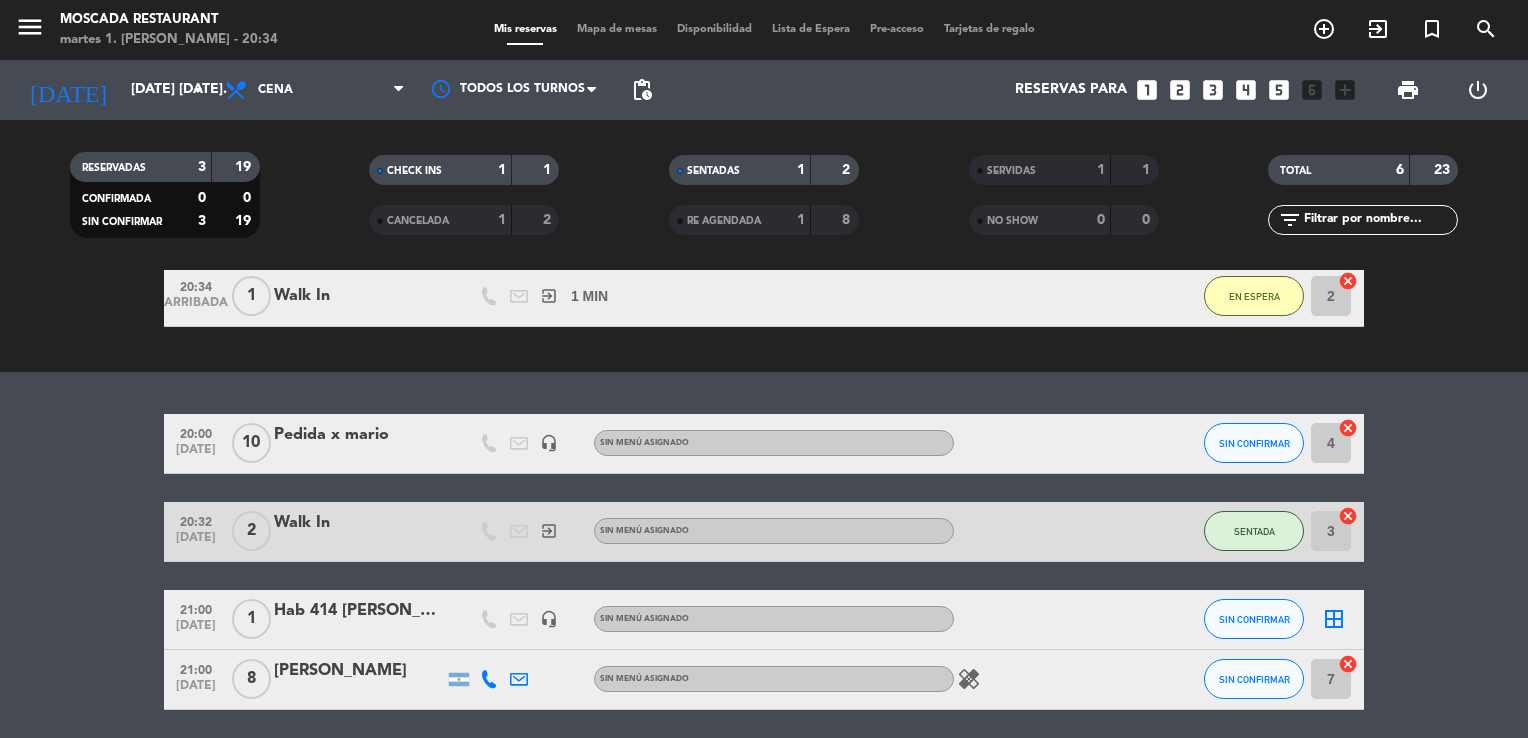 scroll, scrollTop: 200, scrollLeft: 0, axis: vertical 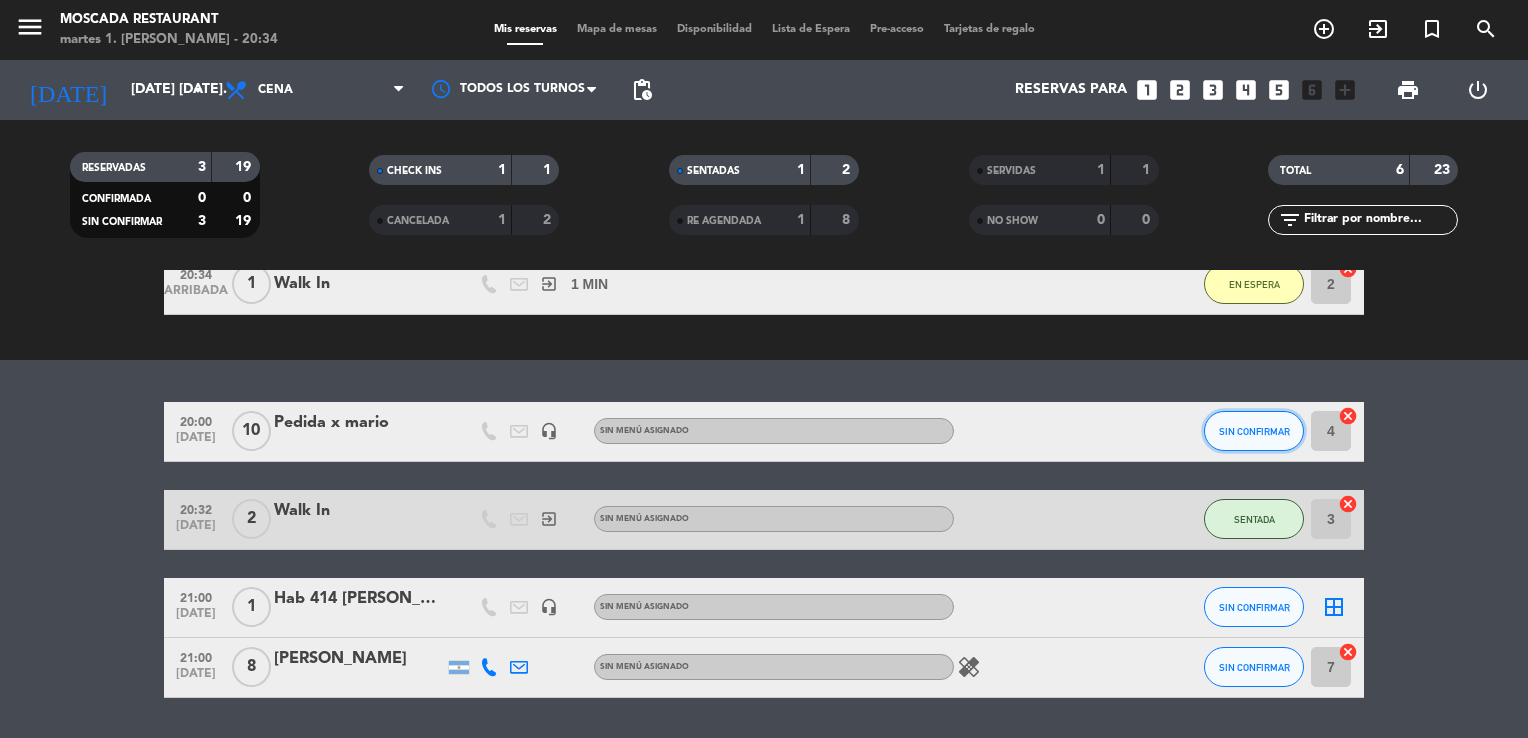 click on "SIN CONFIRMAR" 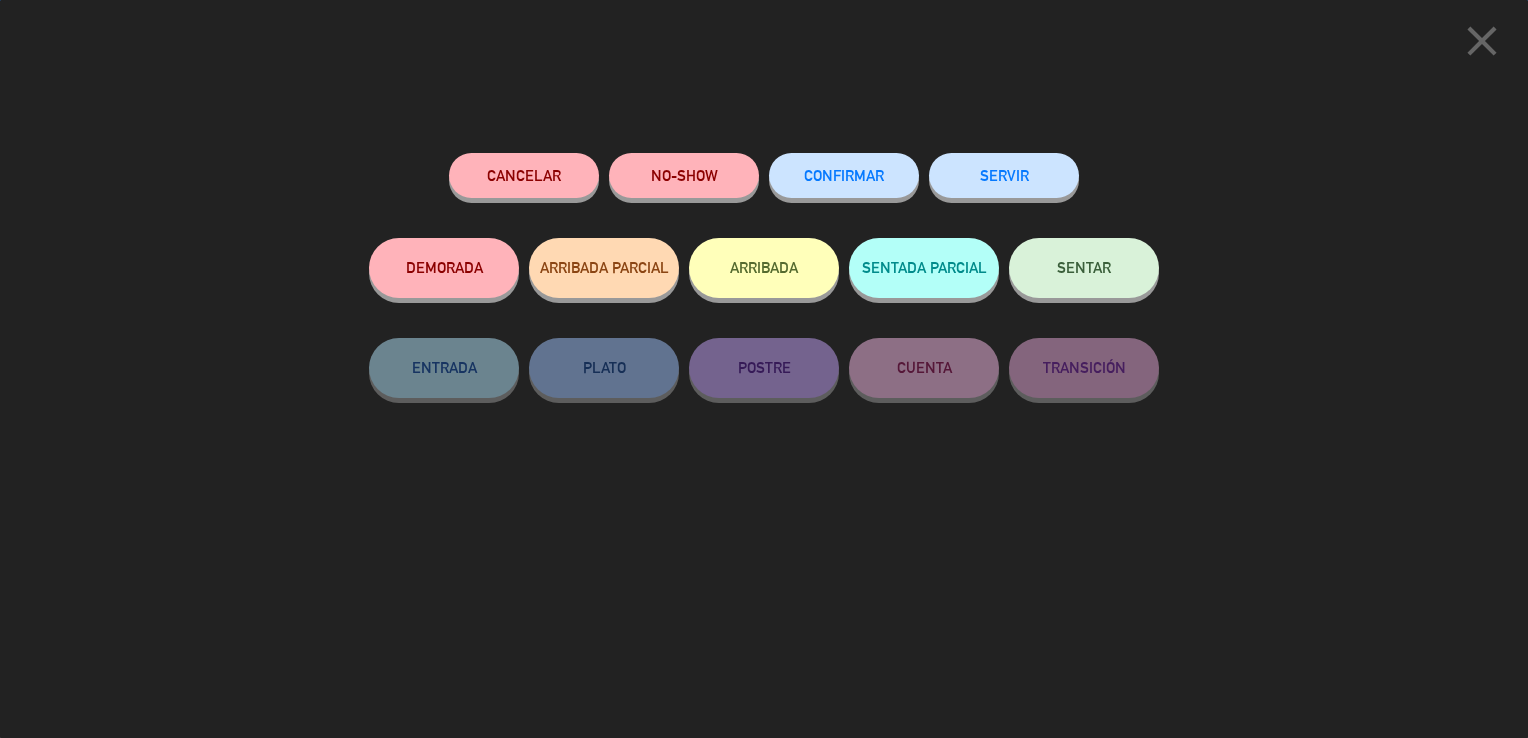 click on "CONFIRMAR" 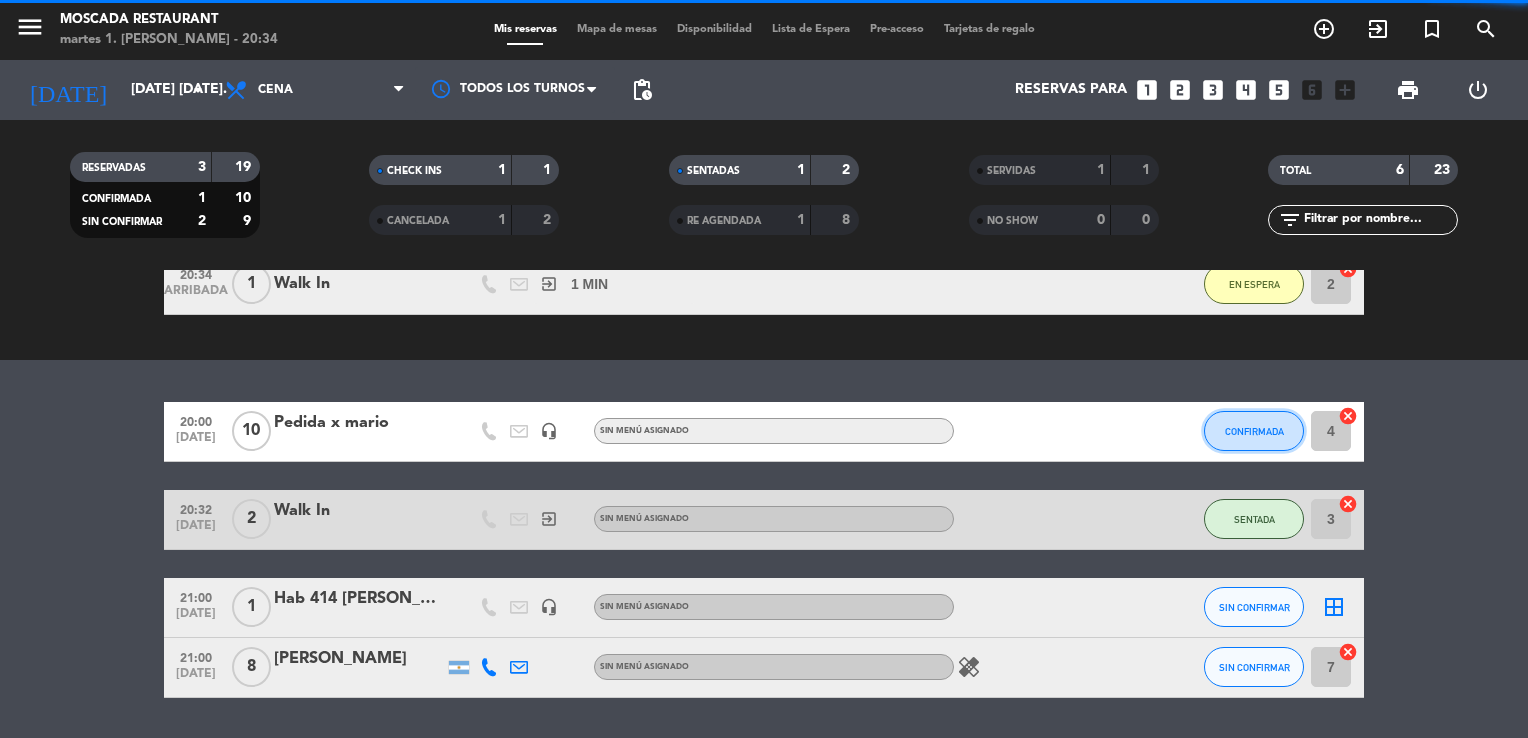 click on "CONFIRMADA" 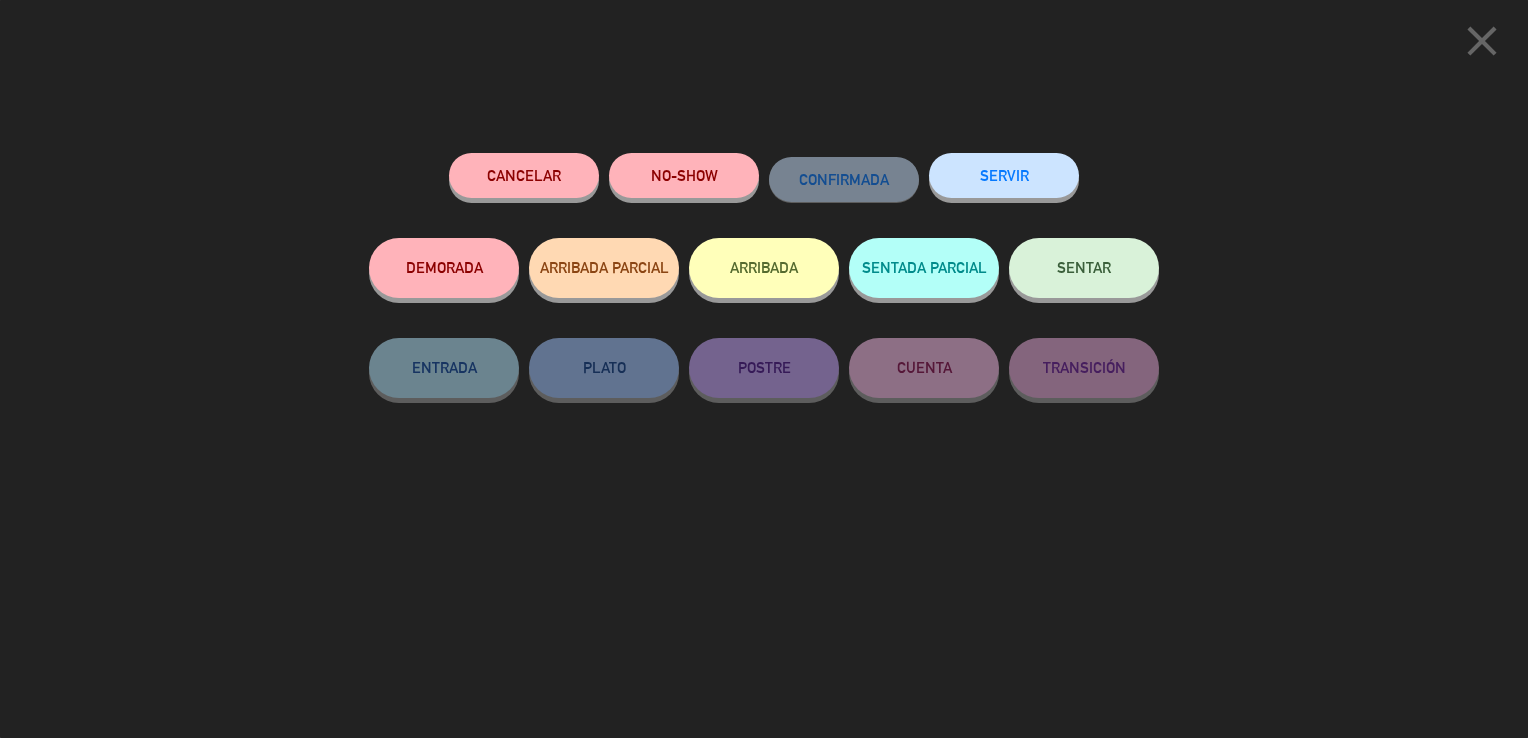 click on "ARRIBADA" 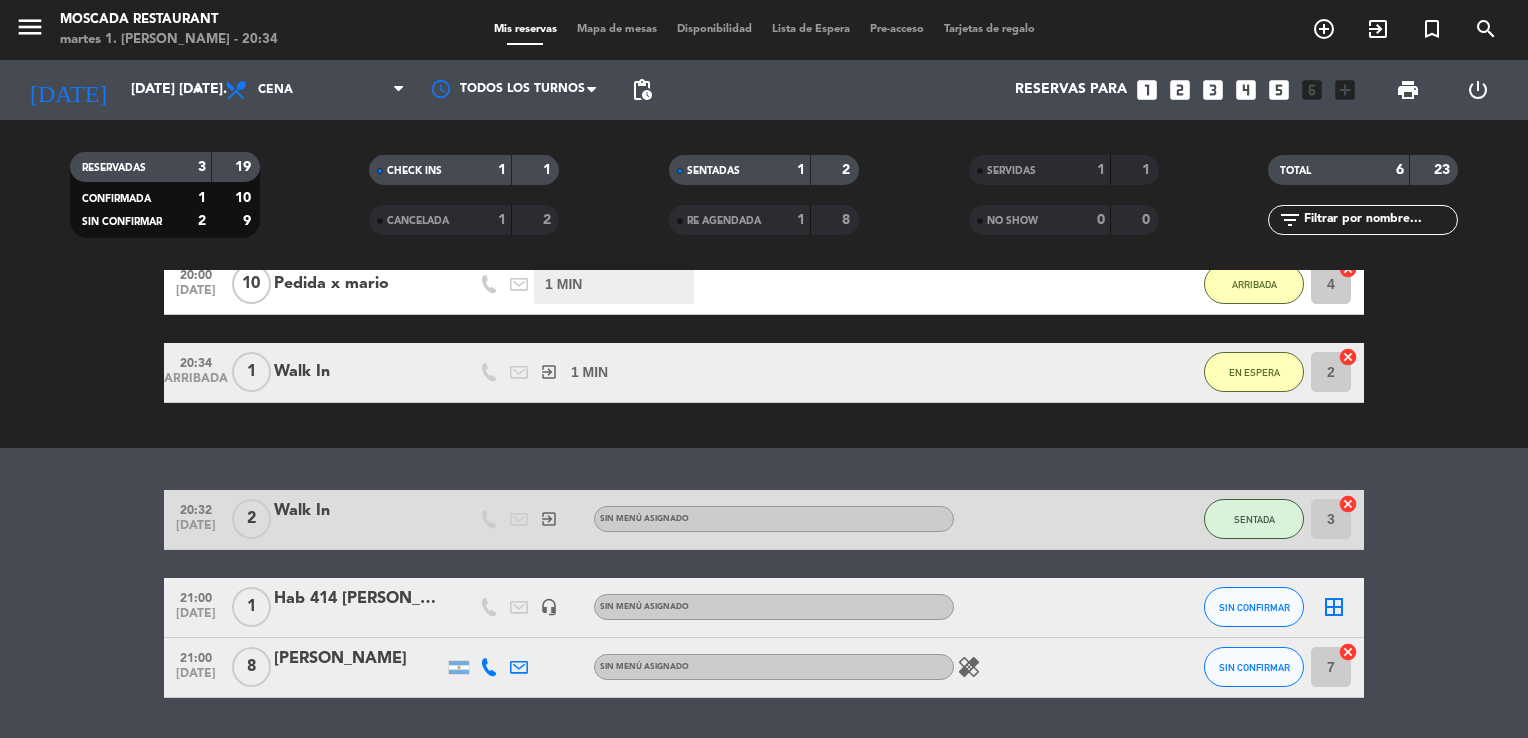 click on "menu  Moscada Restaurant   martes 1. [PERSON_NAME] - 20:34   Mis reservas   Mapa de mesas   Disponibilidad   Lista de Espera   Pre-acceso   Tarjetas de regalo  add_circle_outline exit_to_app turned_in_not search" 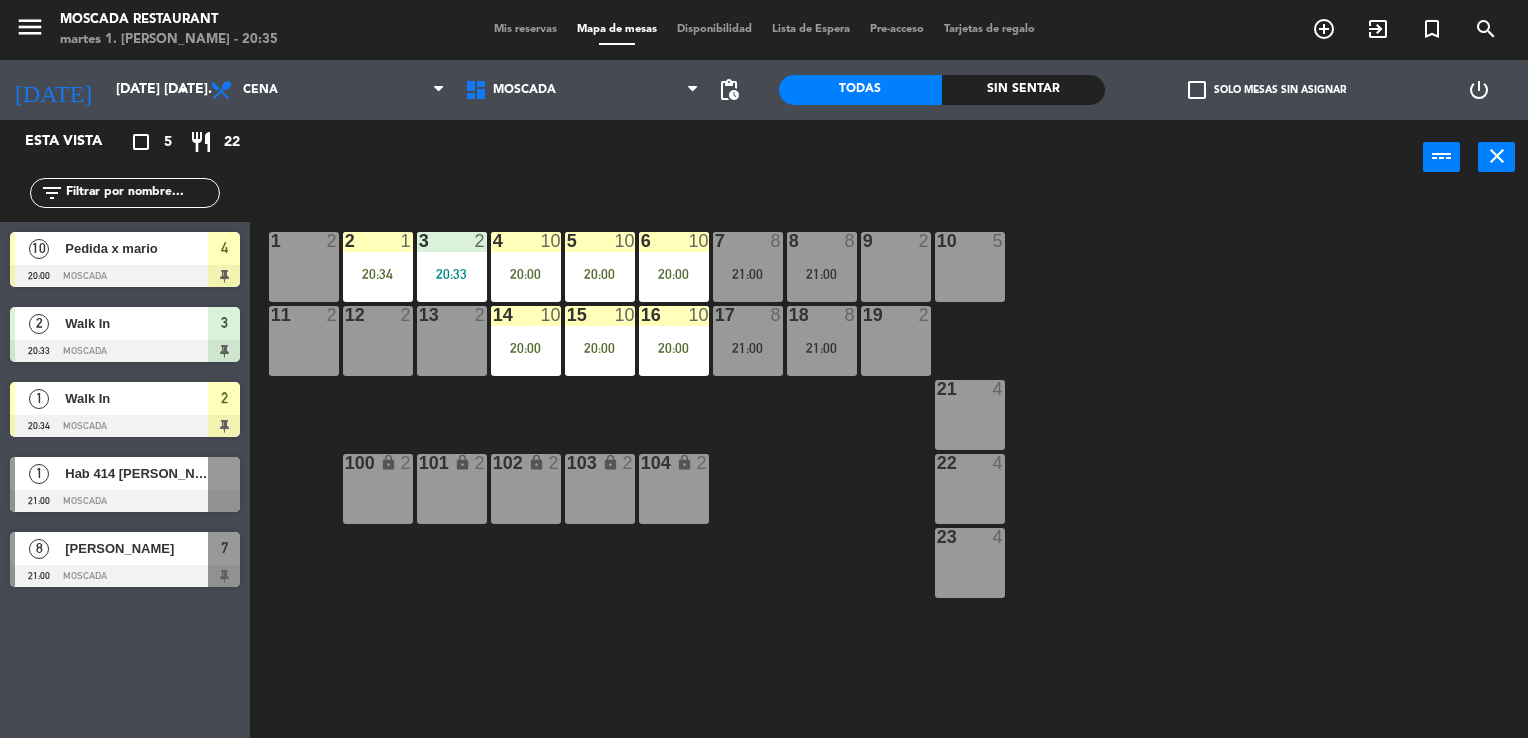 click on "9  2" at bounding box center [896, 267] 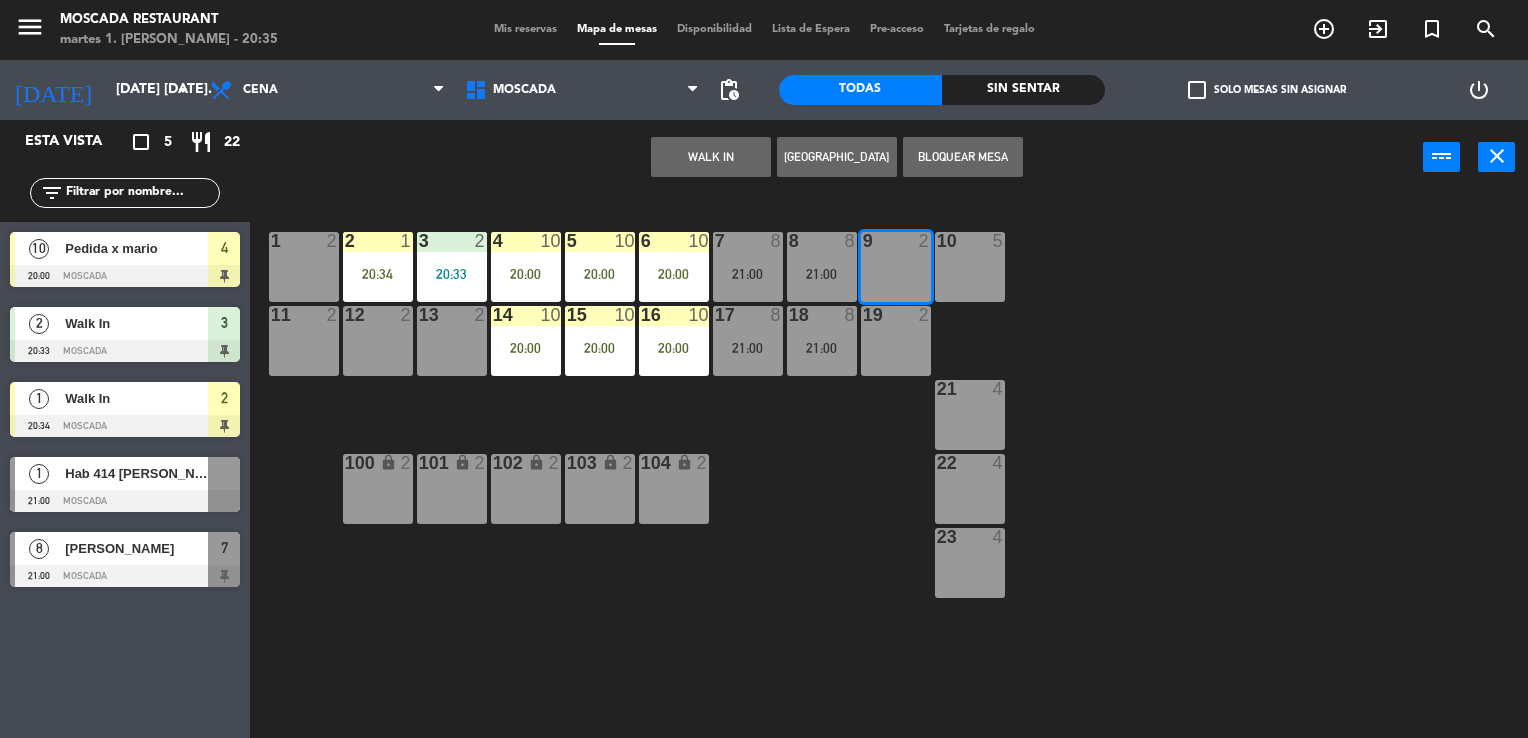 click on "WALK IN" at bounding box center [711, 157] 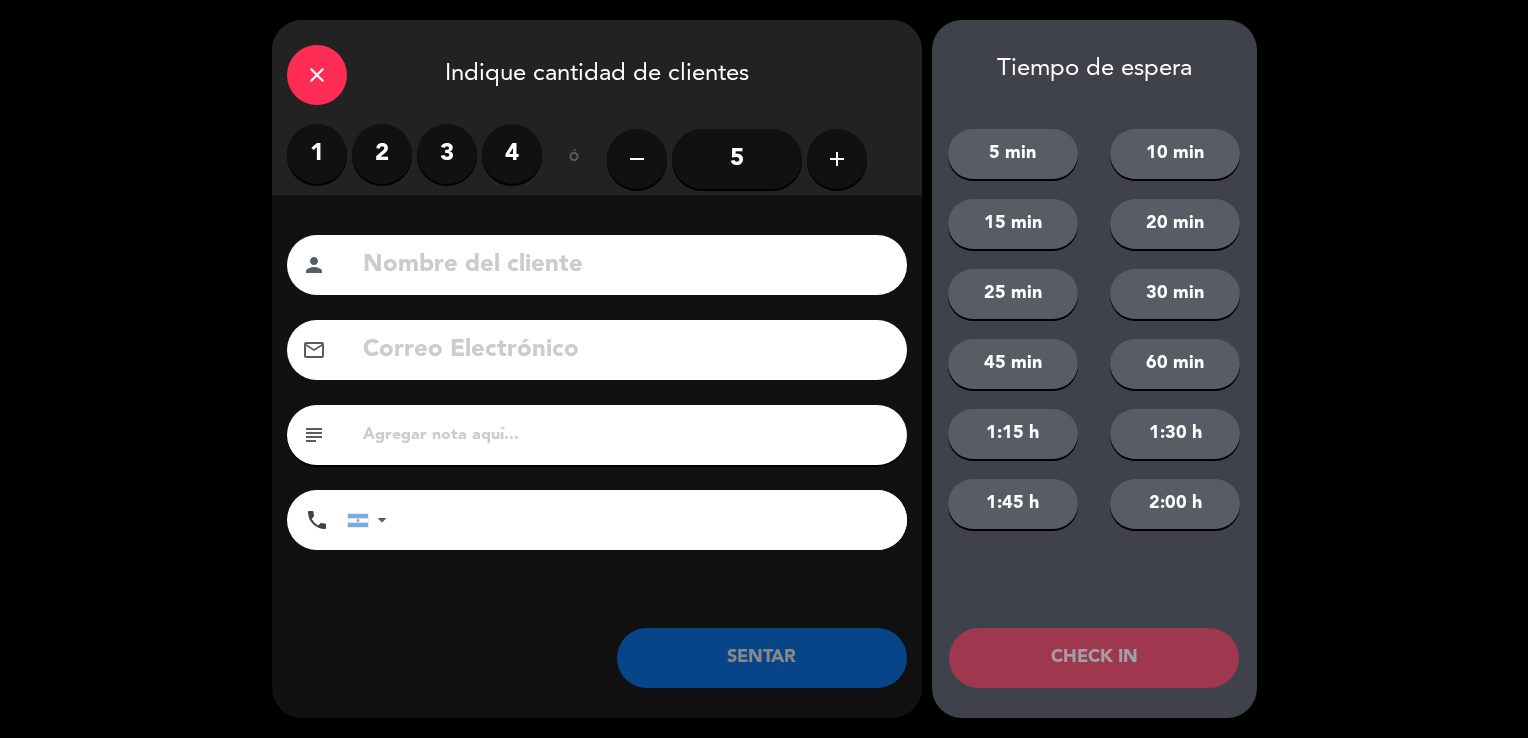 click on "SENTAR" 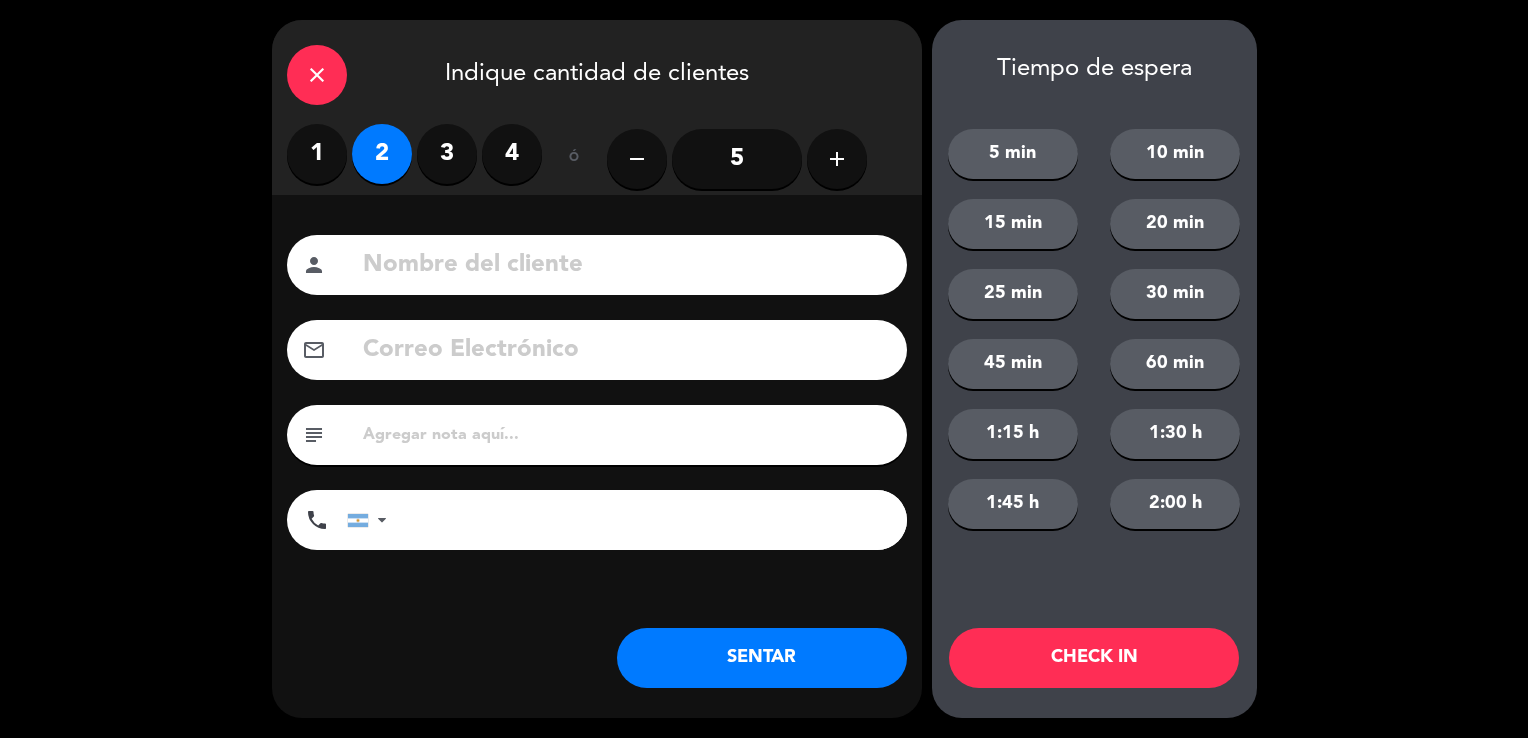 drag, startPoint x: 780, startPoint y: 668, endPoint x: 820, endPoint y: 662, distance: 40.4475 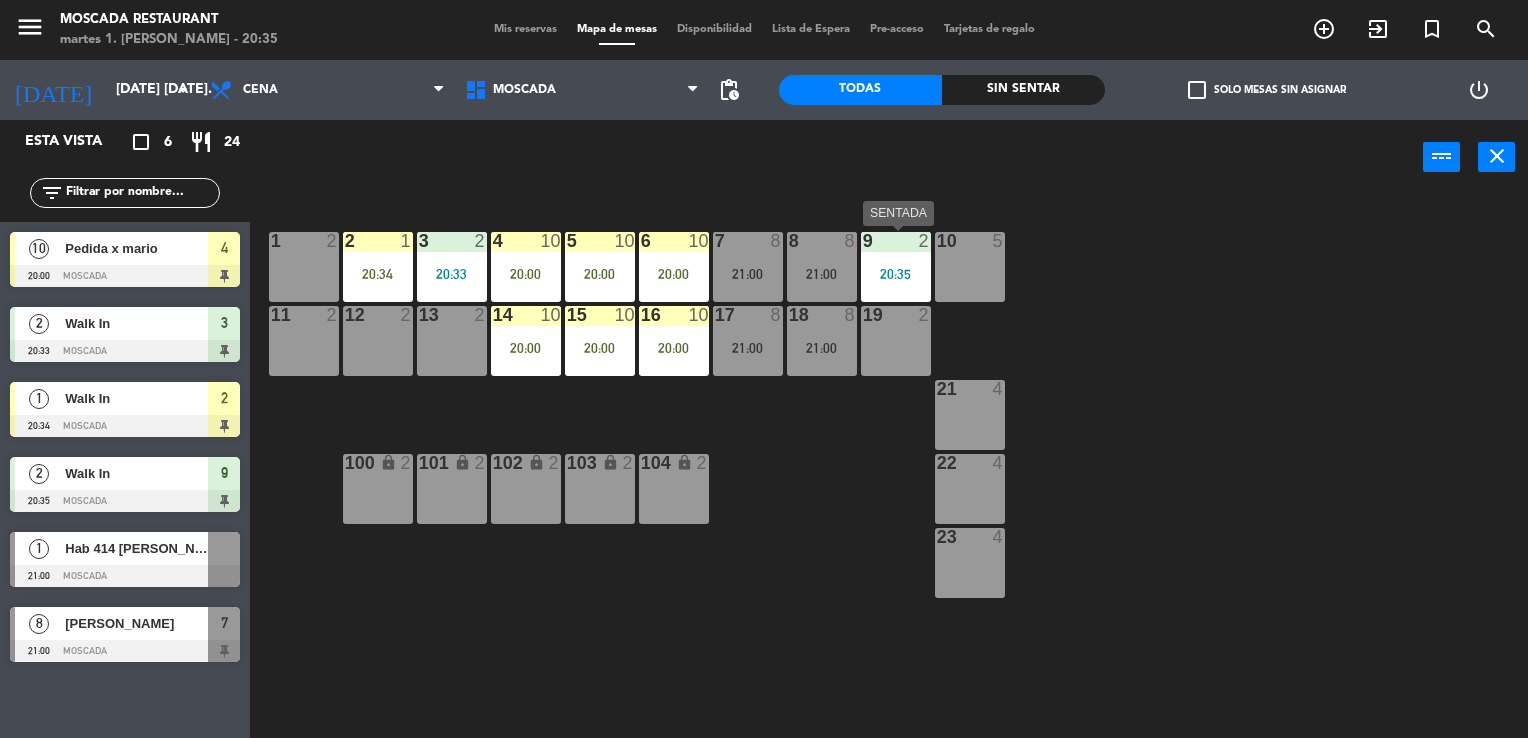click on "9  2   20:35" at bounding box center (896, 267) 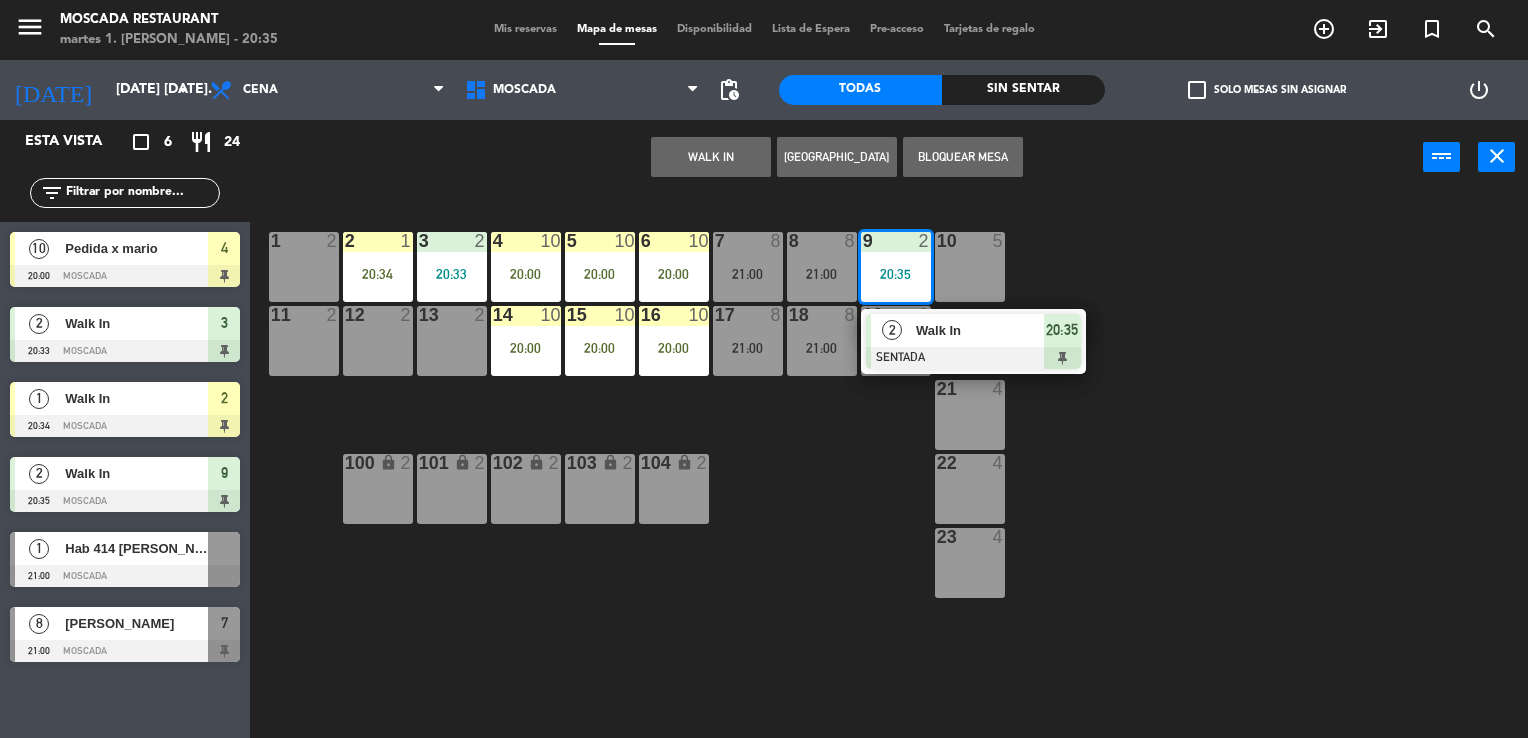 click on "WALK IN   [GEOGRAPHIC_DATA]   Bloquear Mesa  power_input close" at bounding box center (836, 158) 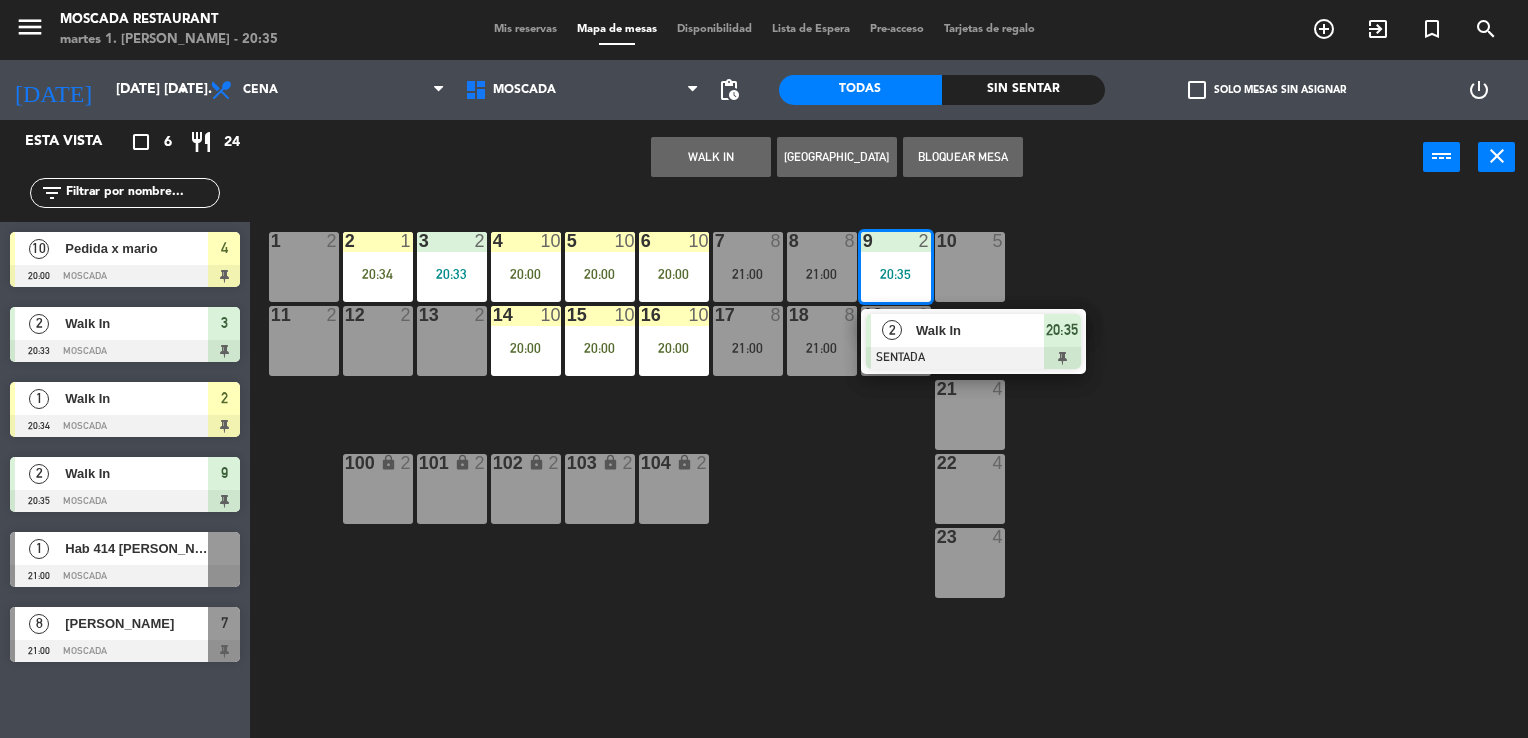 click on "1  2  2  1   20:34  3  2   20:33  4  10   20:00  5  10   20:00  8  8   21:00  6  10   20:00  7  8   21:00  9  2   20:35   2   Walk In   SENTADA  20:35 10  5  11  2  12  2  13  2  14  10   20:00  15  10   20:00  16  10   20:00  17  8   21:00  18  8   21:00  19  2  21  4  22  4  100 lock  2  101 lock  2  102 lock  2  103 lock  2  104 lock  2  23  4" 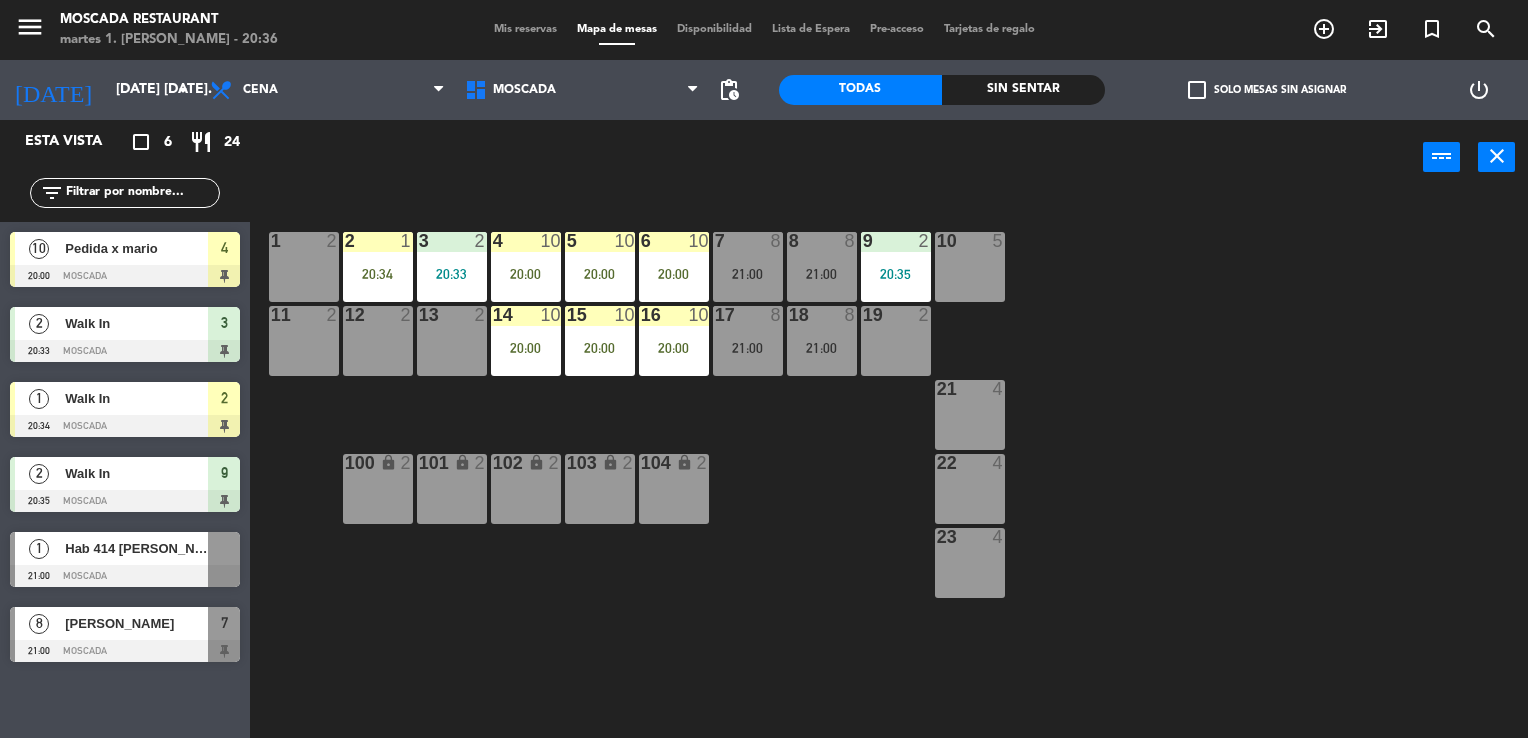 click on "Mis reservas" at bounding box center (525, 29) 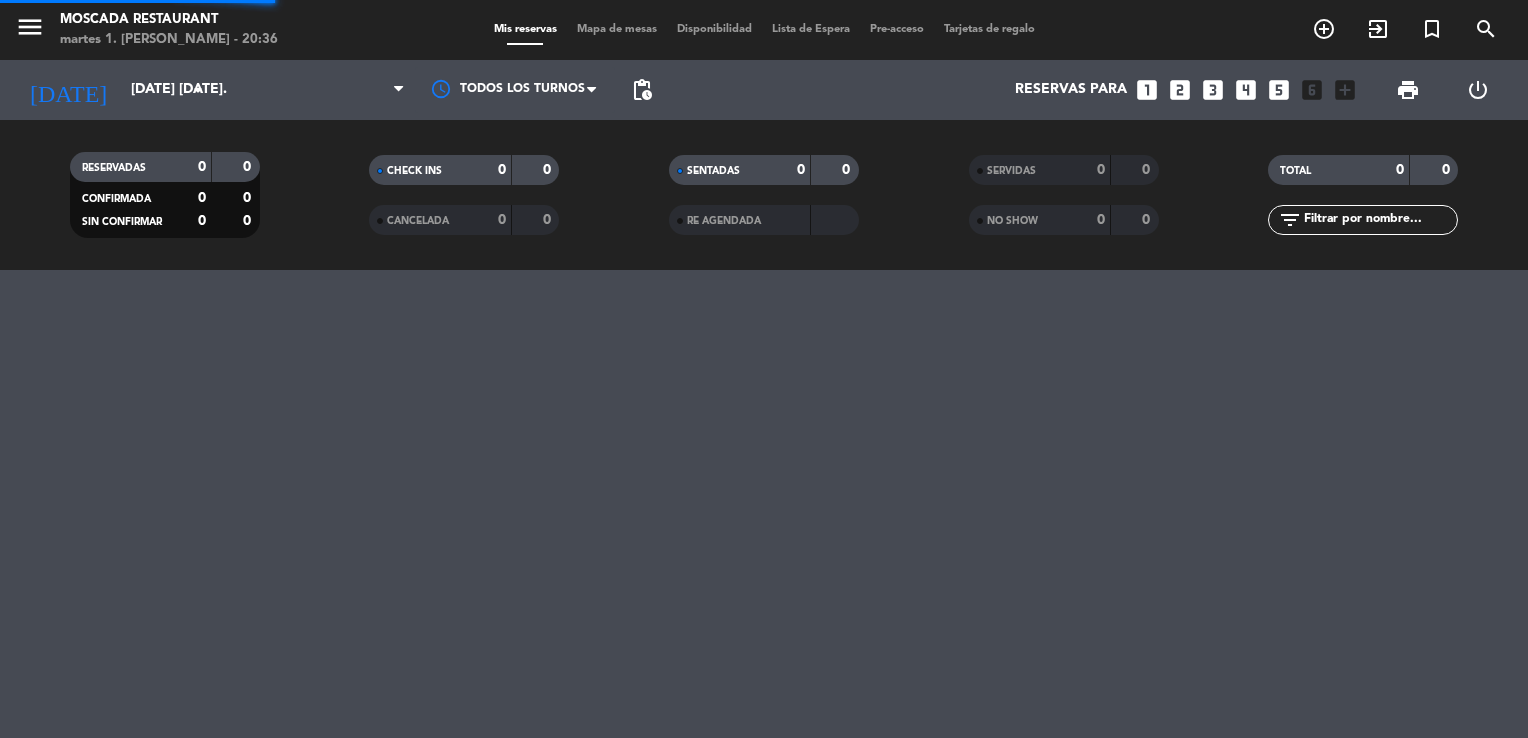 click on "Mis reservas" at bounding box center [525, 29] 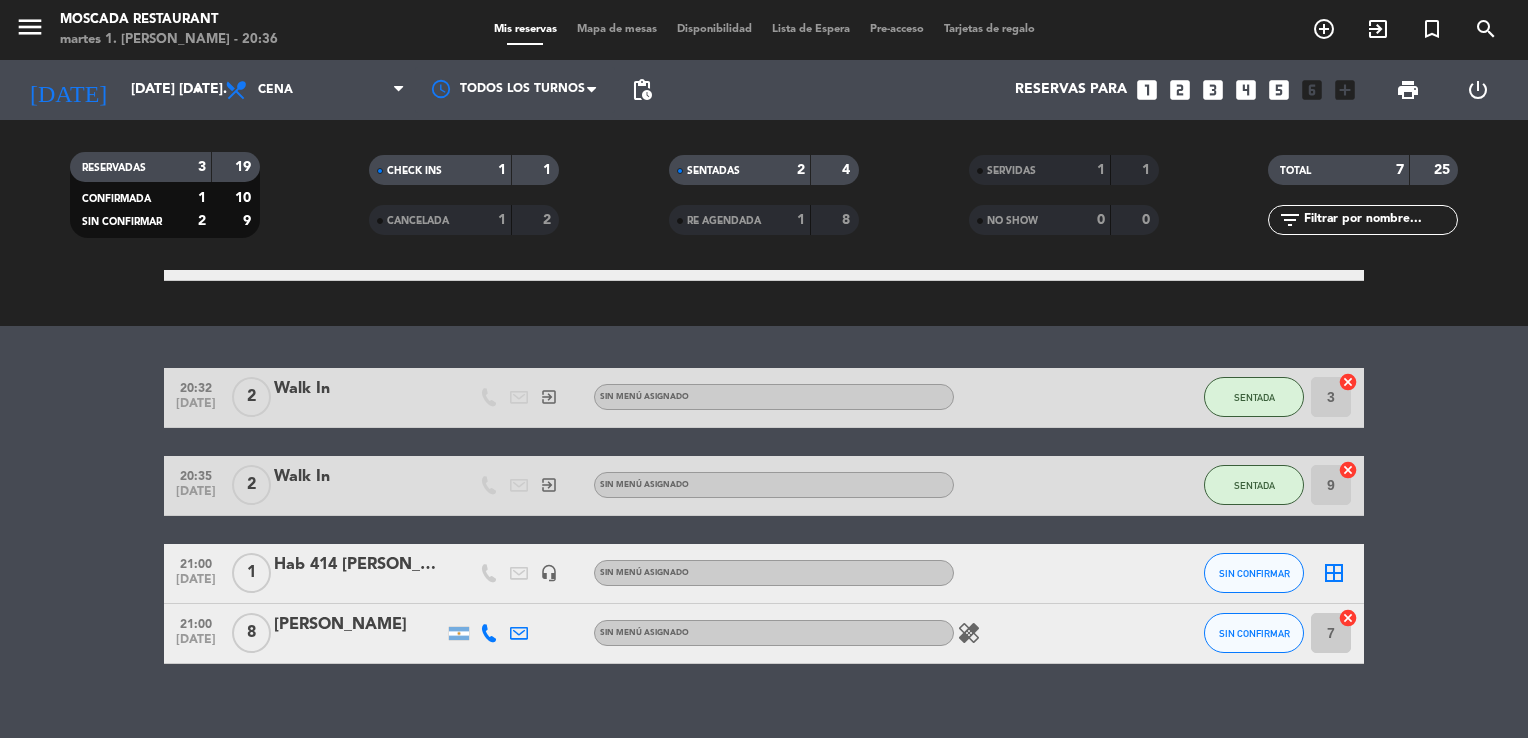 scroll, scrollTop: 300, scrollLeft: 0, axis: vertical 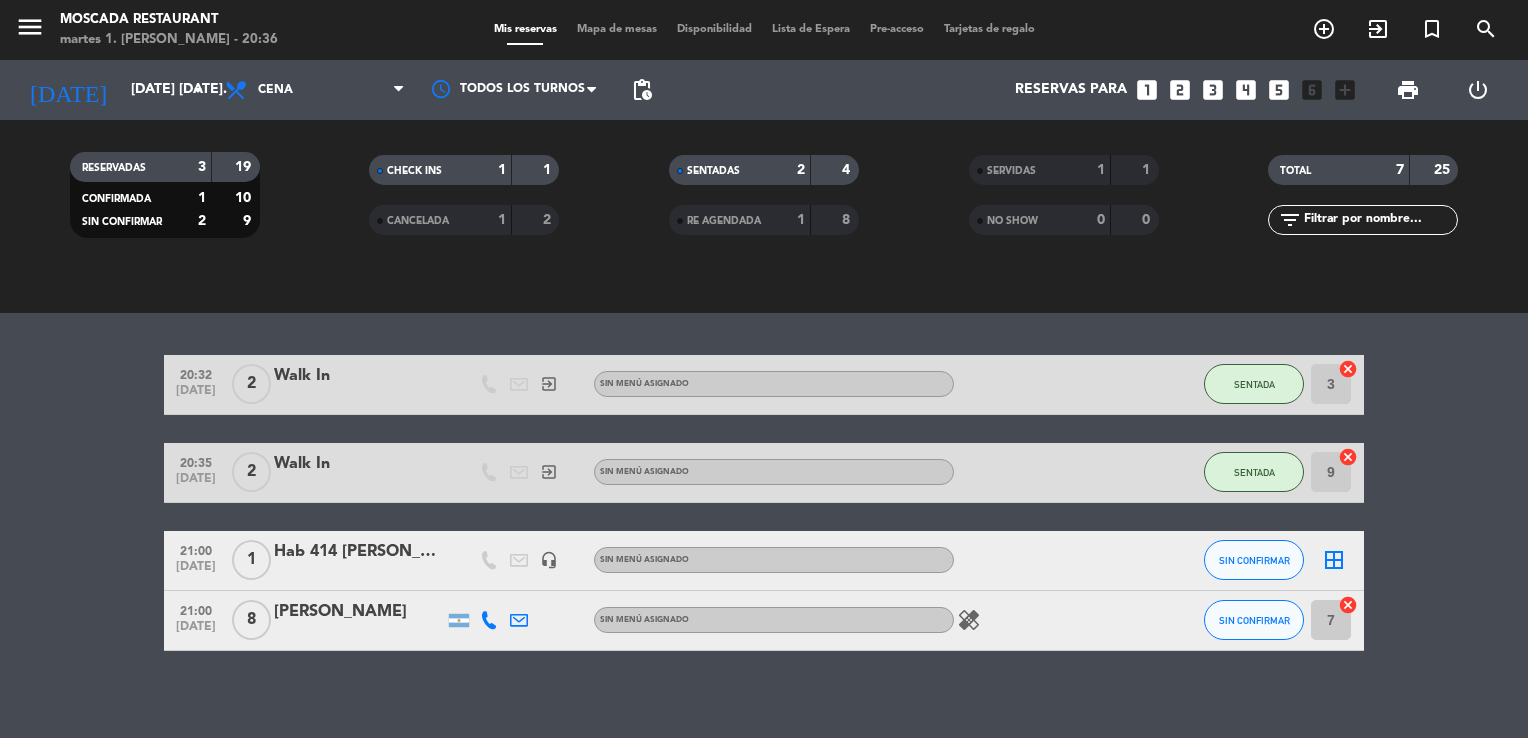 click on "border_all" 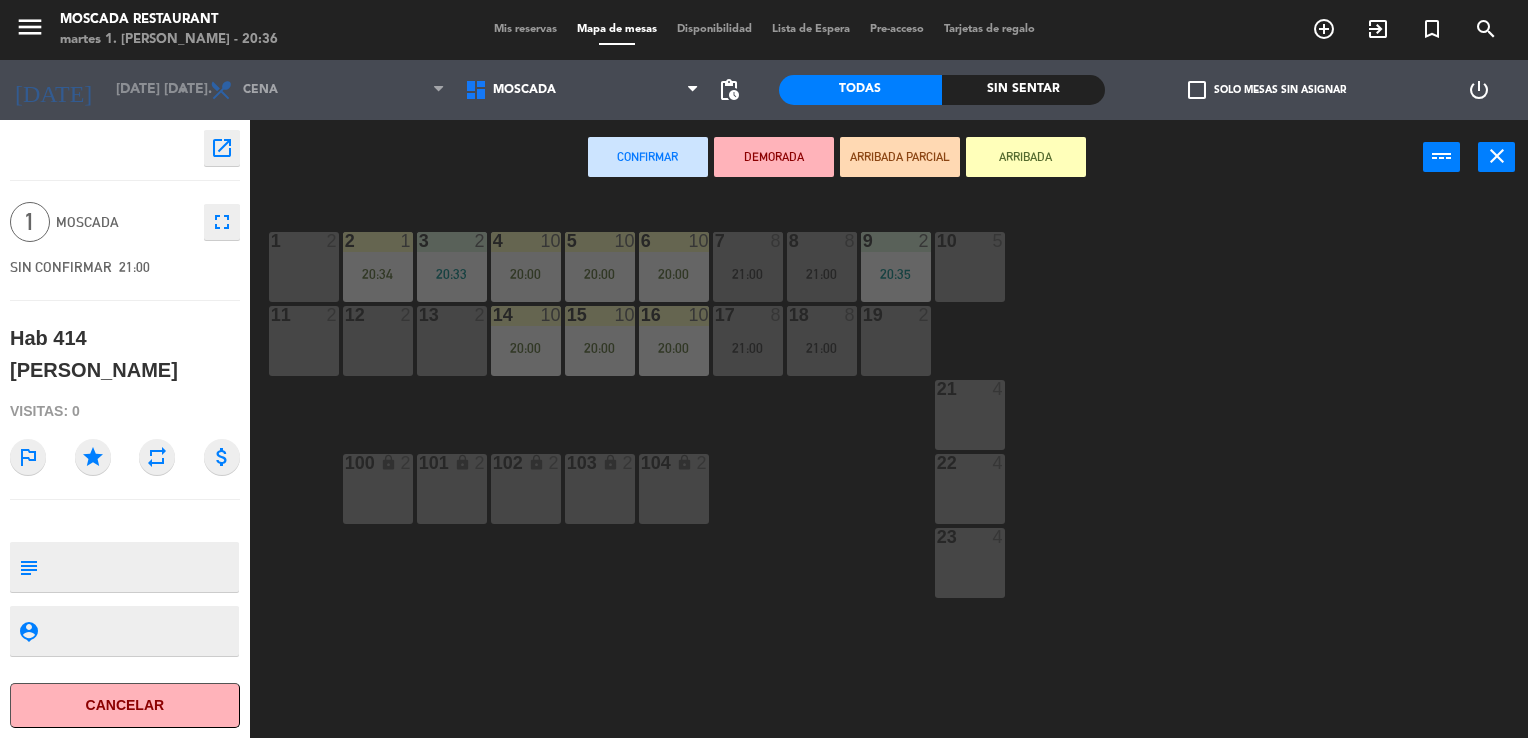 click on "1  2  2  1   20:34  3  2   20:33  4  10   20:00  5  10   20:00  8  8   21:00  6  10   20:00  7  8   21:00  9  2   20:35  10  5  11  2  12  2  13  2  14  10   20:00  15  10   20:00  16  10   20:00  17  8   21:00  18  8   21:00  19  2  21  4  22  4  100 lock  2  101 lock  2  102 lock  2  103 lock  2  104 lock  2  23  4" 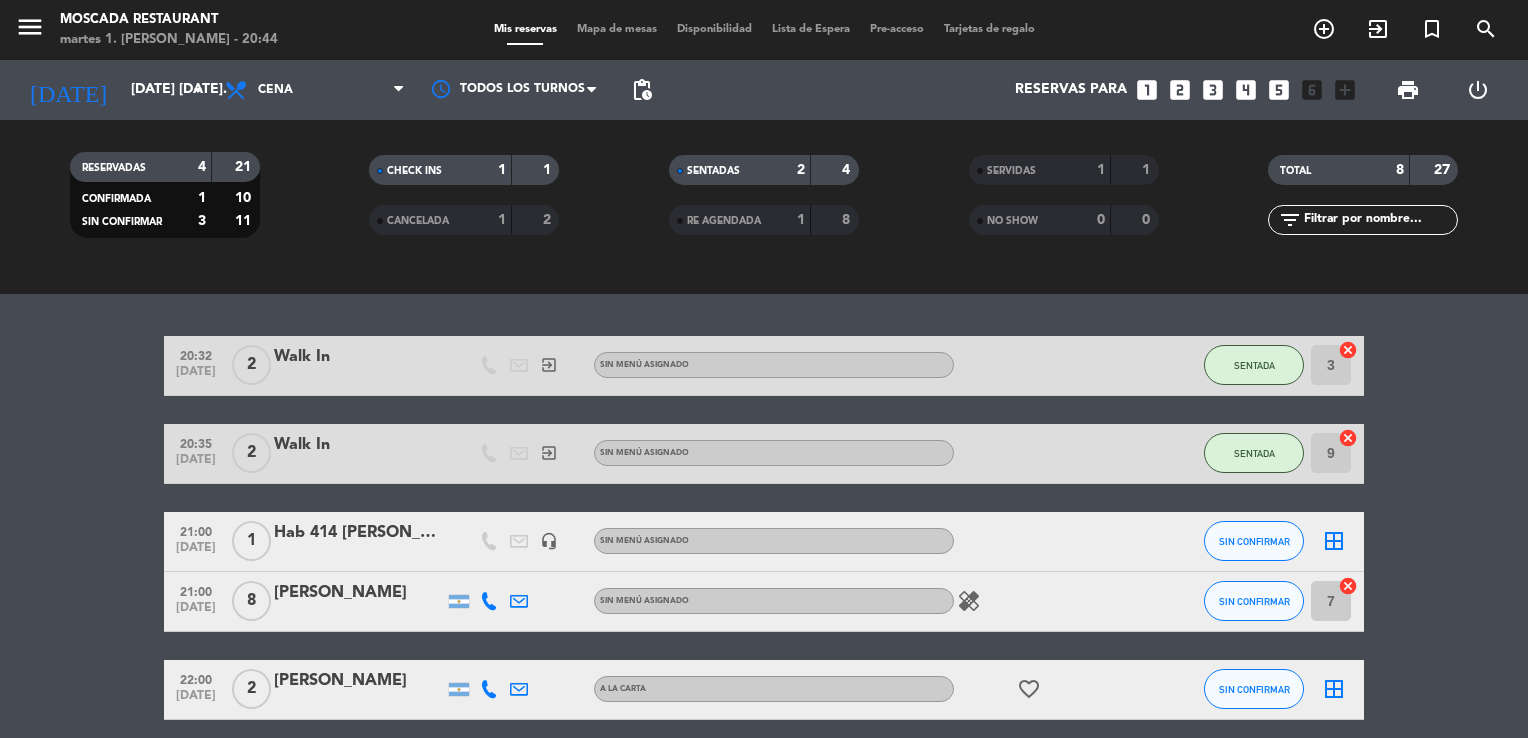 scroll, scrollTop: 355, scrollLeft: 0, axis: vertical 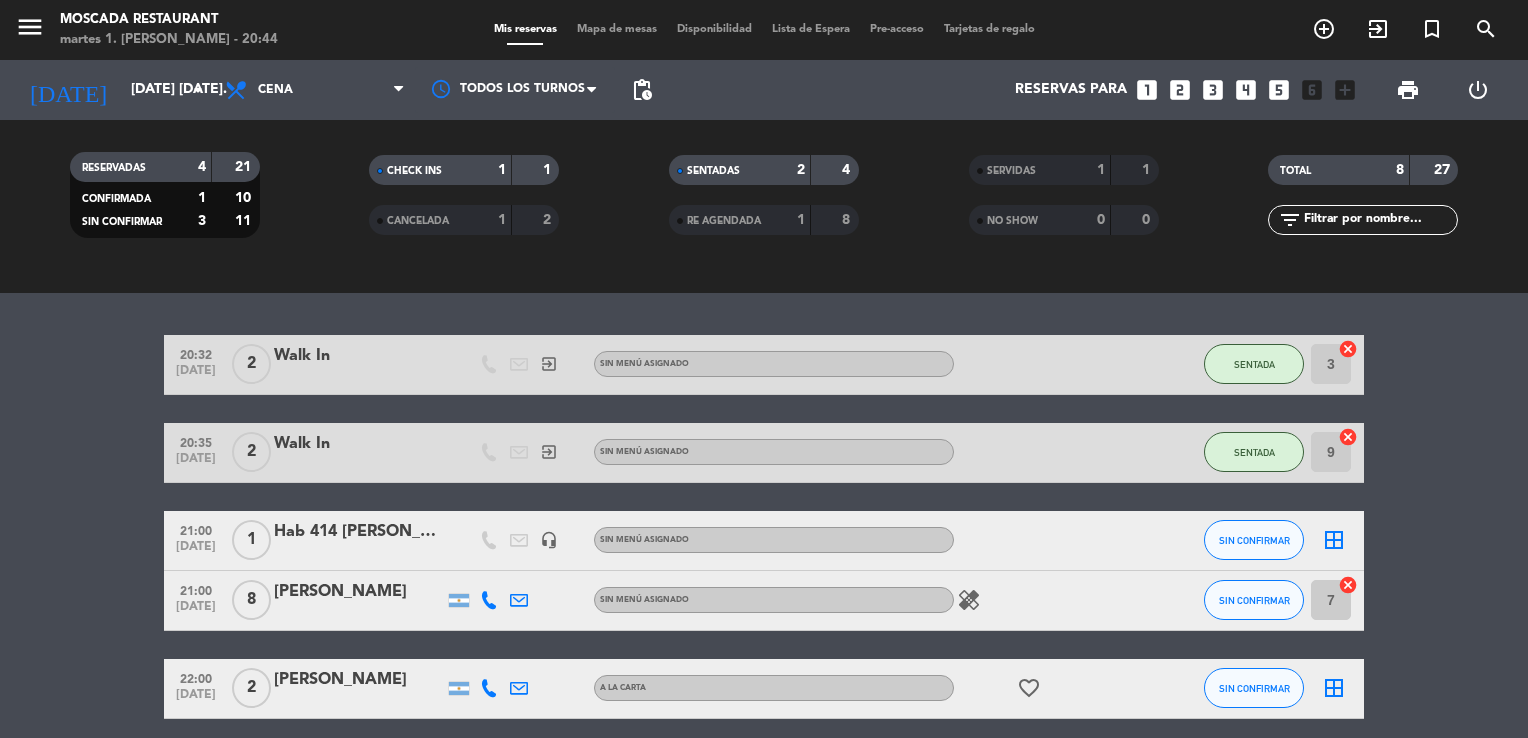 click 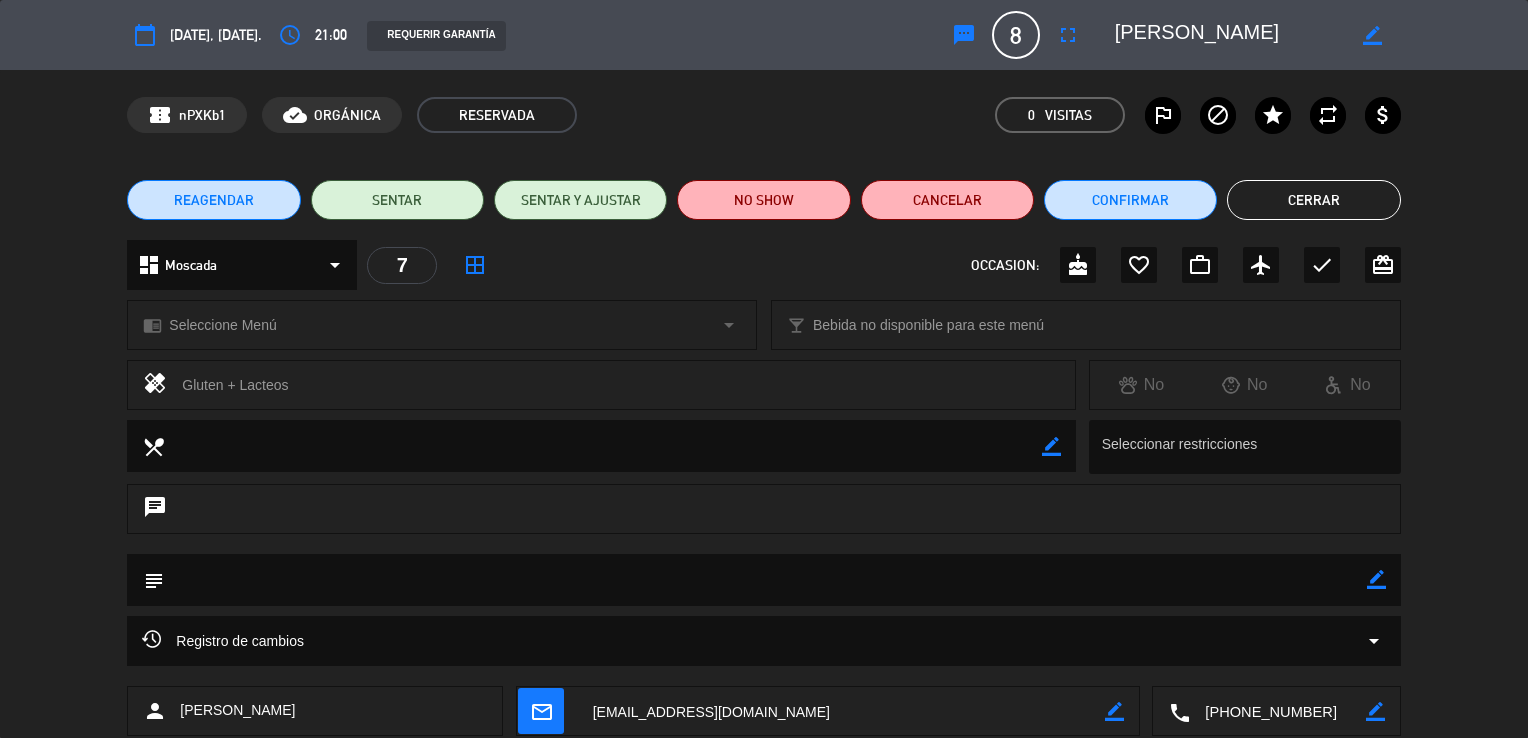 click on "7" 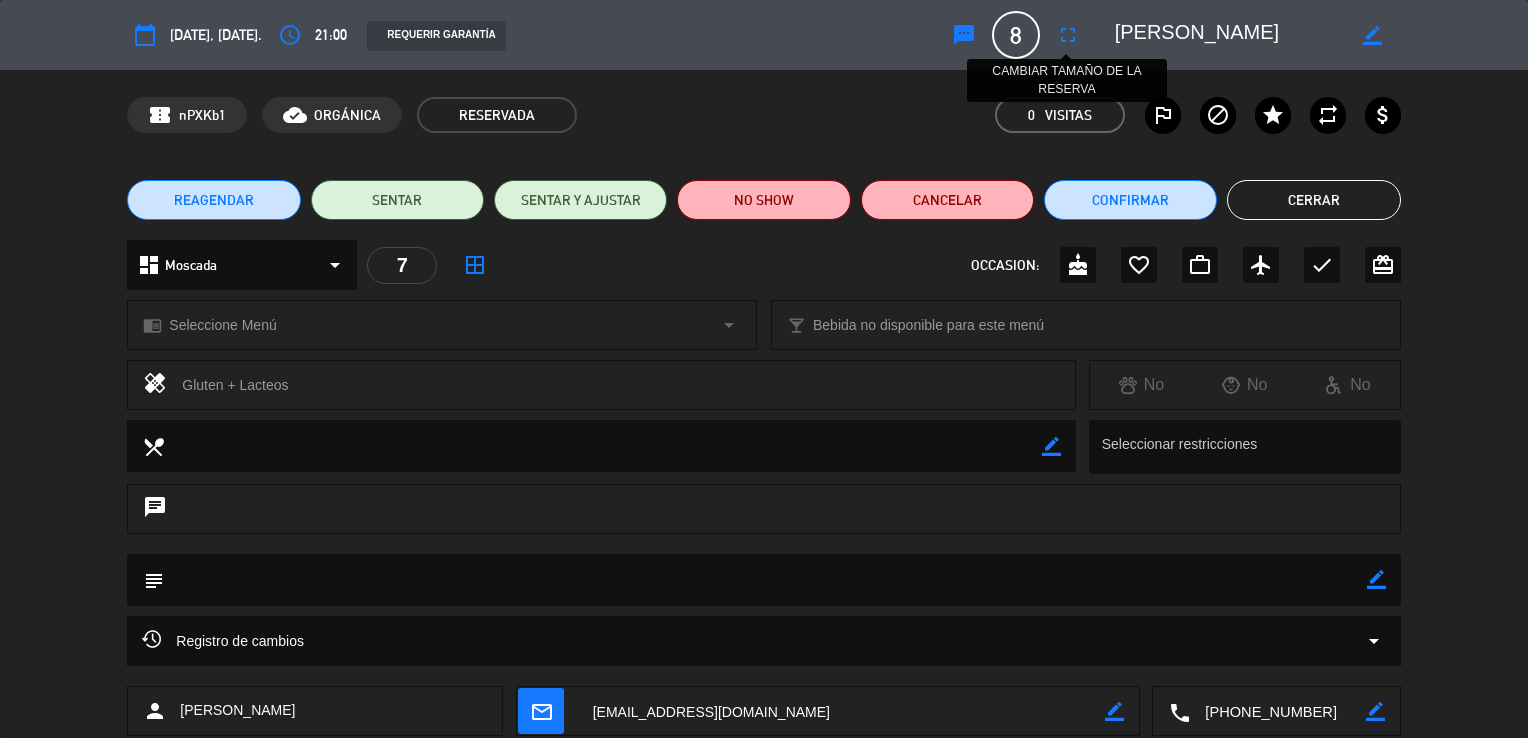 click on "fullscreen" at bounding box center (1068, 35) 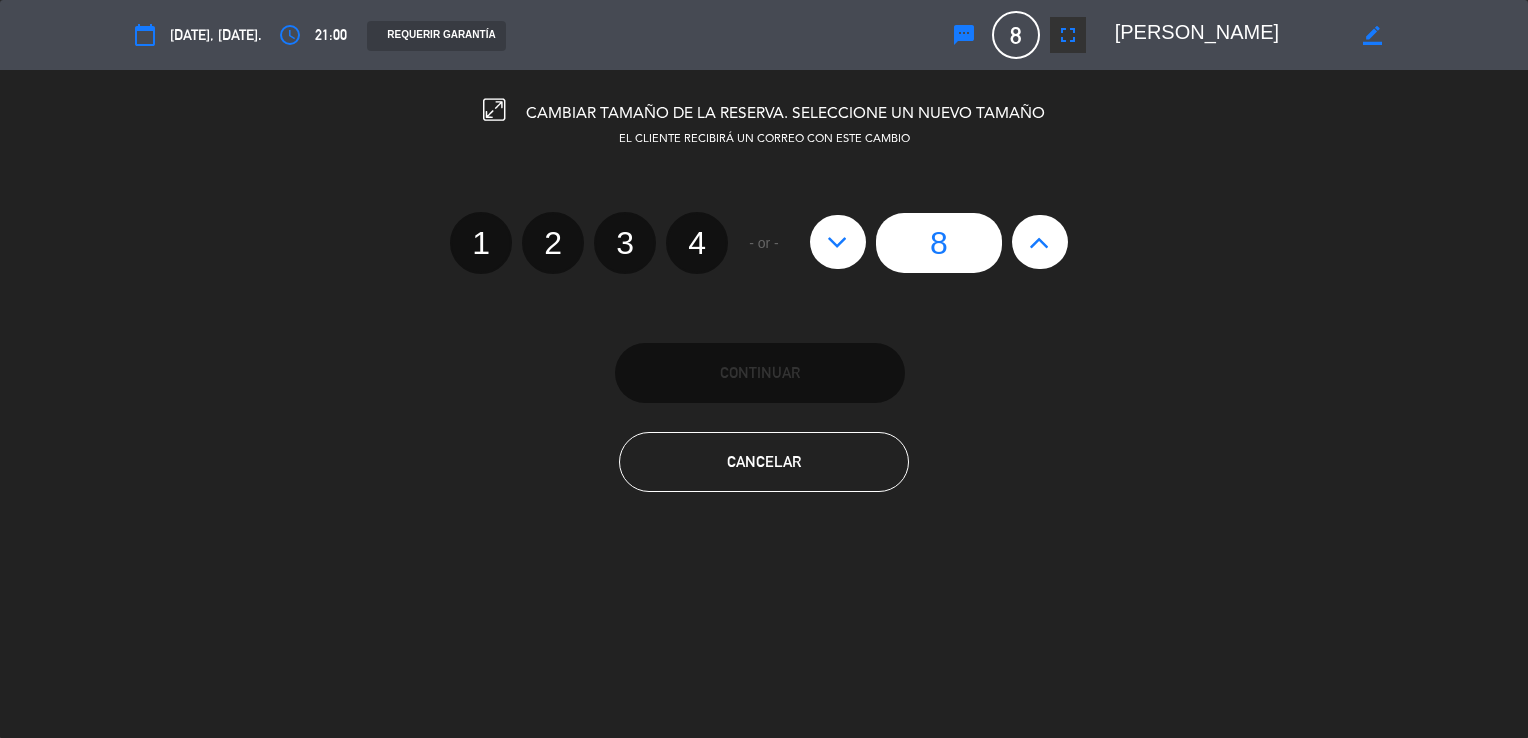 click on "4" 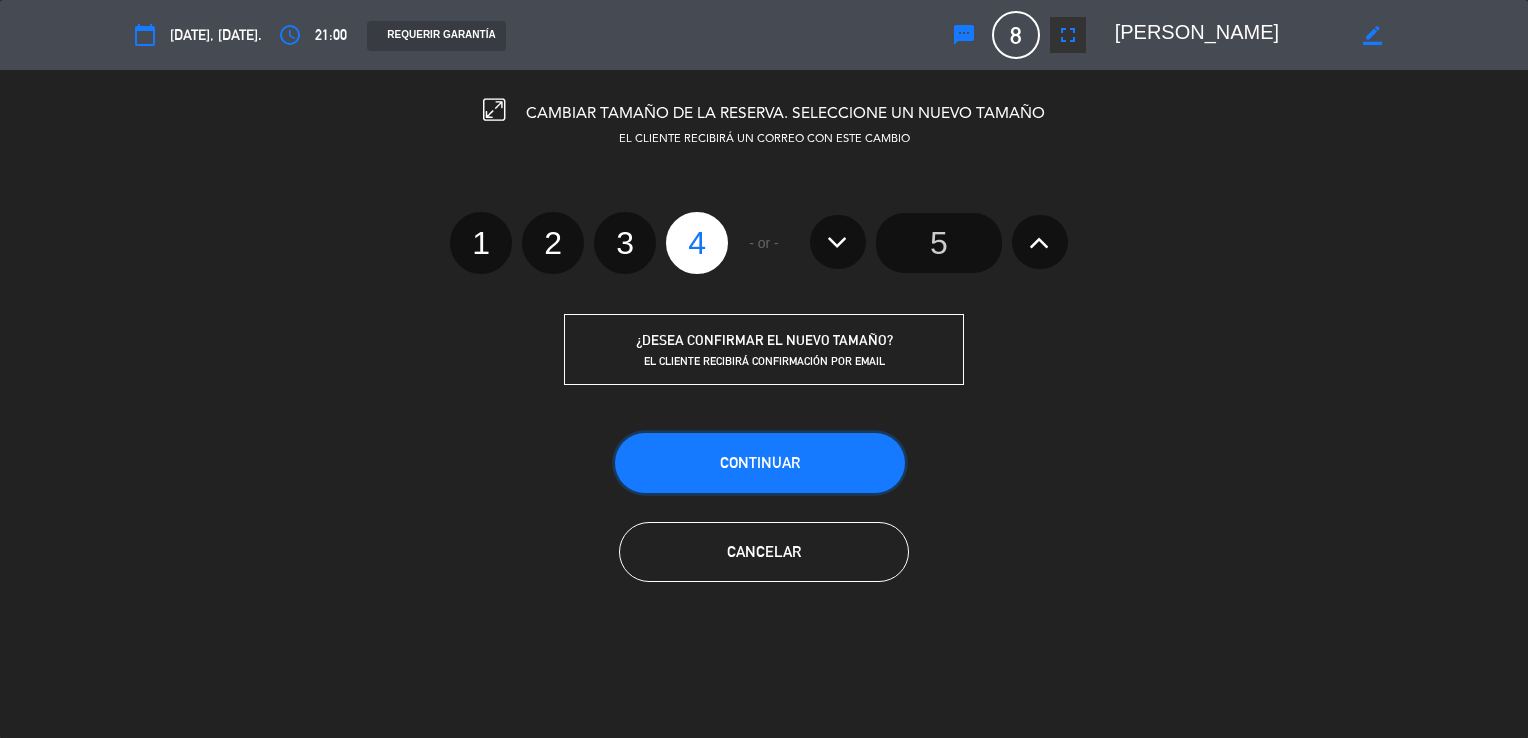 click on "Continuar" at bounding box center [760, 463] 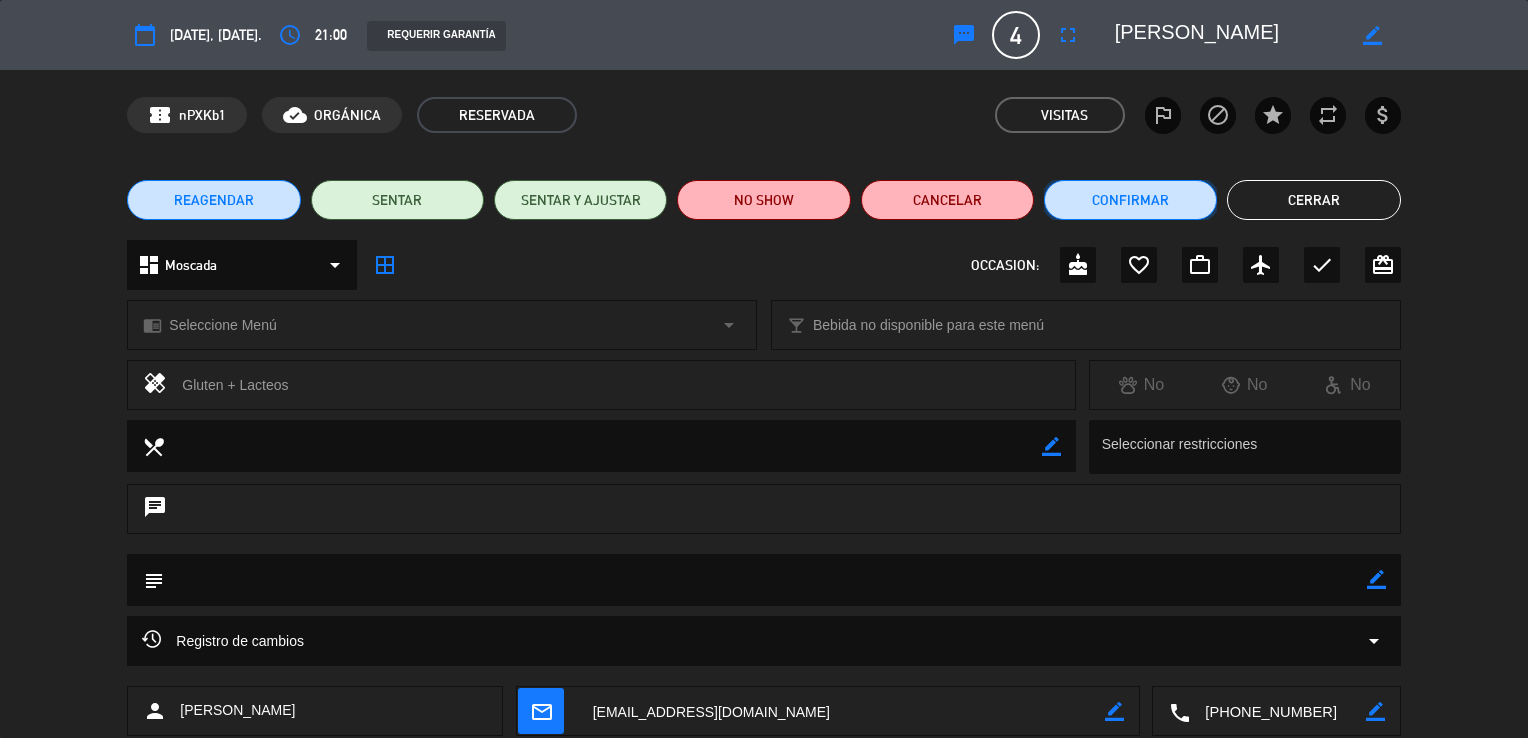click on "Confirmar" 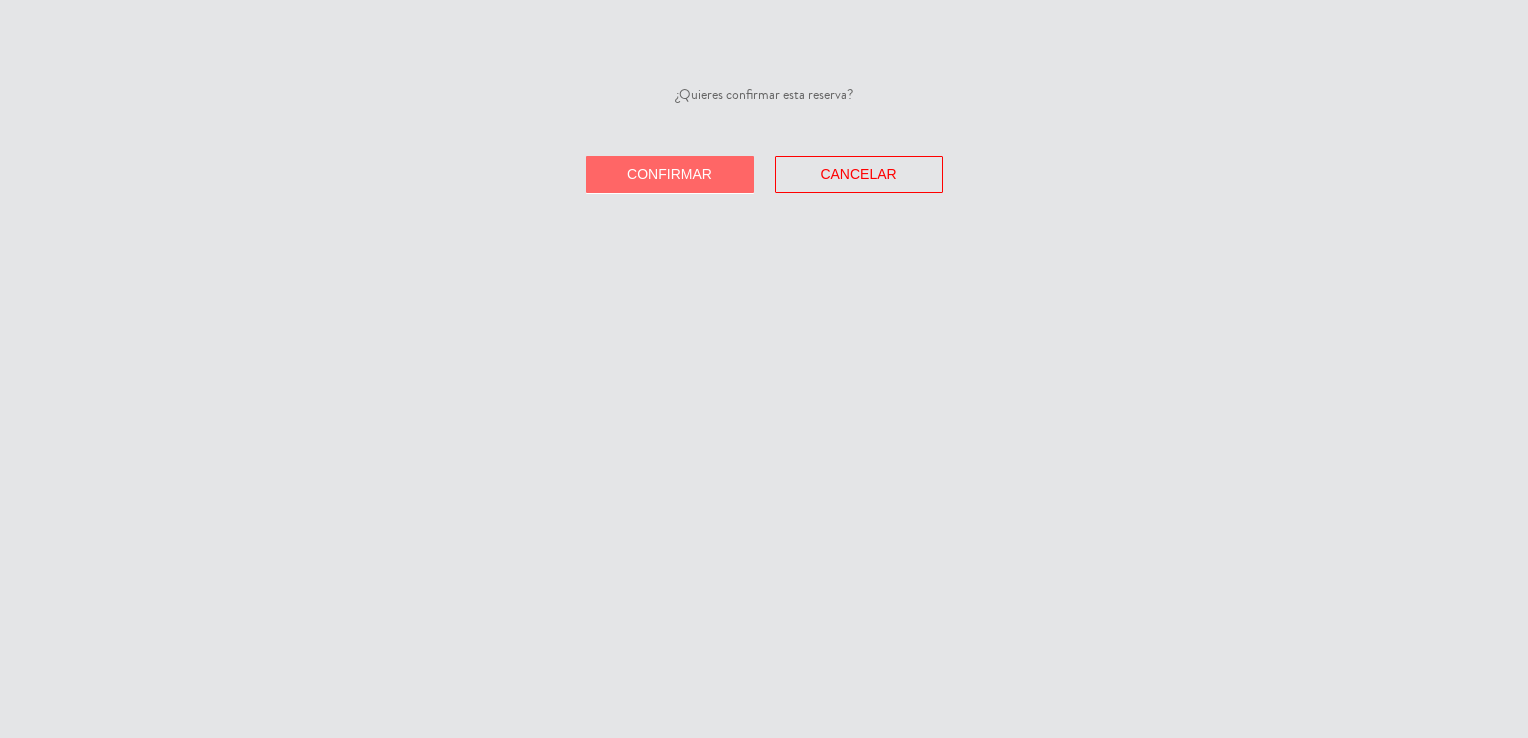 click on "¿Quieres confirmar esta reserva?   Confirmar   Cancelar" 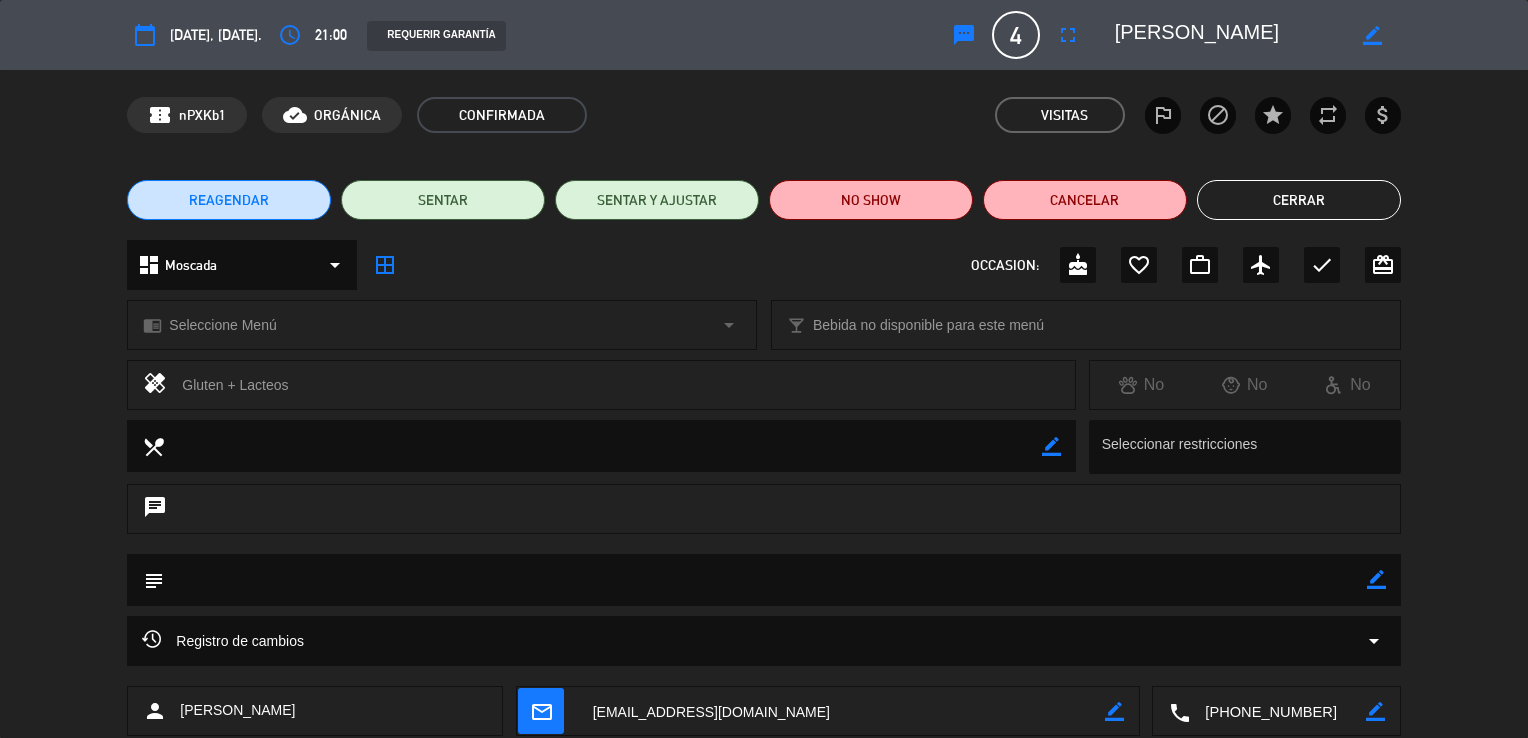 click on "Cerrar" 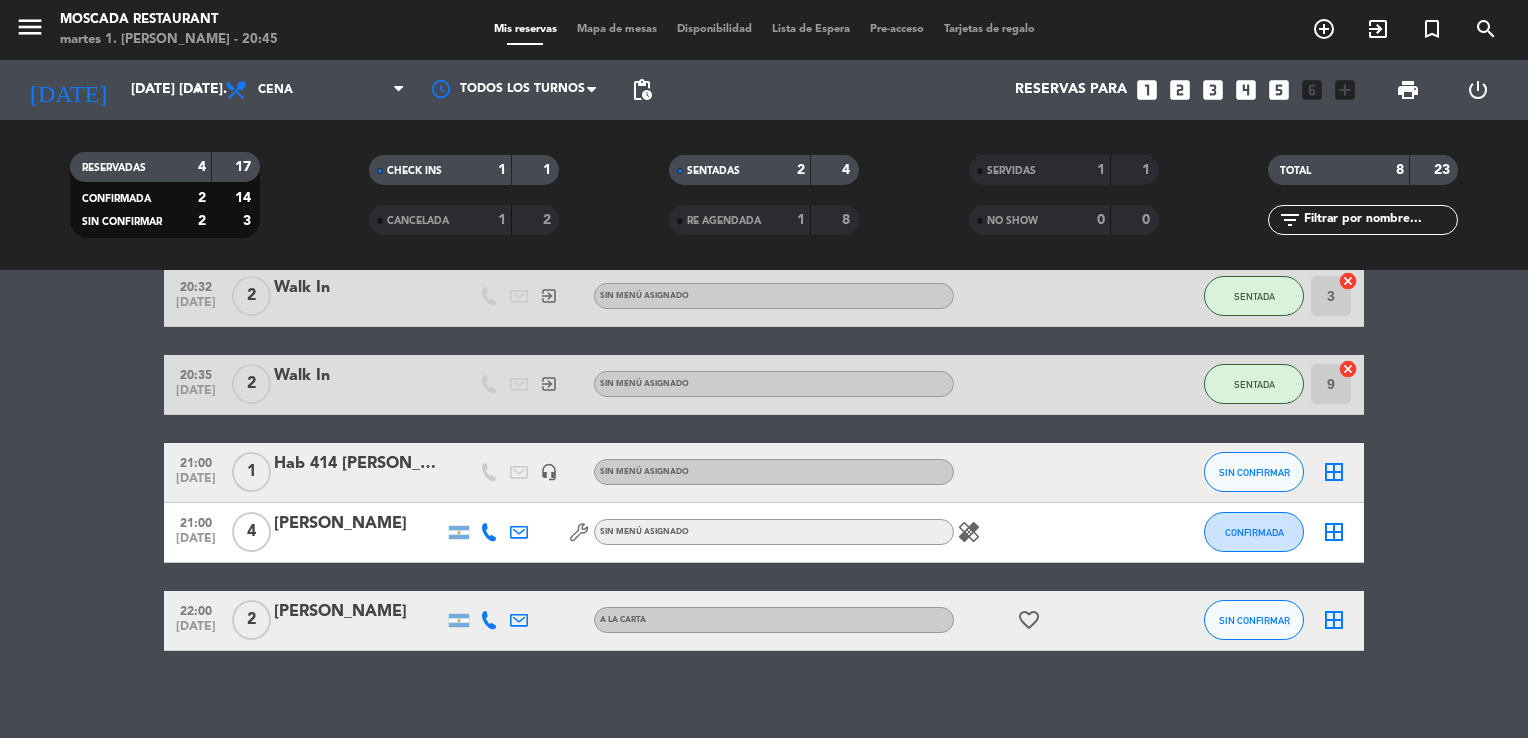 scroll, scrollTop: 420, scrollLeft: 0, axis: vertical 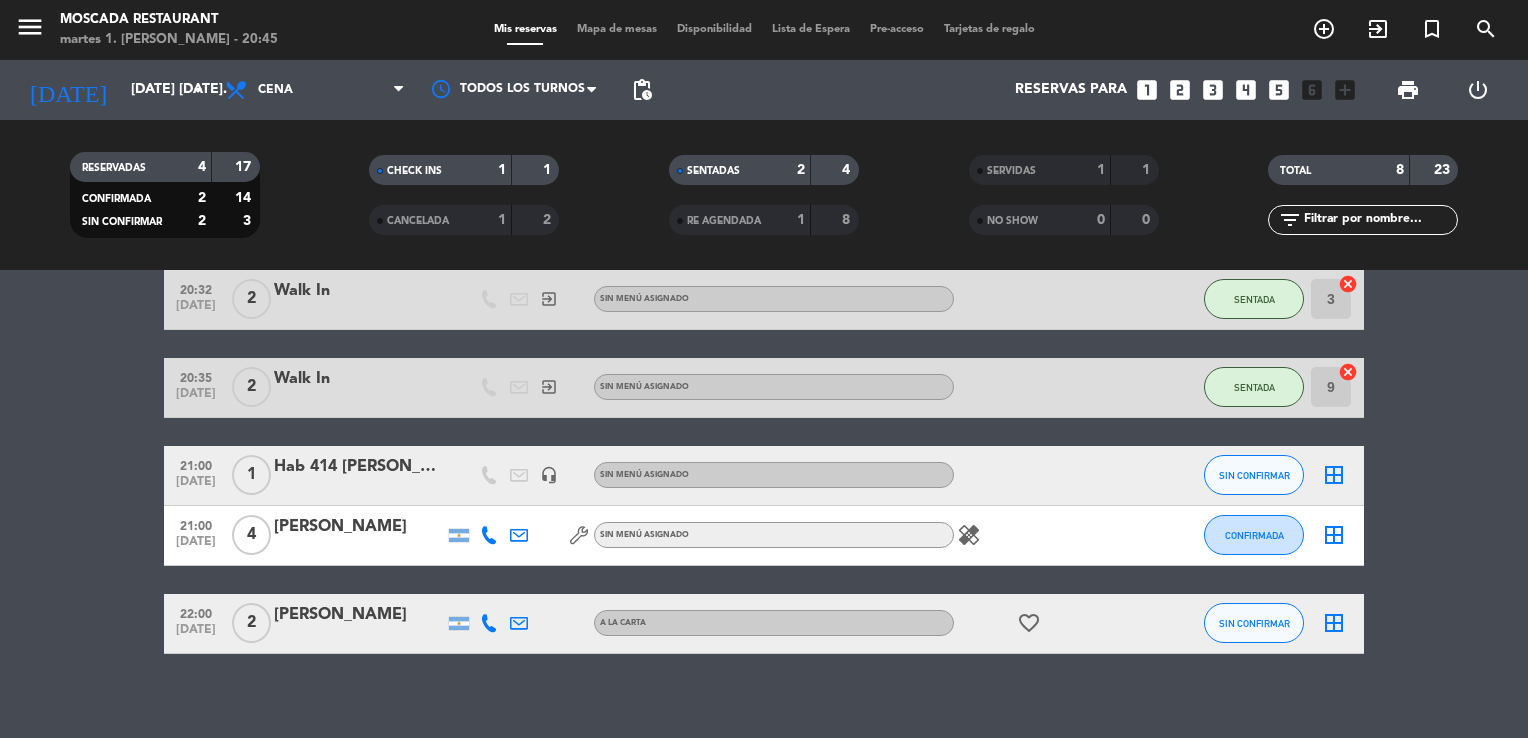 click on "border_all" 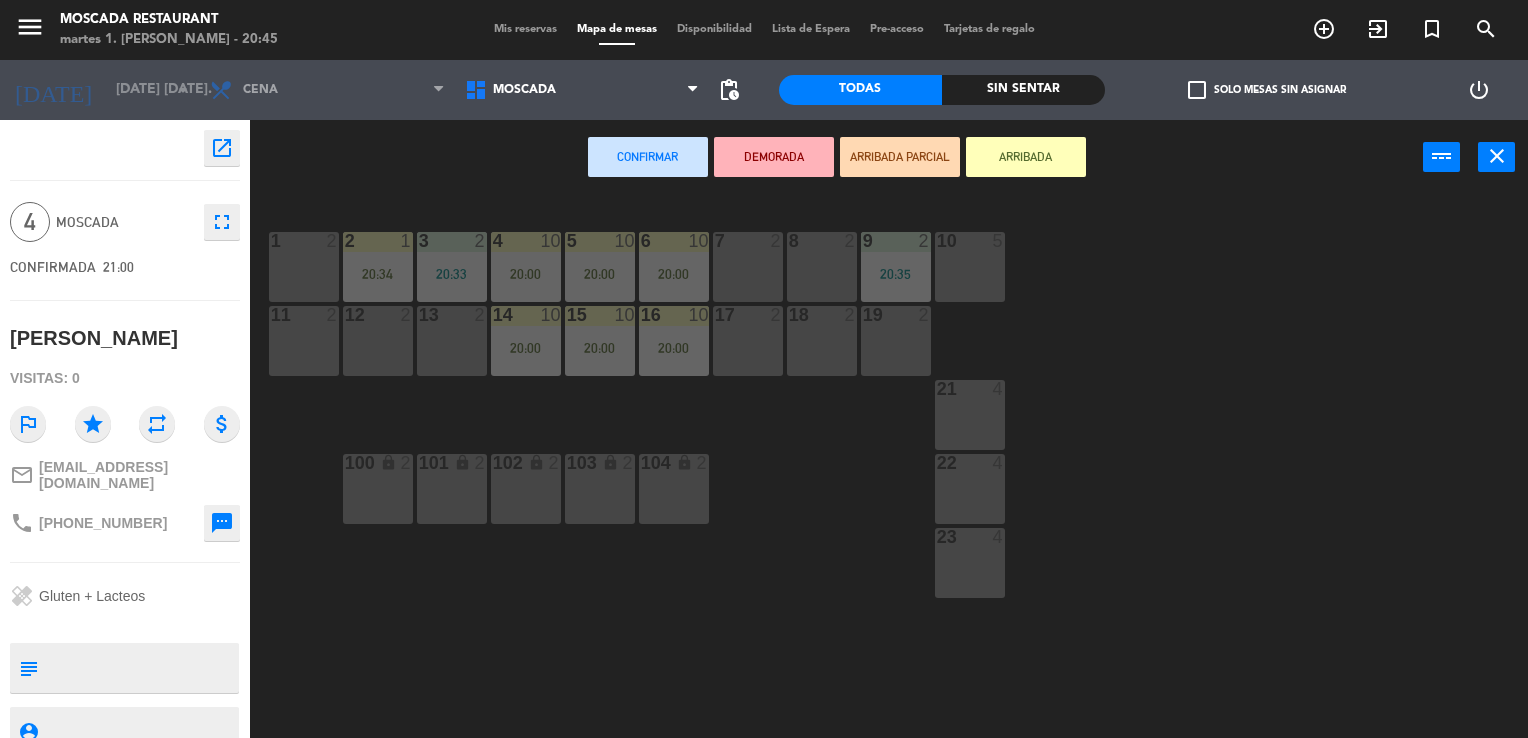 click on "10  5" at bounding box center (970, 267) 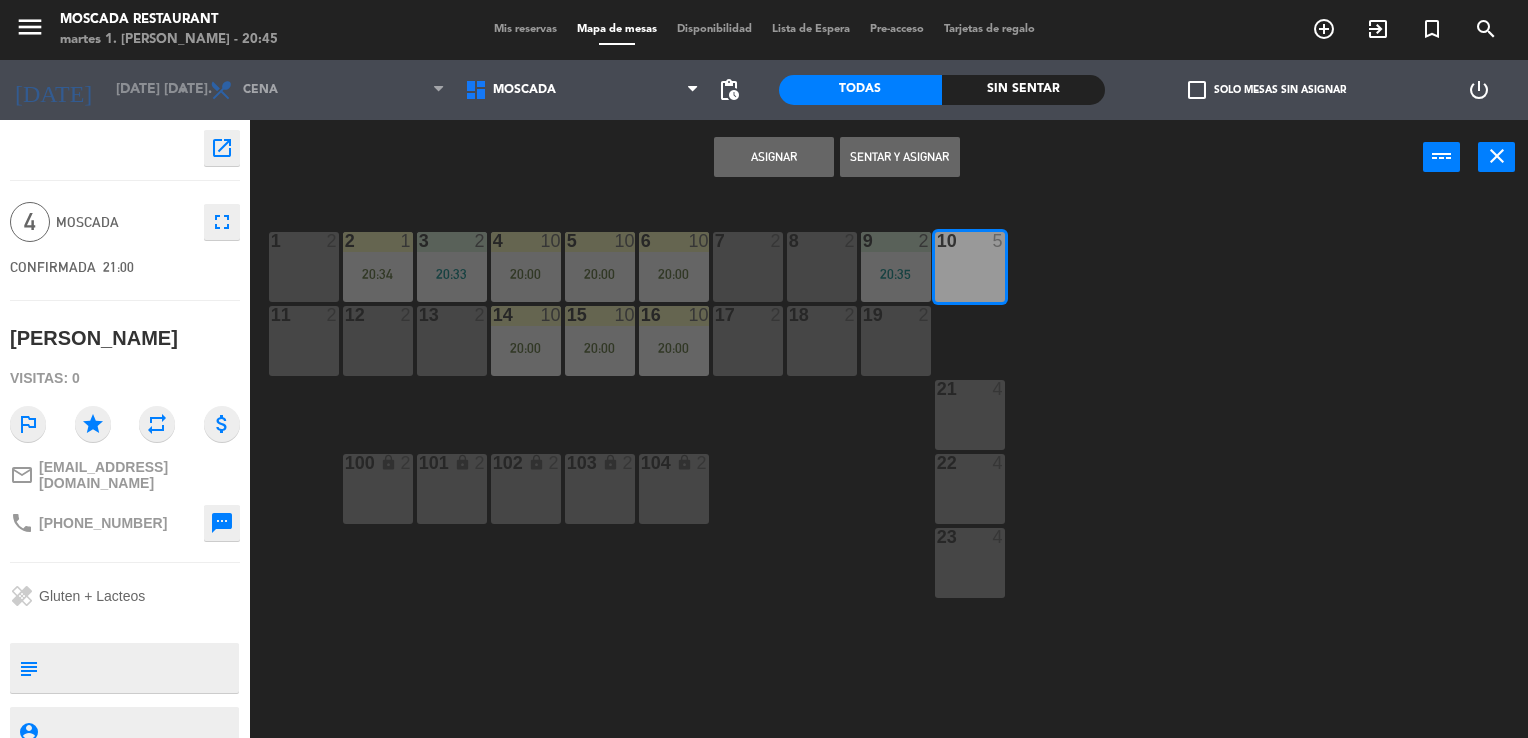click on "Sentar y Asignar" at bounding box center (900, 157) 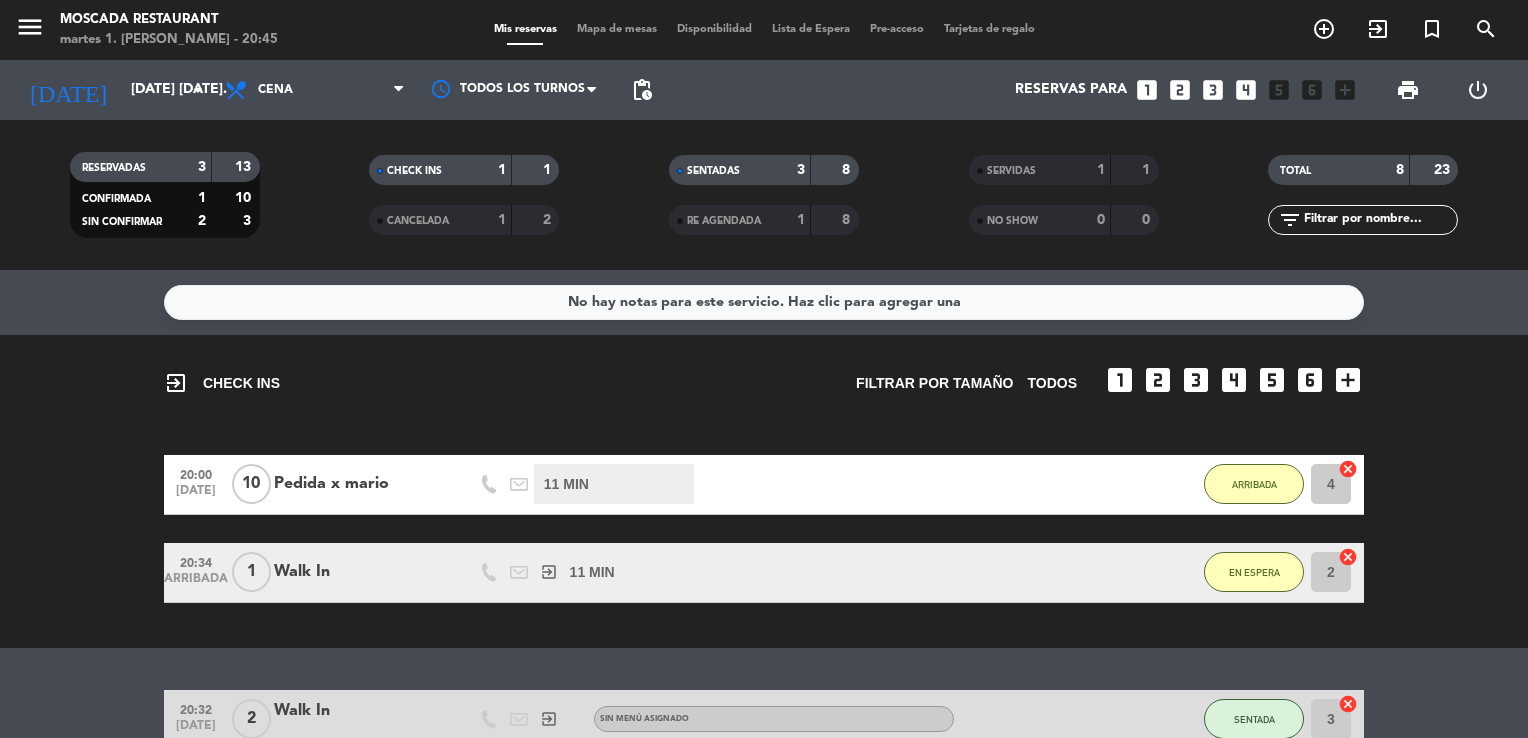 click on "20:00   [DATE]   Pedida x mario   11 MIN  /  6:54 H sms    ARRIBADA 4  cancel   20:34   ARRIBADA   1   Walk In  exit_to_app  11 MIN  /  0 MIN sms    EN ESPERA 2  cancel" 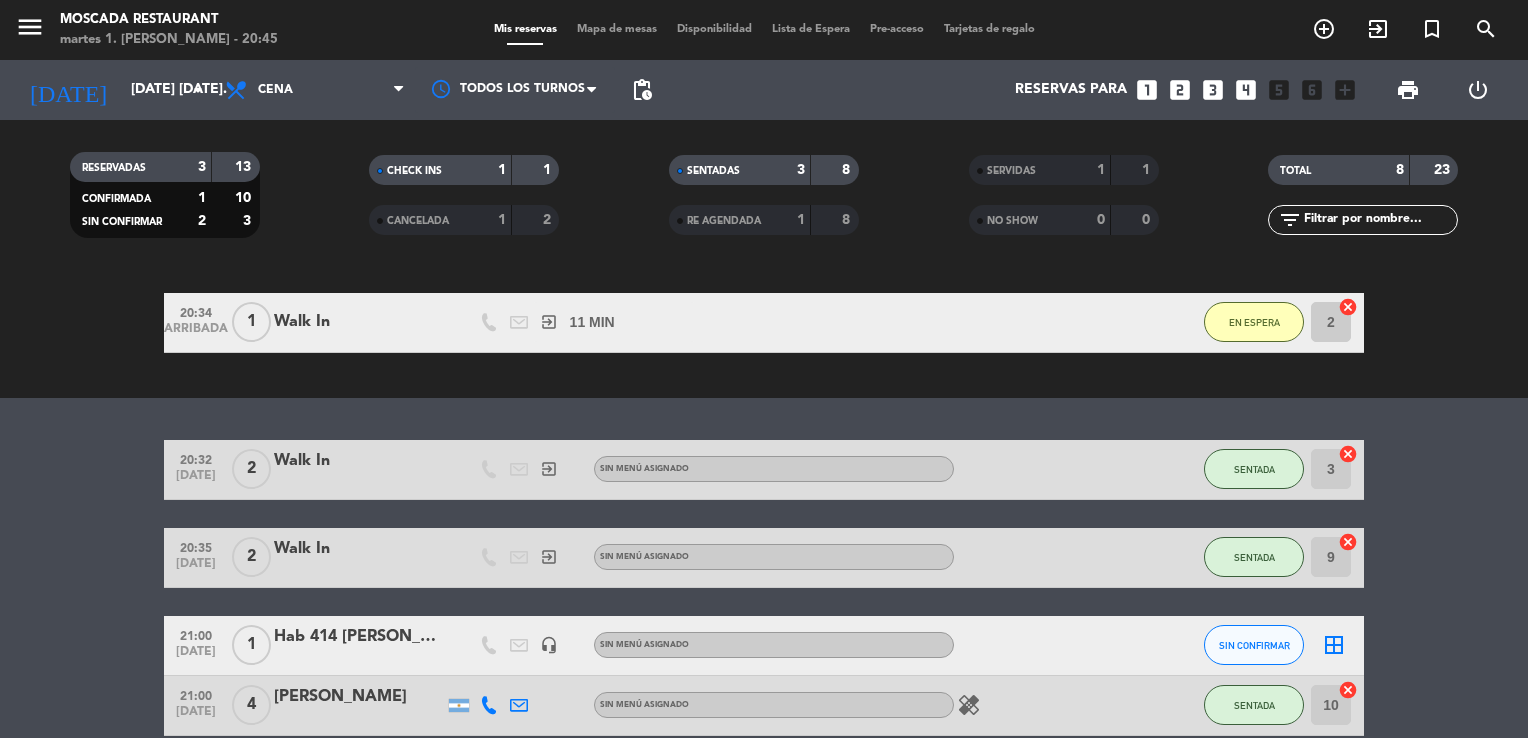 scroll, scrollTop: 328, scrollLeft: 0, axis: vertical 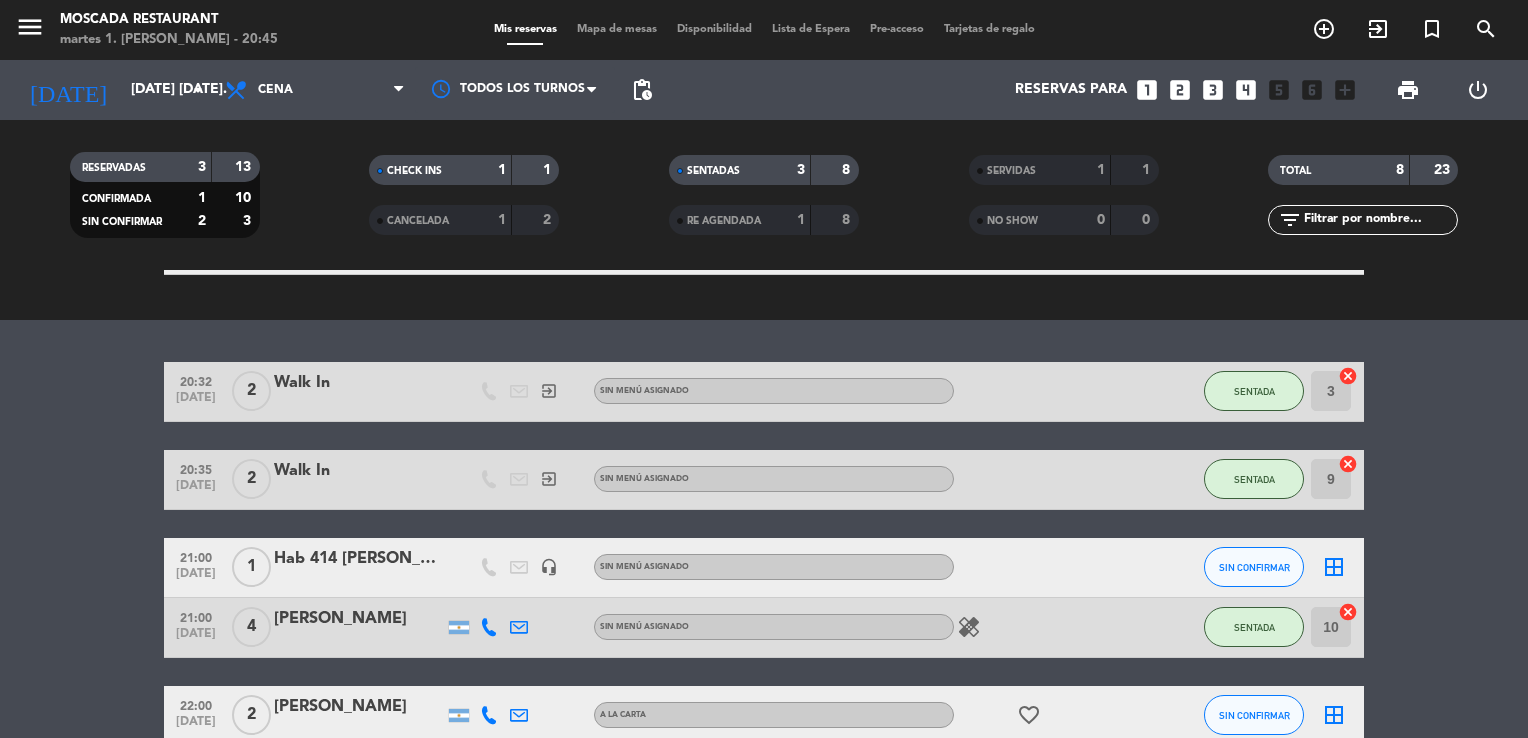 click on "20:32   [DATE]   2   Walk In   exit_to_app  Sin menú asignado SENTADA 3  cancel   20:35   [DATE]   2   Walk In   exit_to_app  Sin menú asignado SENTADA 9  cancel   21:00   [DATE]   1   Hab 414  [PERSON_NAME]   headset_mic  Sin menú asignado SIN CONFIRMAR  border_all   21:00   [DATE]   4   [PERSON_NAME]  Sin menú asignado  healing  SENTADA 10  cancel   22:00   [DATE]   2   [PERSON_NAME]   A [PERSON_NAME]  favorite_border  SIN CONFIRMAR  border_all" 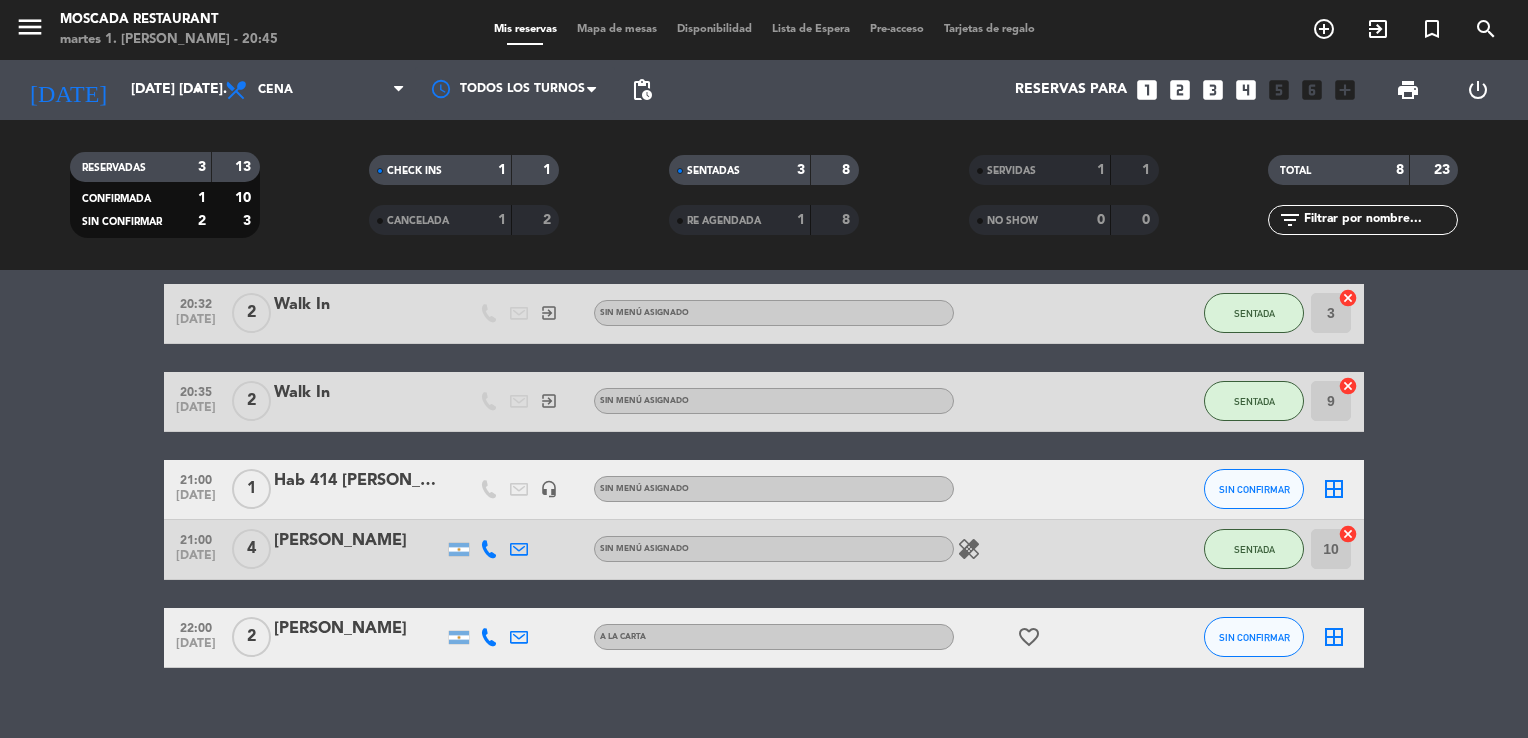 scroll, scrollTop: 435, scrollLeft: 0, axis: vertical 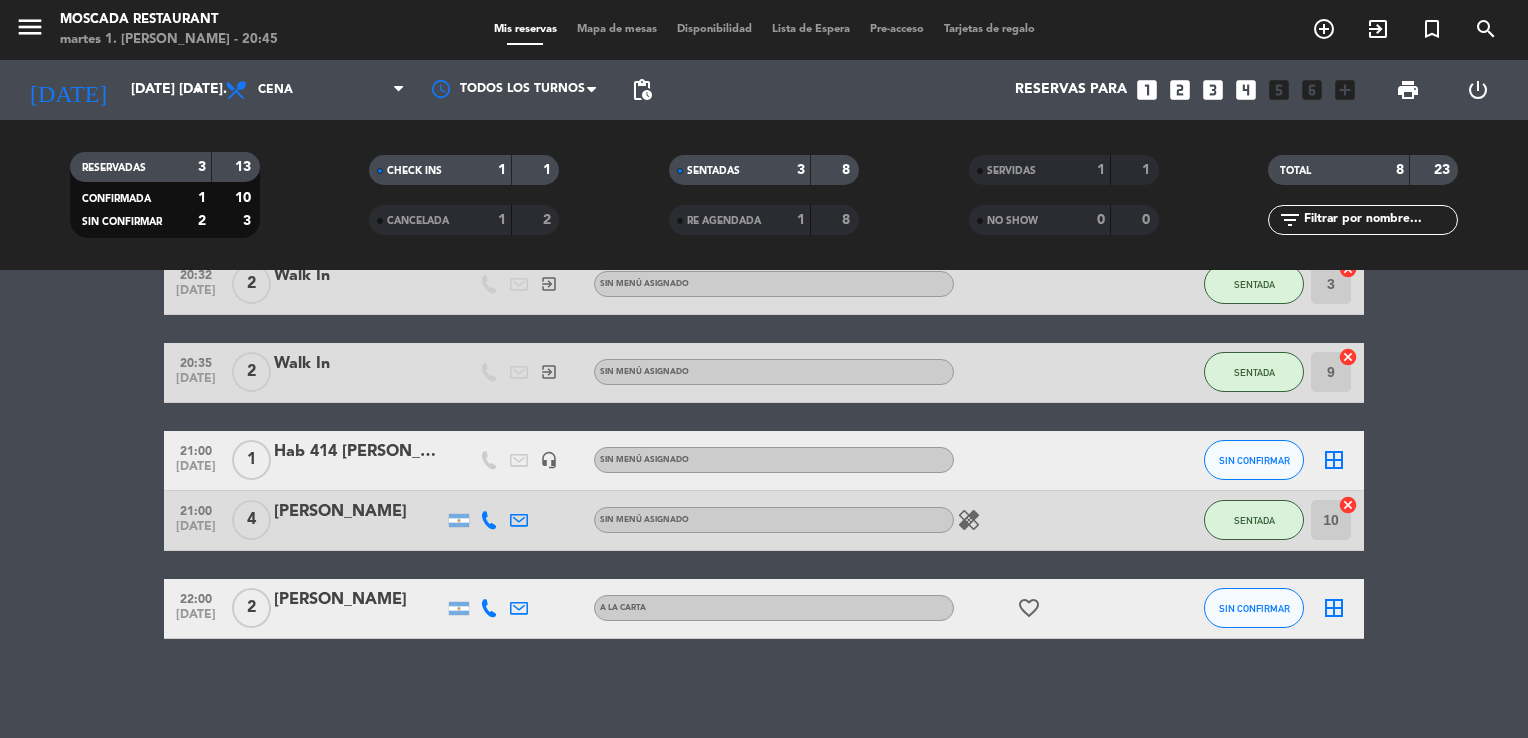 click on "favorite_border" 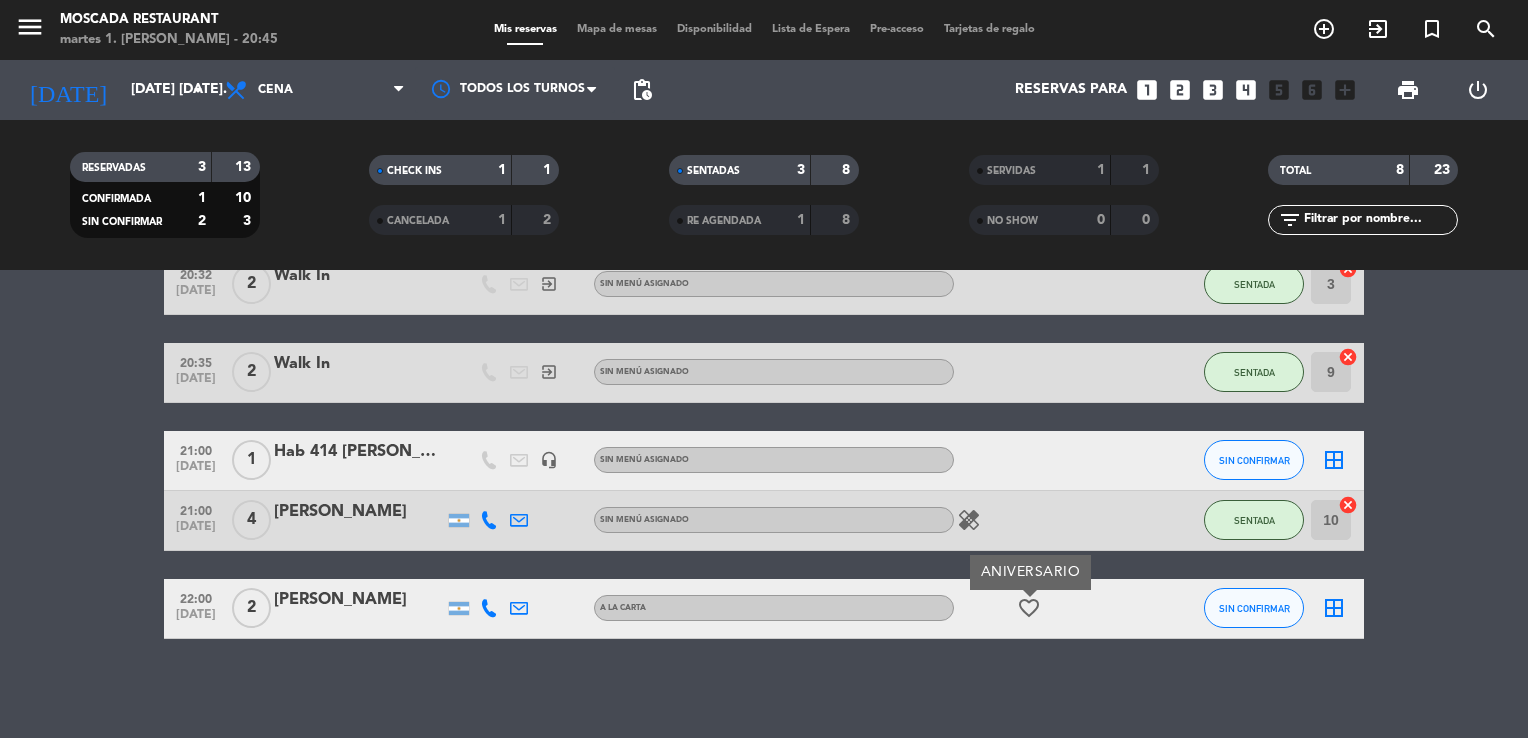 click on "favorite_border" 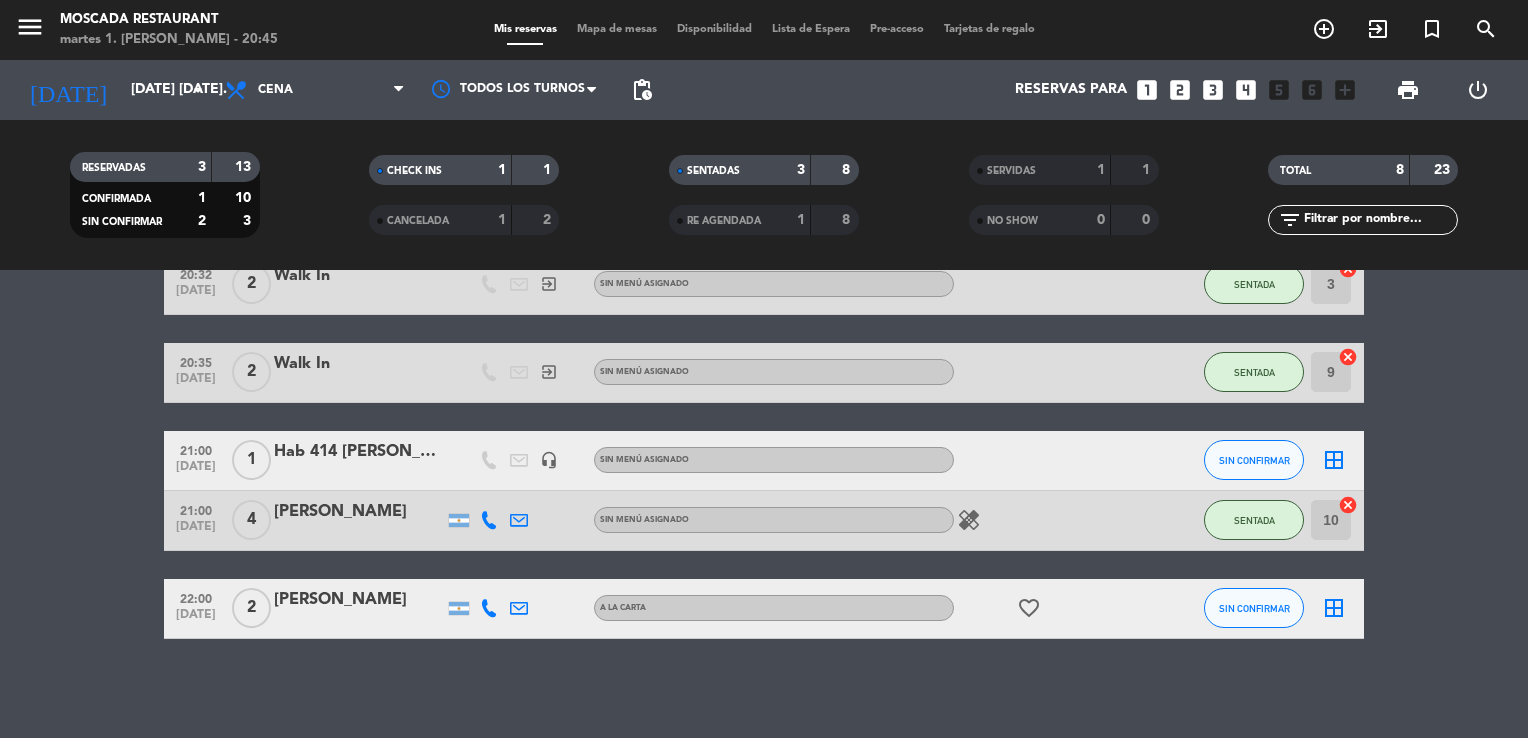 click on "favorite_border" 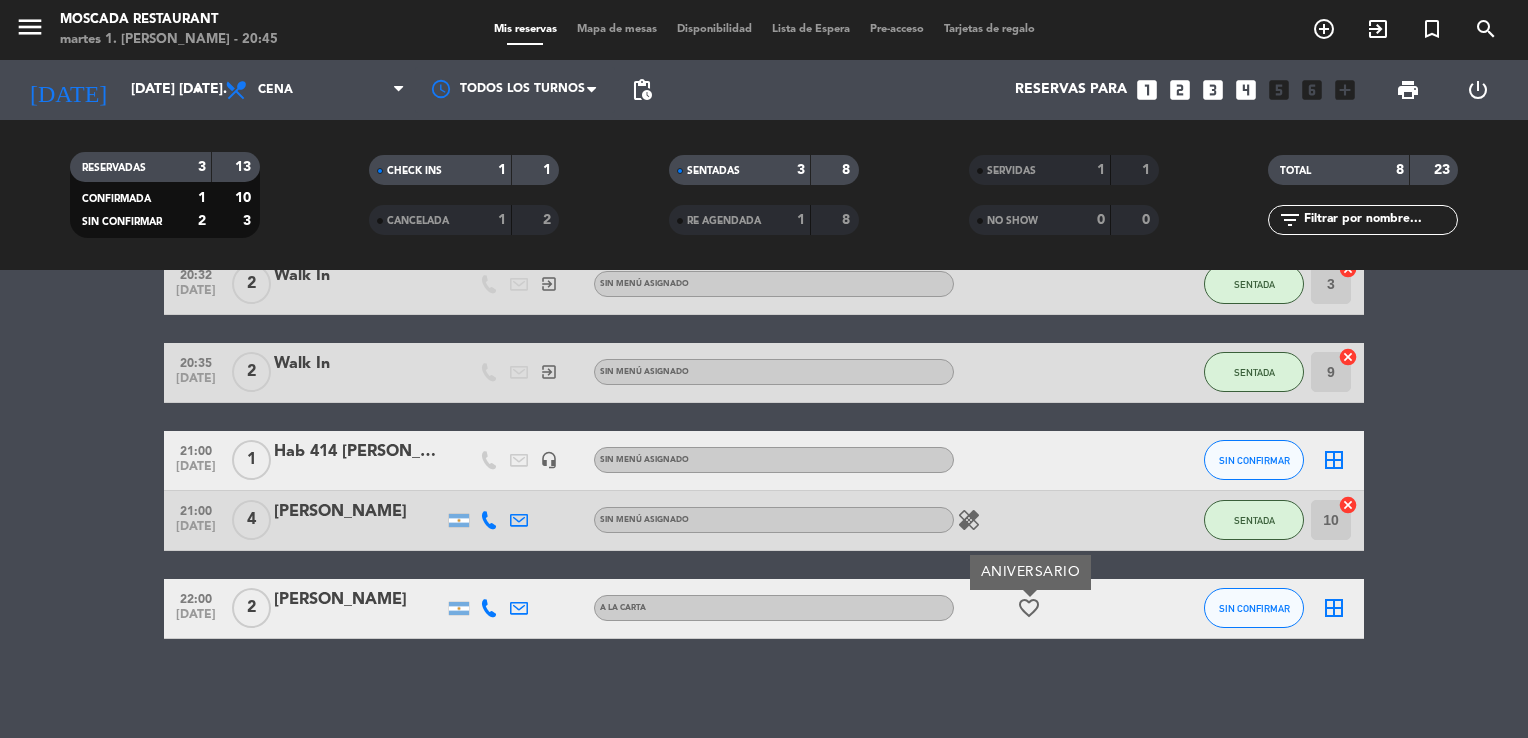 click on "border_all" 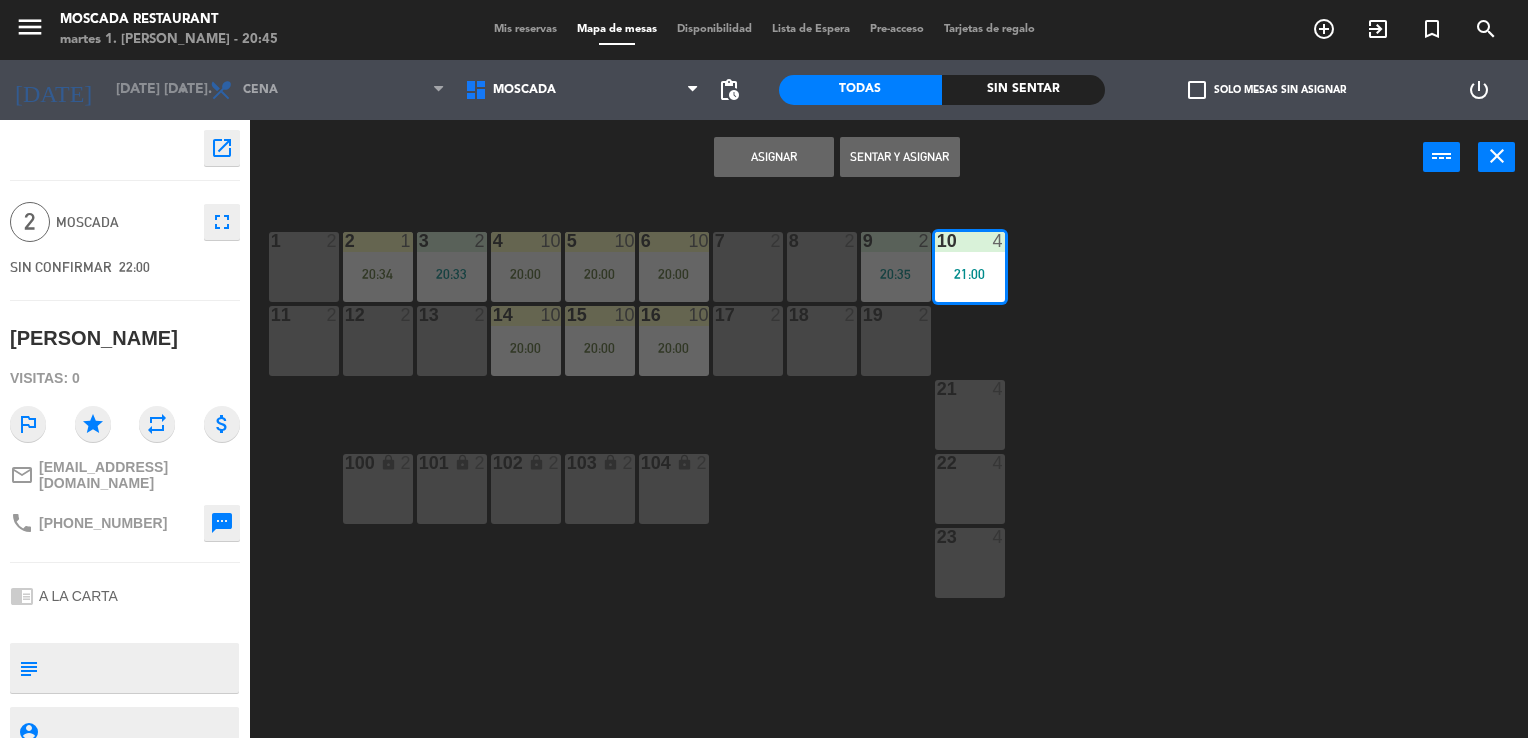 click on "1  2  2  1   20:34  3  2   20:33  4  10   20:00  5  10   20:00  8  2  6  10   20:00  7  2  9  2   20:35  10  4   21:00  11  2  12  2  13  2  14  10   20:00  15  10   20:00  16  10   20:00  17  2  18  2  19  2  21  4  22  4  100 lock  2  101 lock  2  102 lock  2  103 lock  2  104 lock  2  23  4" 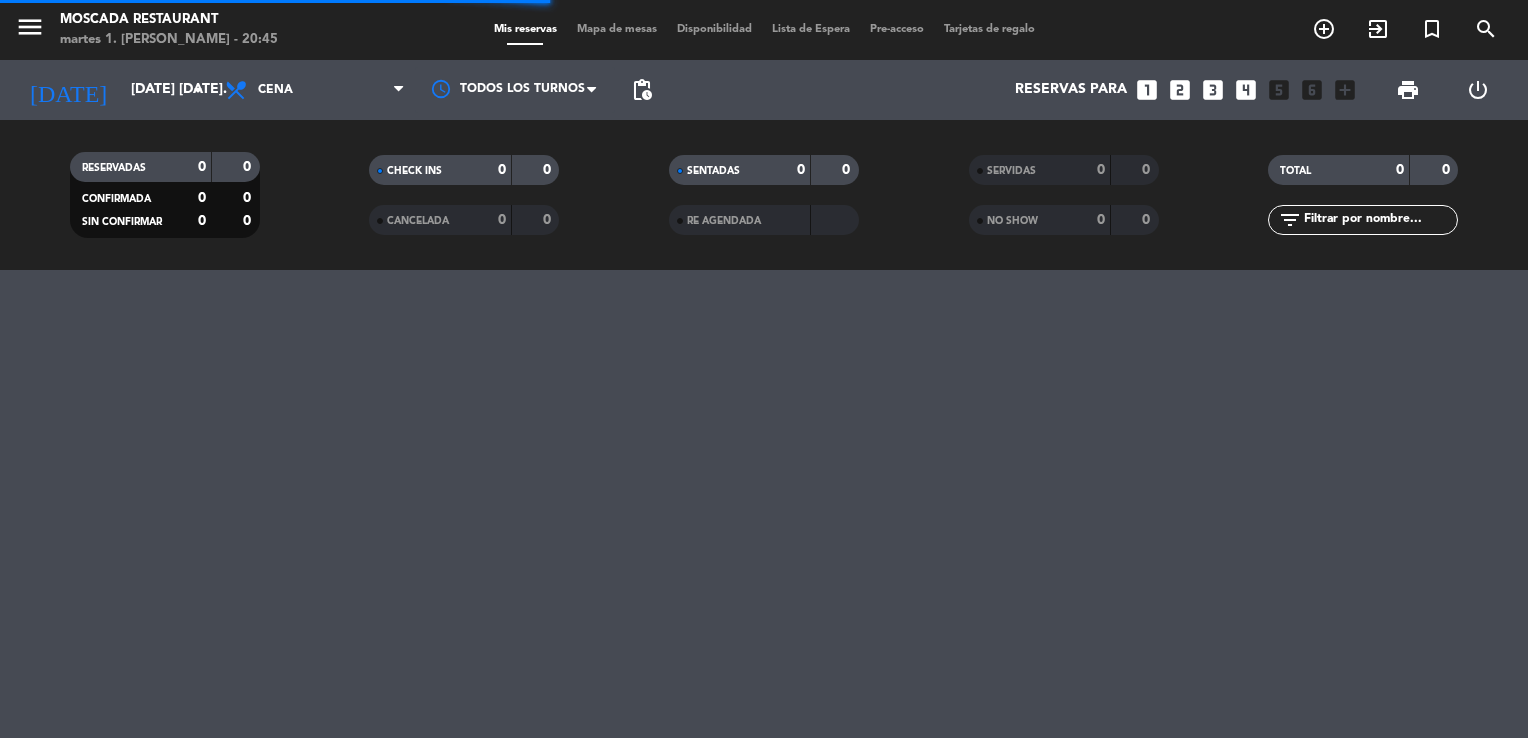 click on "menu  Moscada Restaurant   martes 1. [PERSON_NAME] - 20:45   Mis reservas   Mapa de mesas   Disponibilidad   Lista de Espera   Pre-acceso   Tarjetas de regalo  add_circle_outline exit_to_app turned_in_not search" 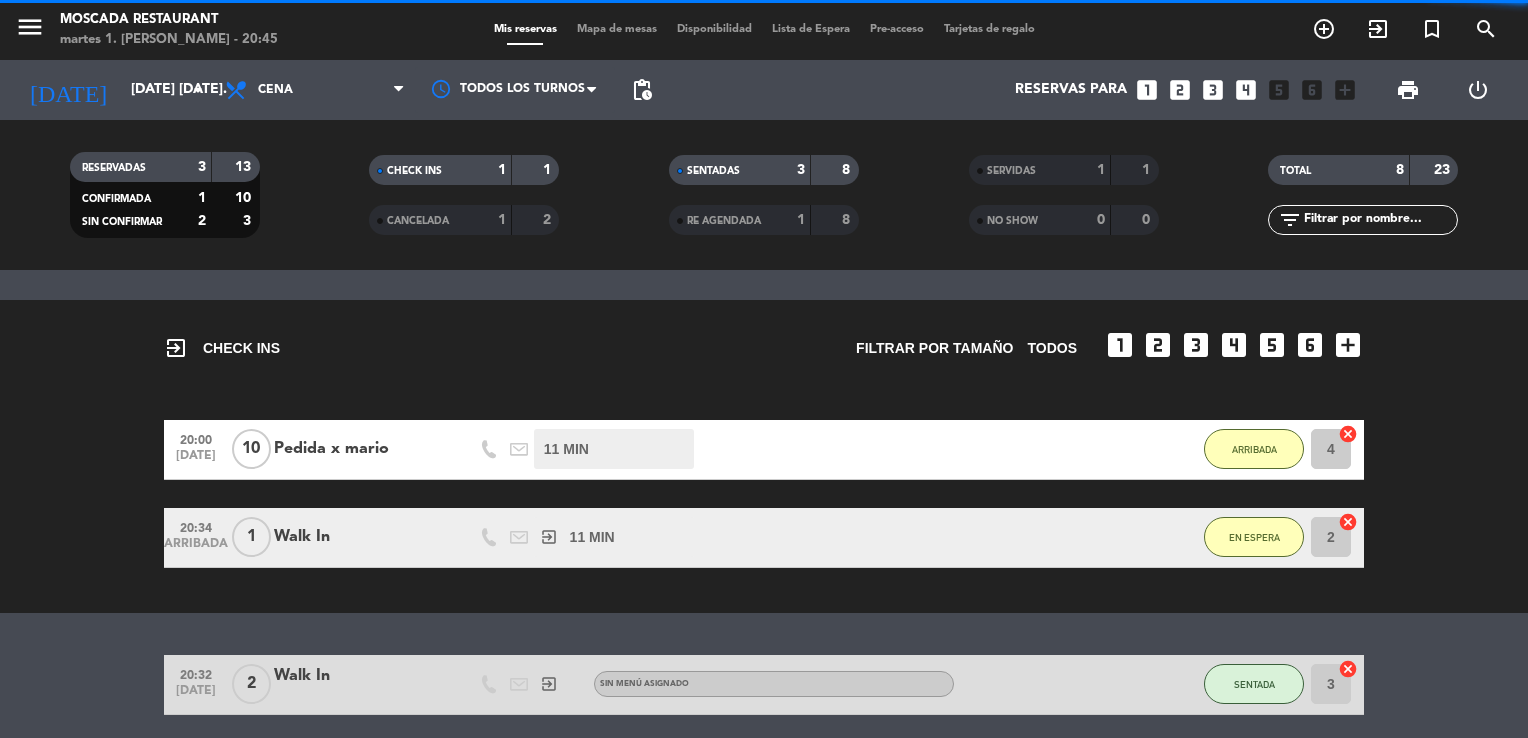 click on "Mapa de mesas" at bounding box center [617, 29] 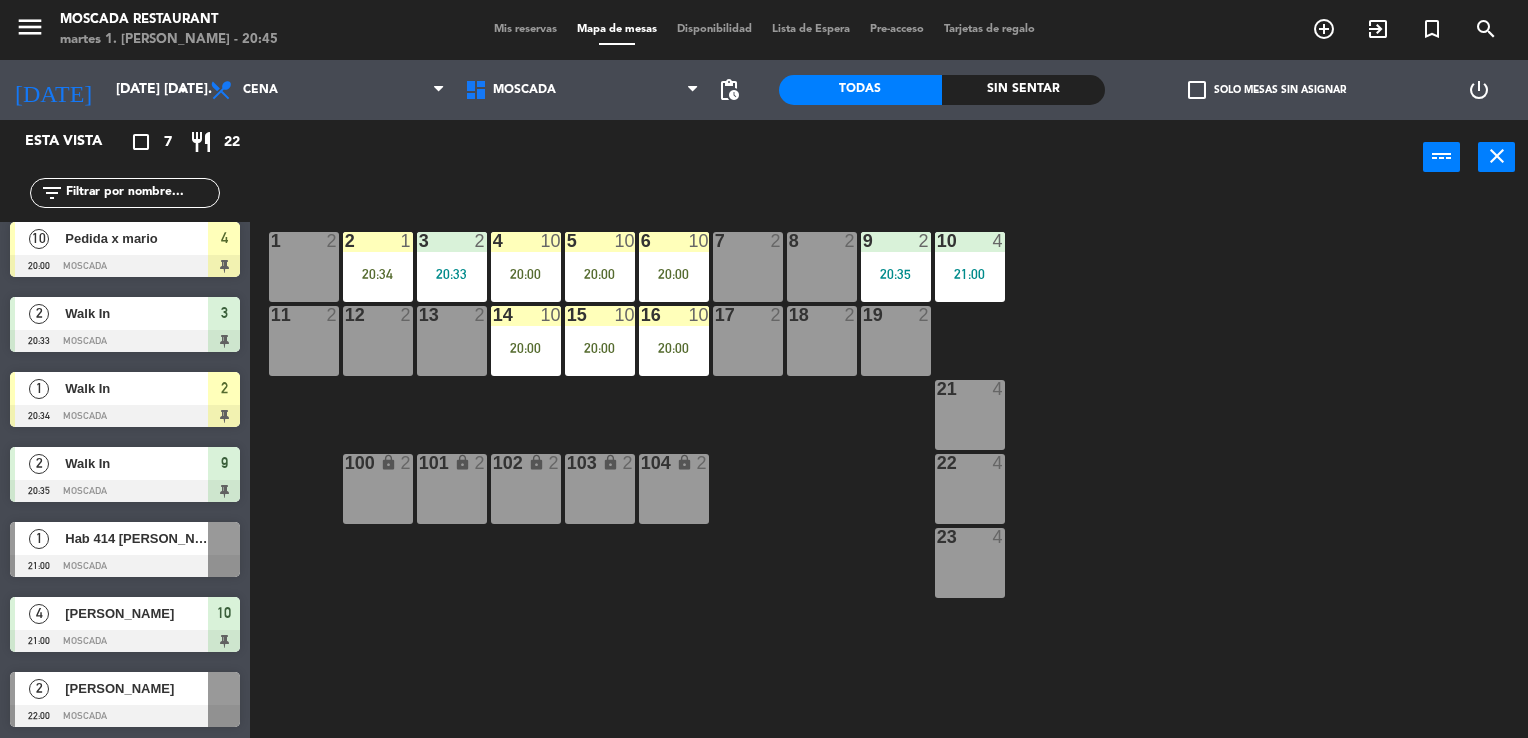 scroll, scrollTop: 0, scrollLeft: 0, axis: both 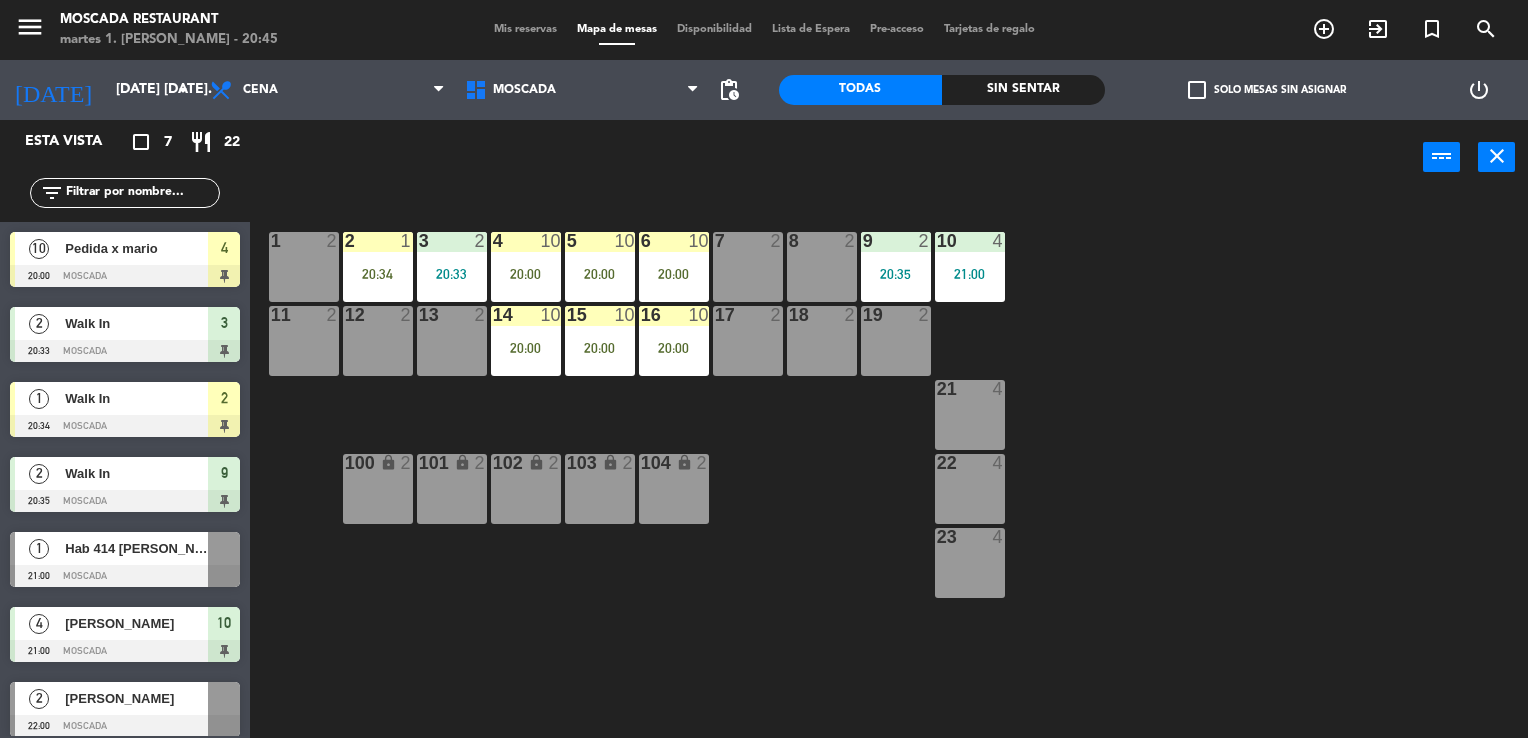 click on "Mis reservas" at bounding box center [525, 29] 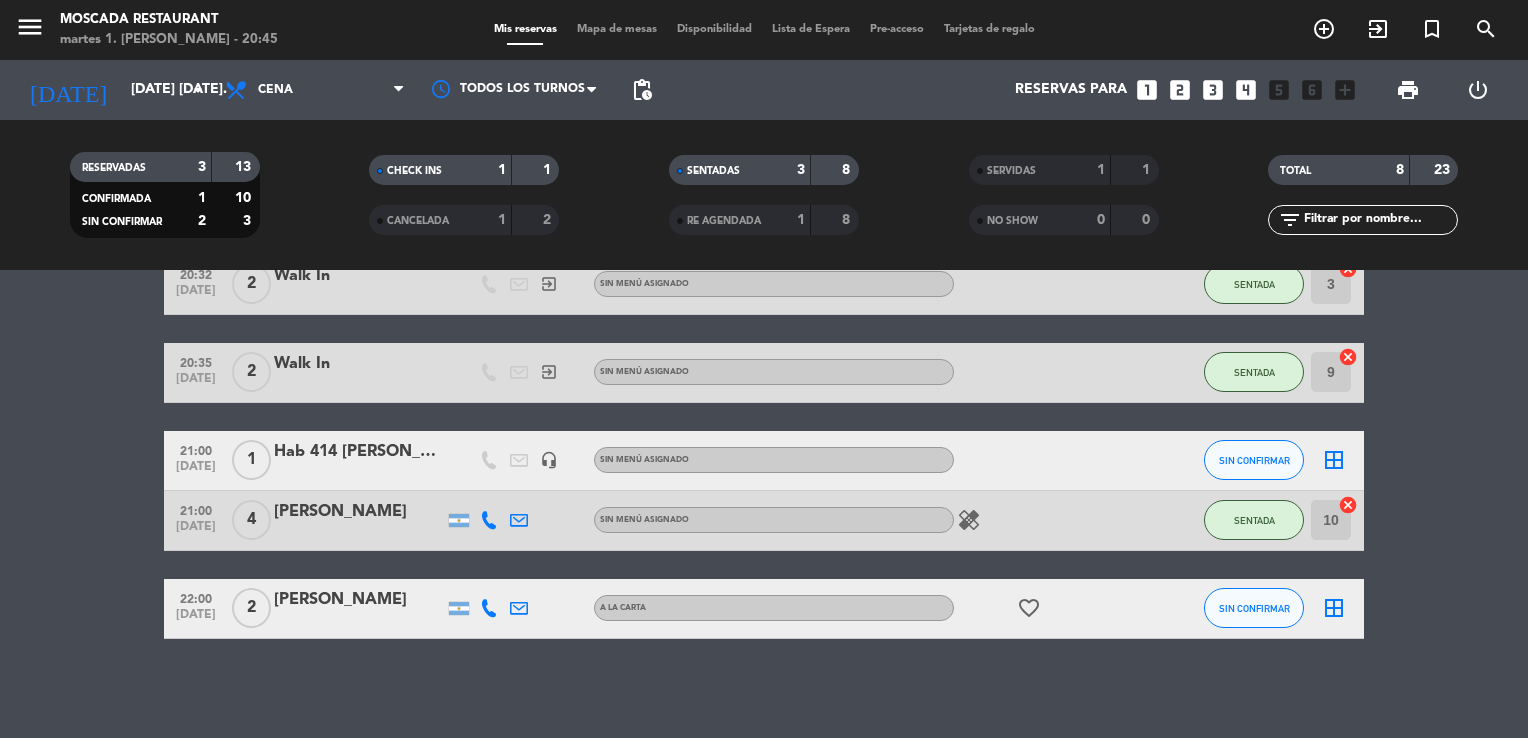 scroll, scrollTop: 434, scrollLeft: 0, axis: vertical 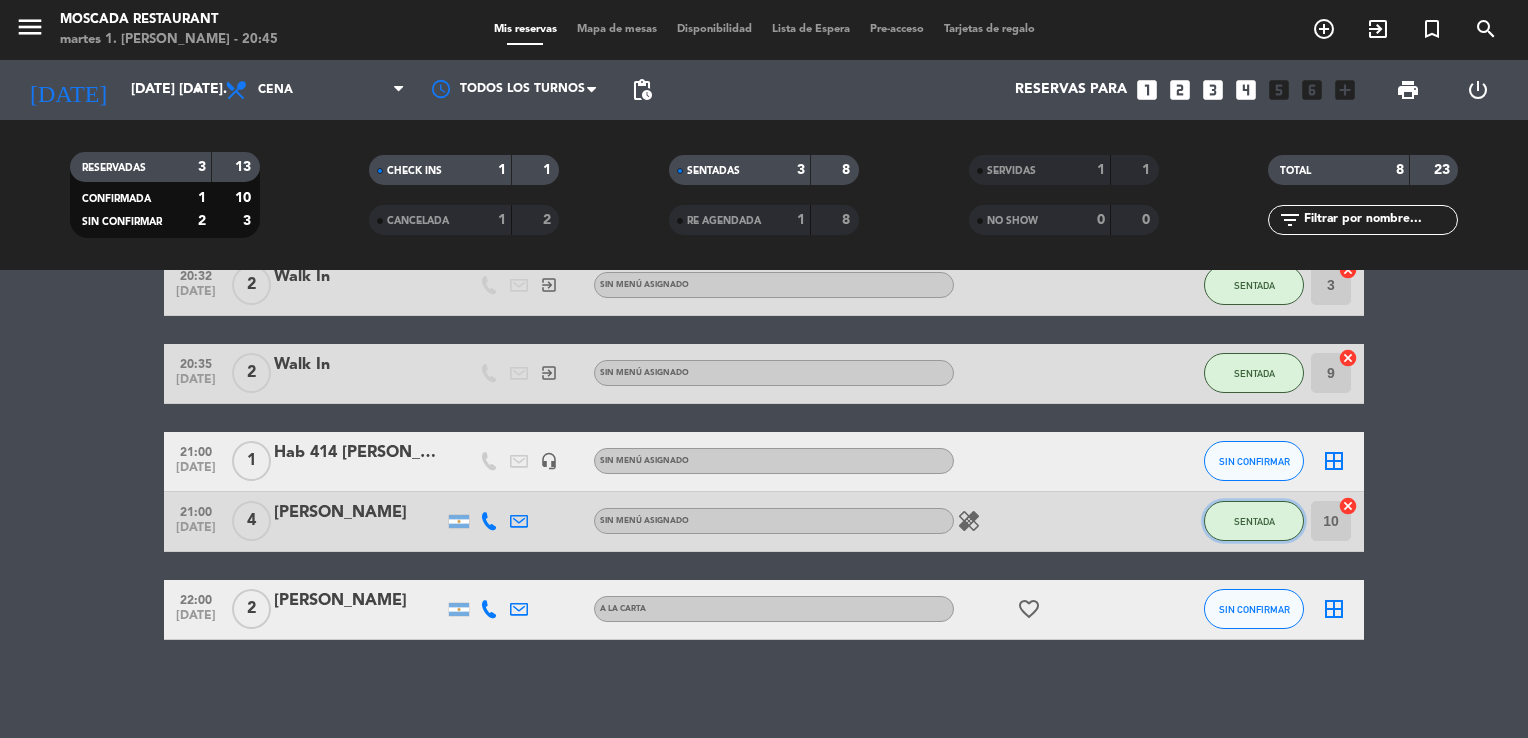 click on "SENTADA" 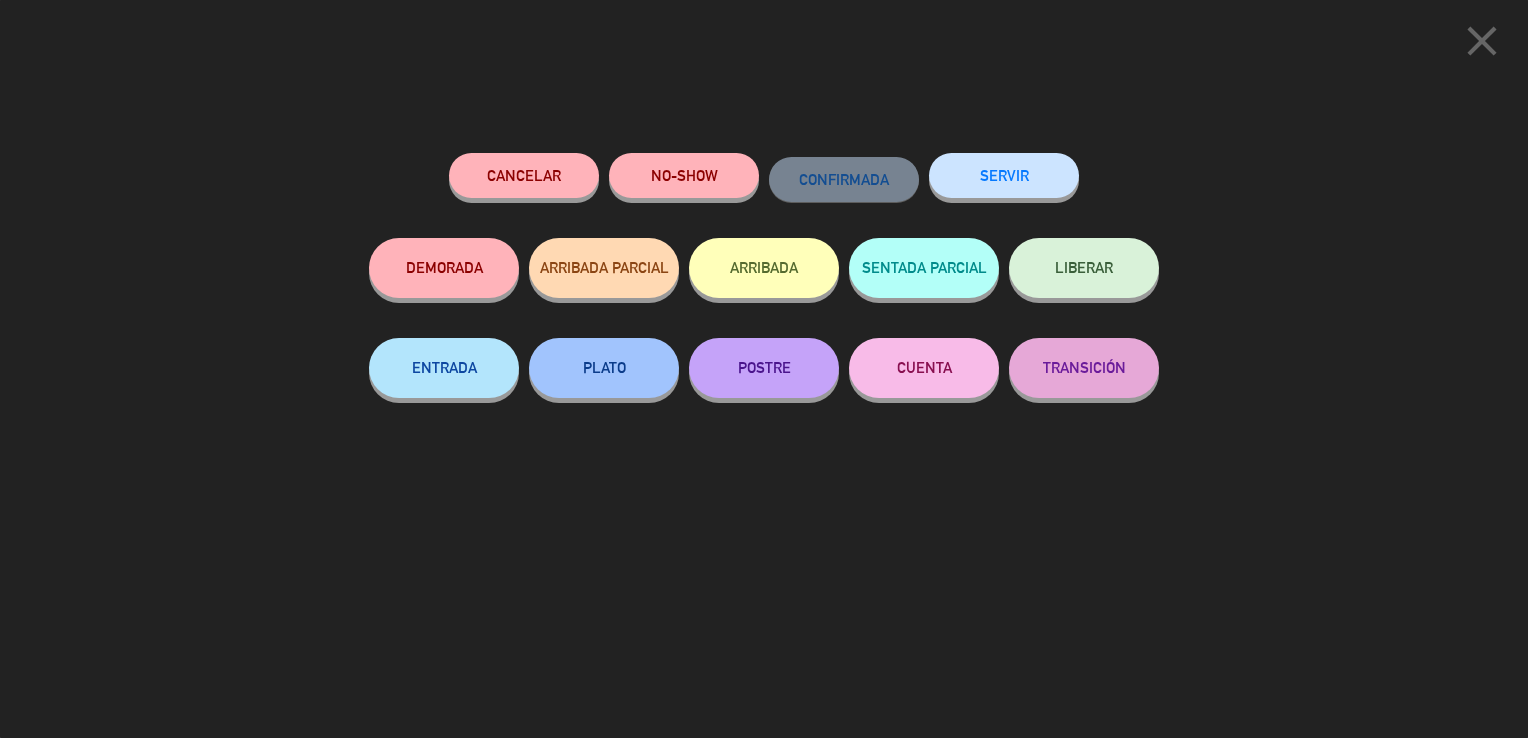 click on "ARRIBADA" 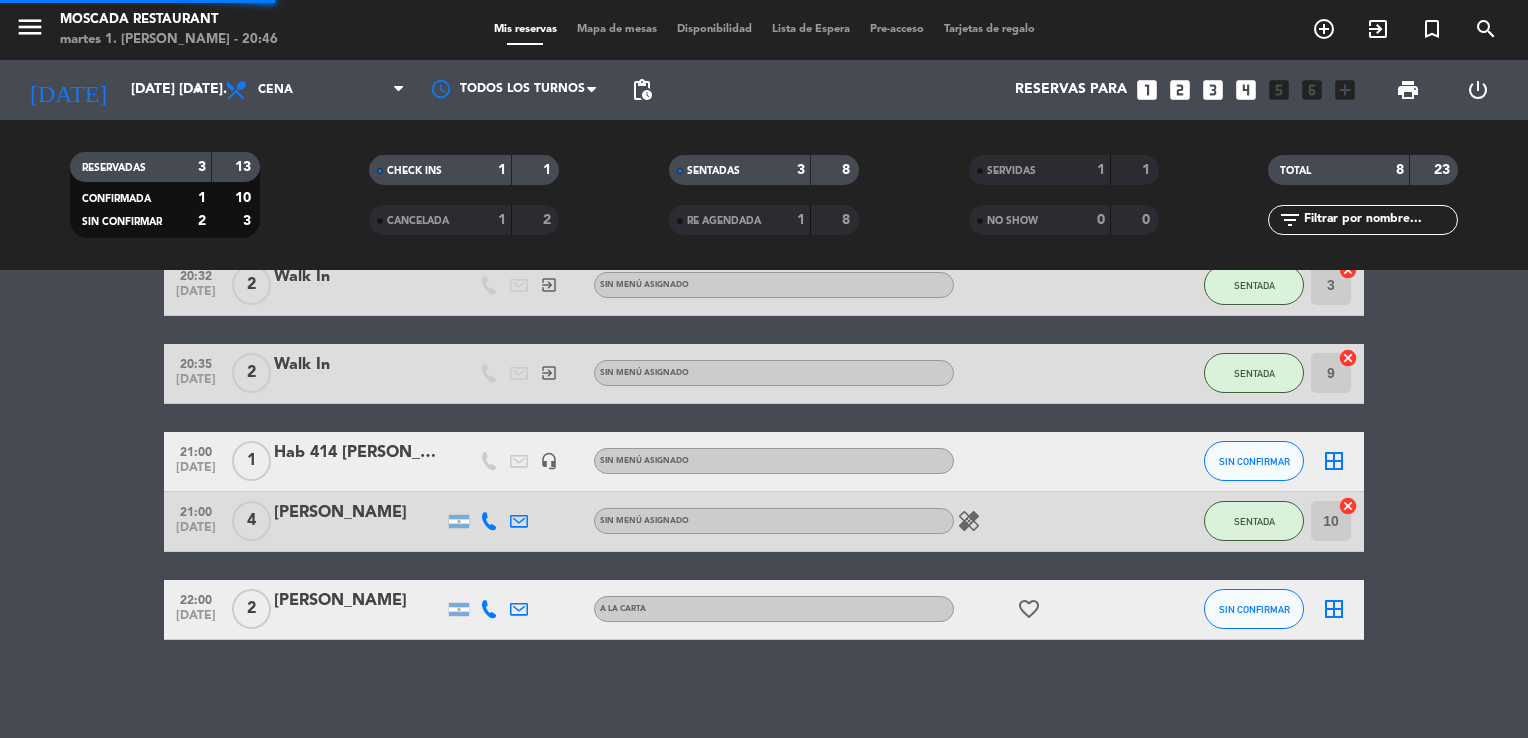 scroll, scrollTop: 463, scrollLeft: 0, axis: vertical 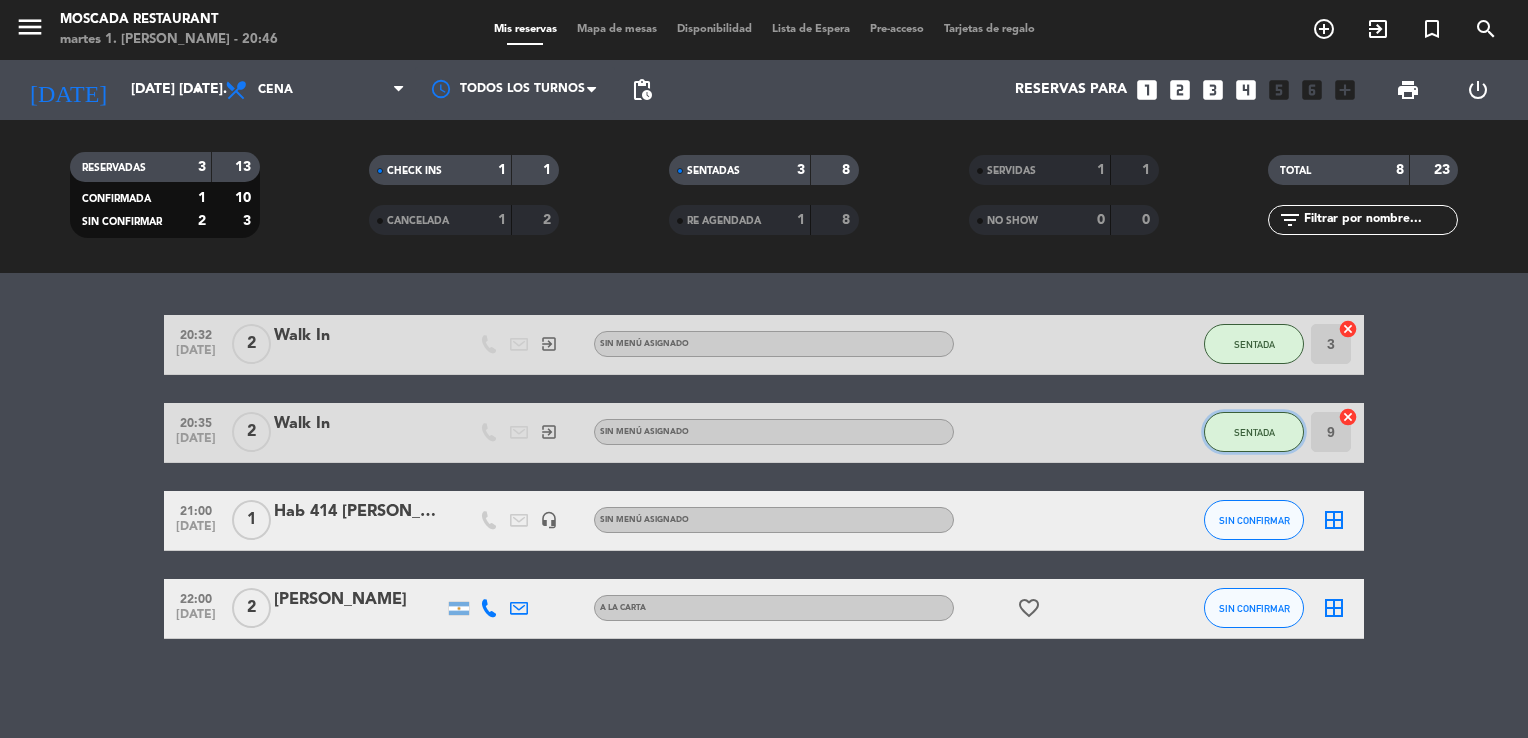 click on "SENTADA" 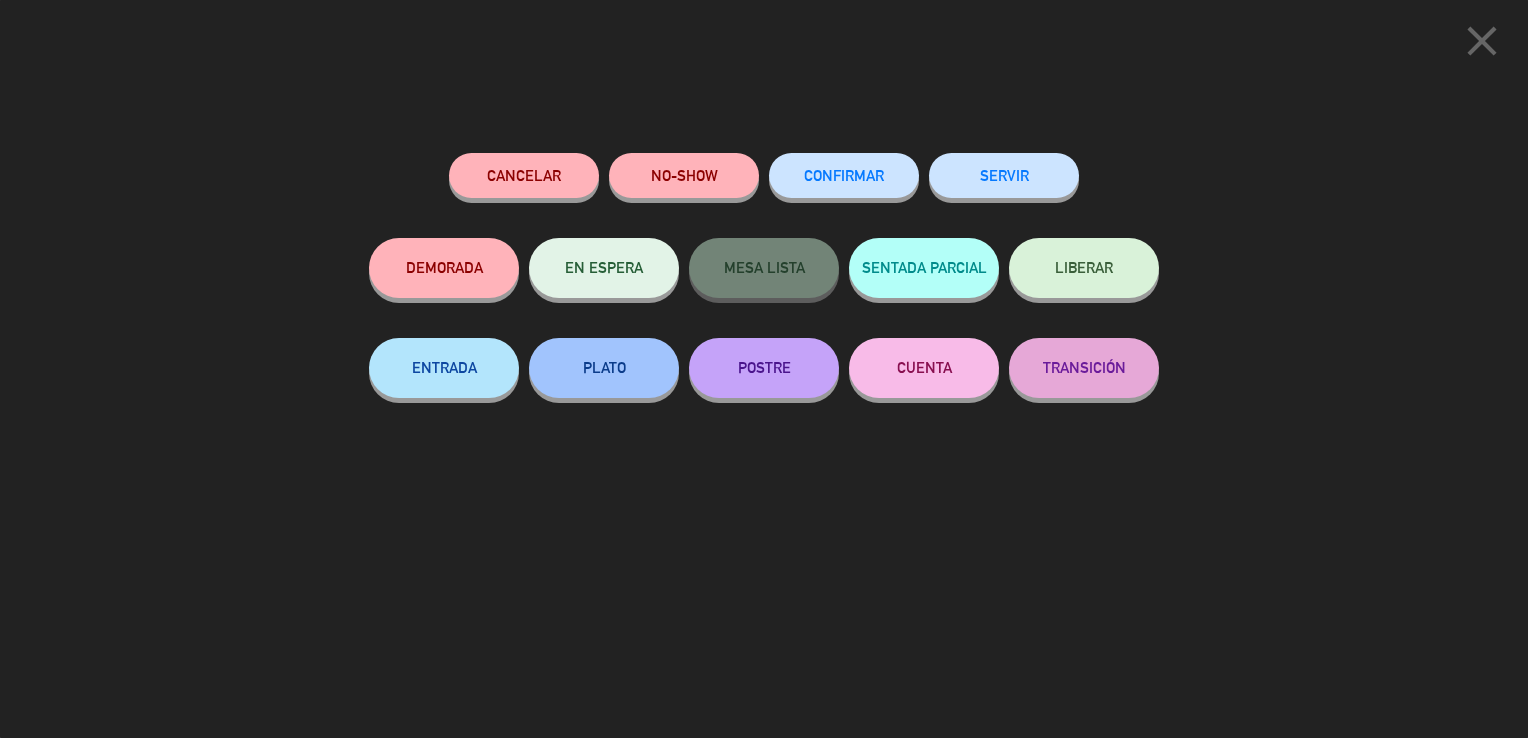 click on "close  Cancelar   NO-SHOW   CONFIRMAR   SERVIR   DEMORADA   EN ESPERA   MESA LISTA   SENTADA PARCIAL   LIBERAR   ENTRADA   PLATO   POSTRE   CUENTA   TRANSICIÓN" 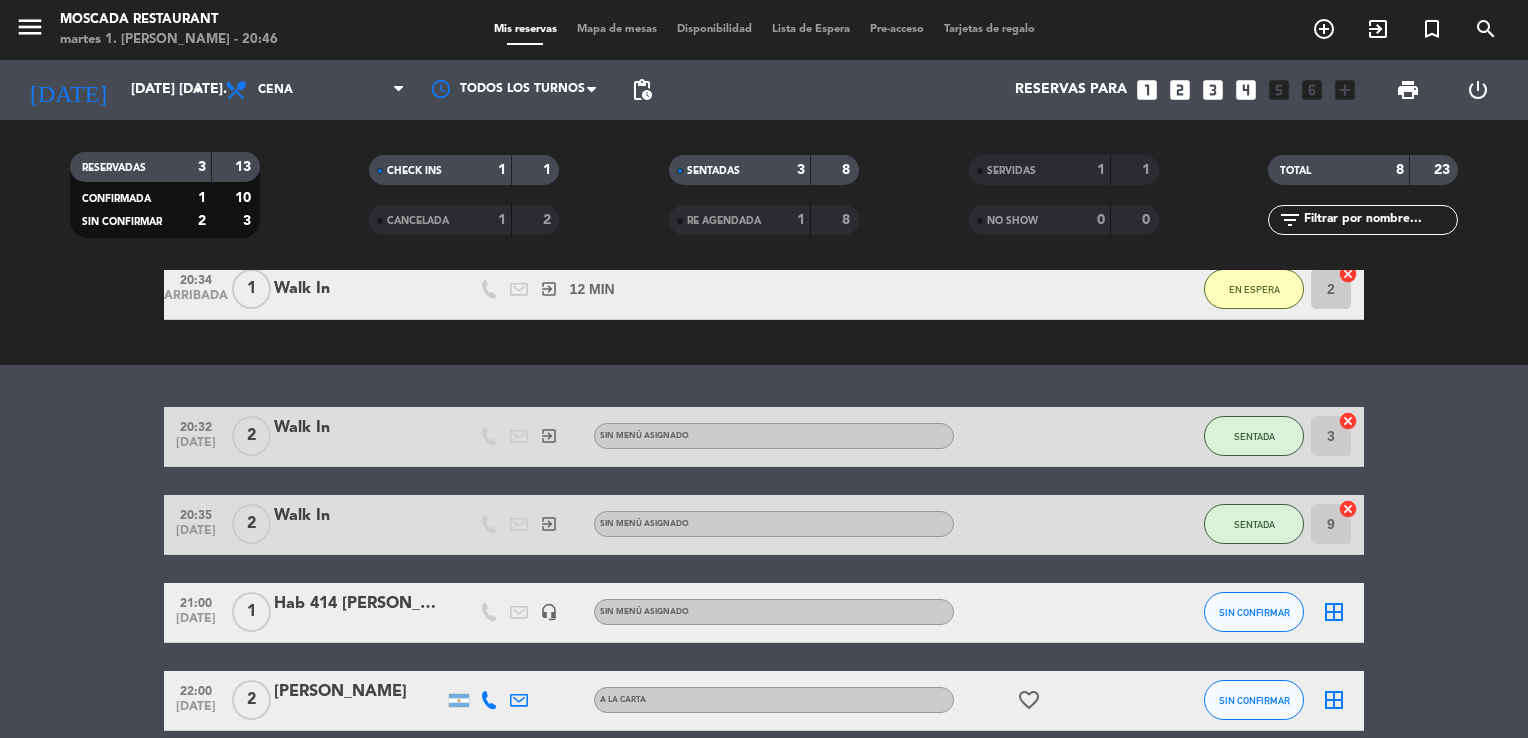 scroll, scrollTop: 356, scrollLeft: 0, axis: vertical 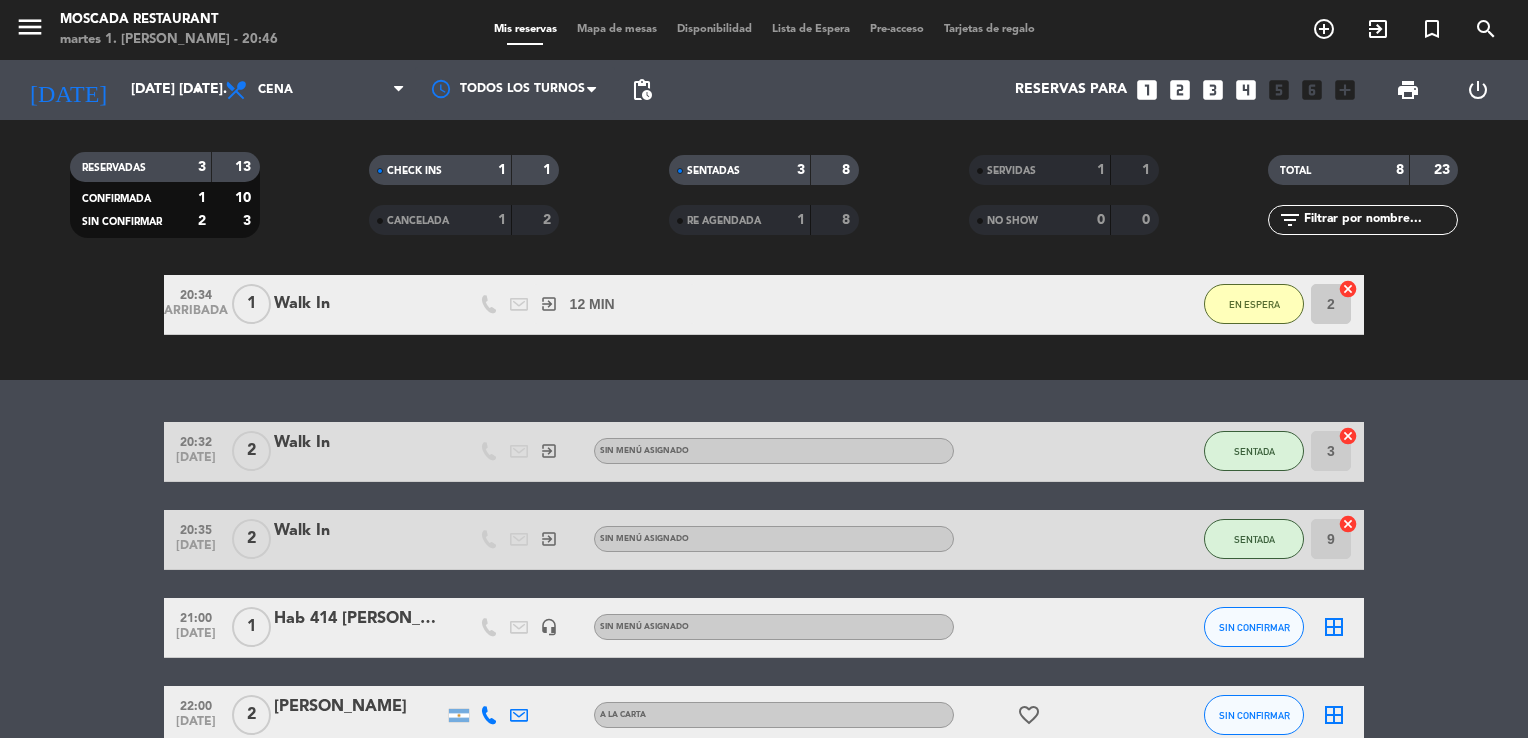 click on "13" 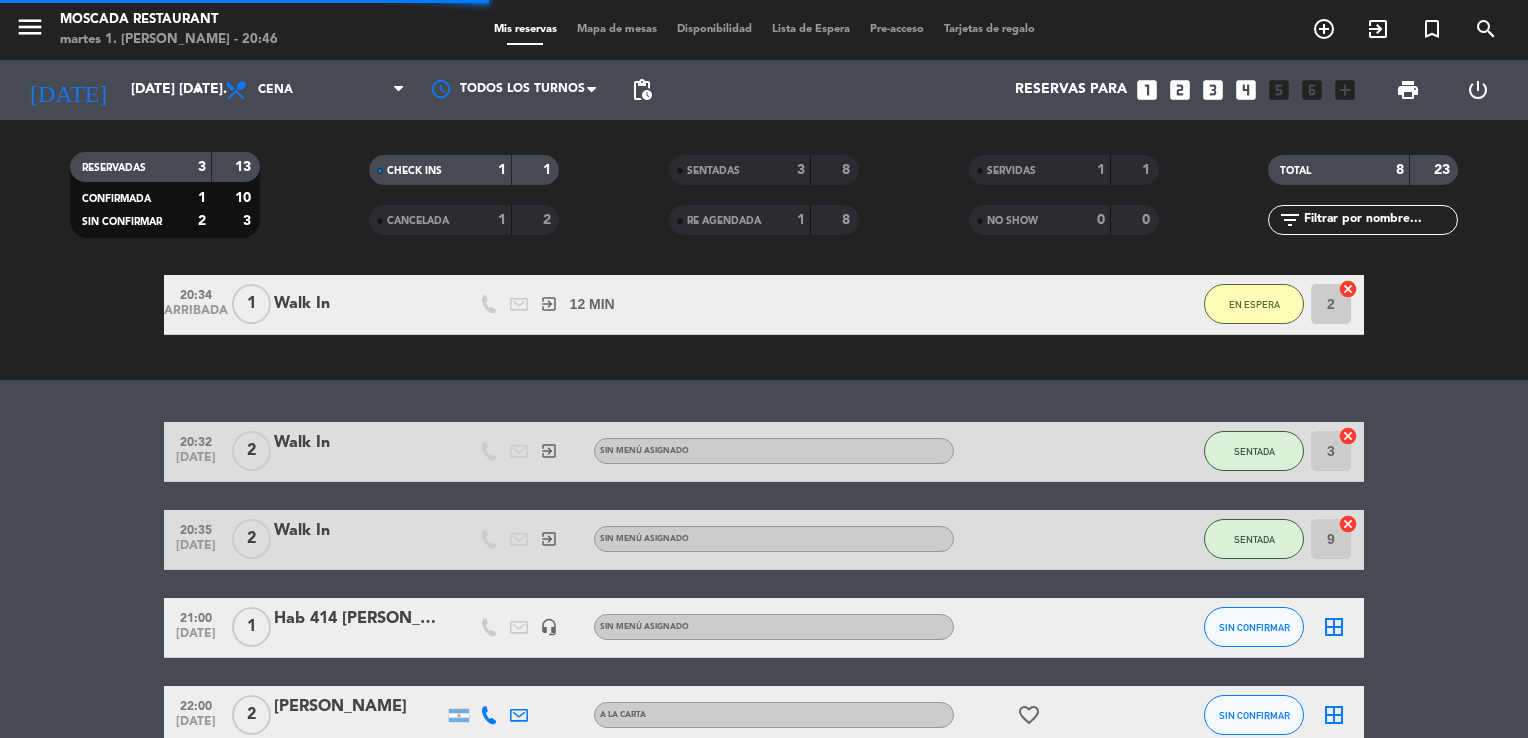 scroll, scrollTop: 199, scrollLeft: 0, axis: vertical 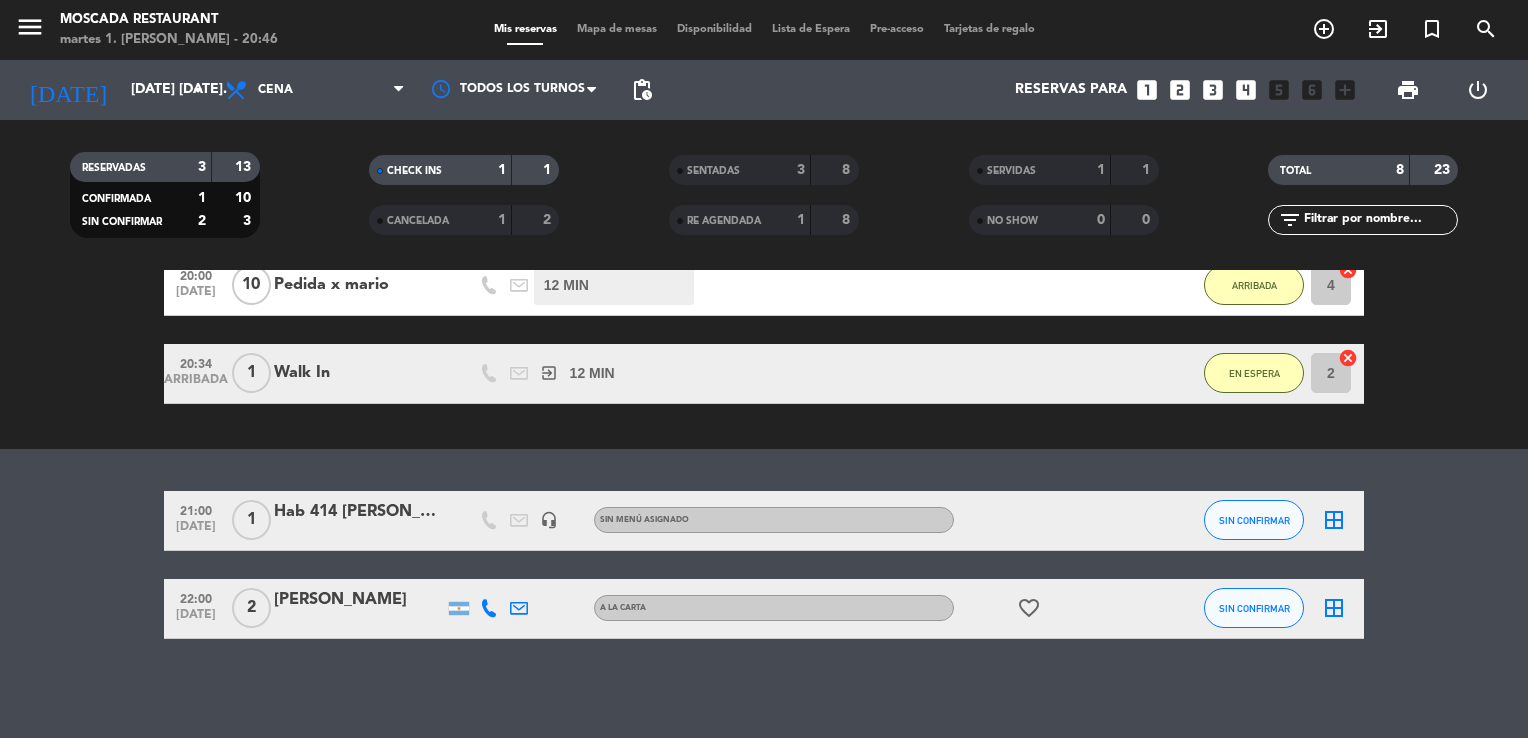 click on "1" 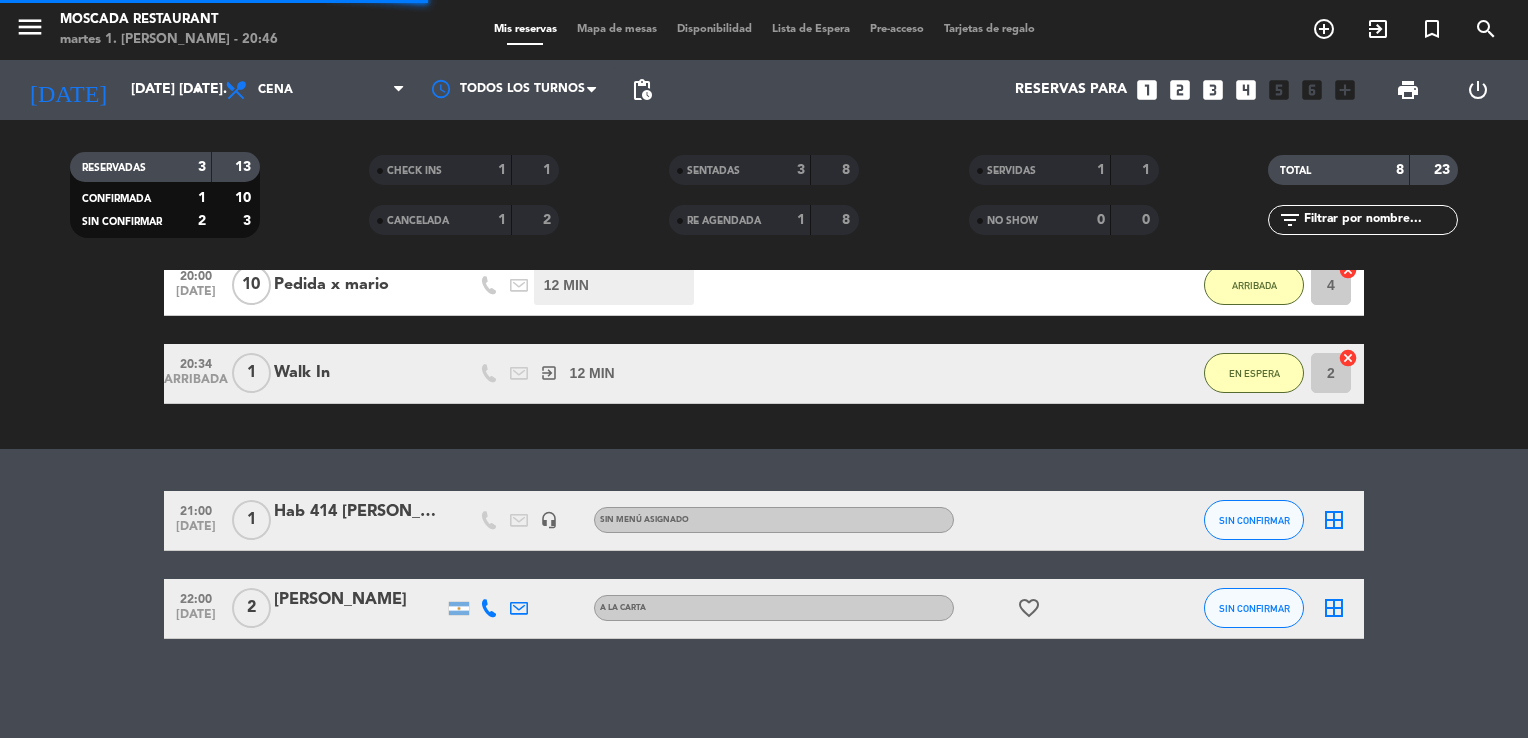 scroll, scrollTop: 111, scrollLeft: 0, axis: vertical 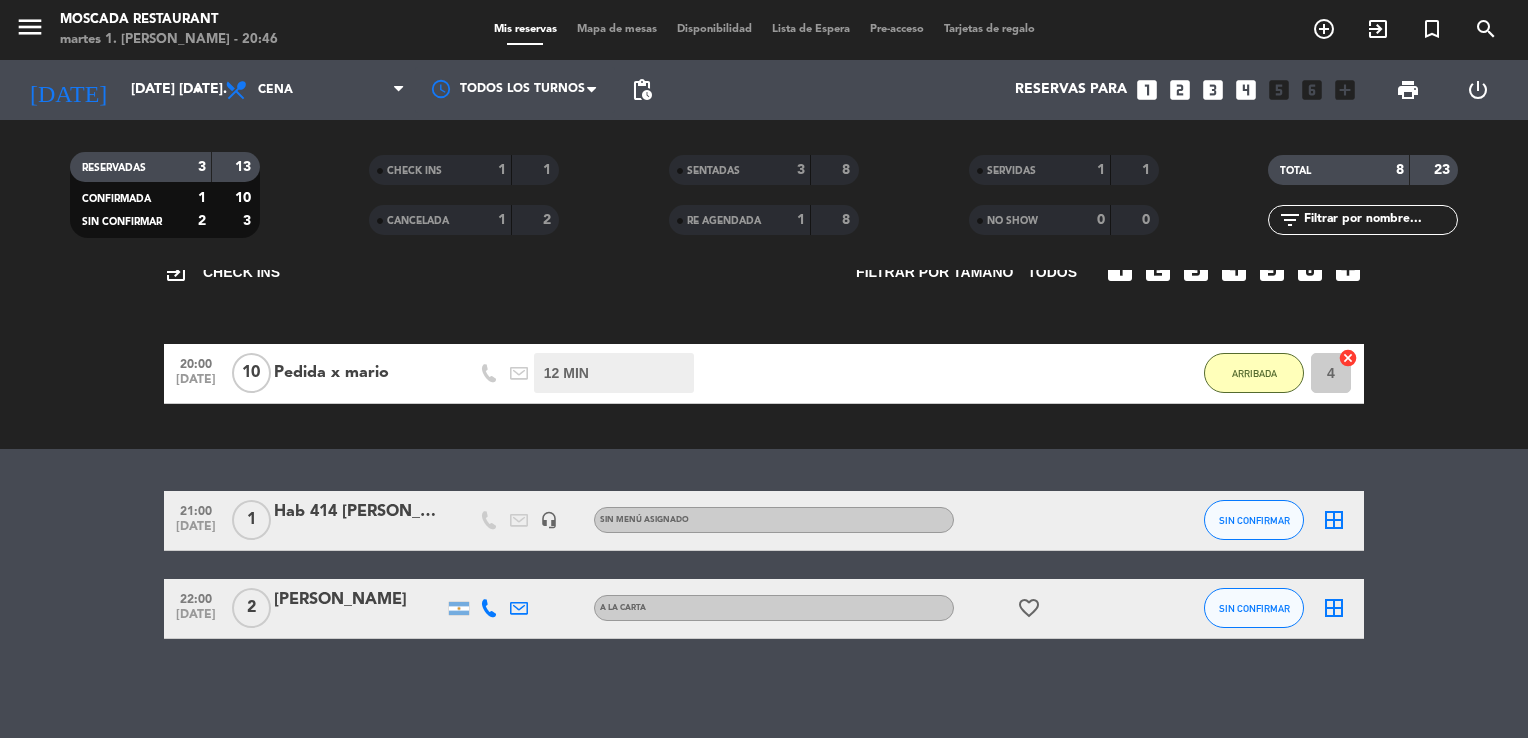 drag, startPoint x: 616, startPoint y: 154, endPoint x: 715, endPoint y: 303, distance: 178.89102 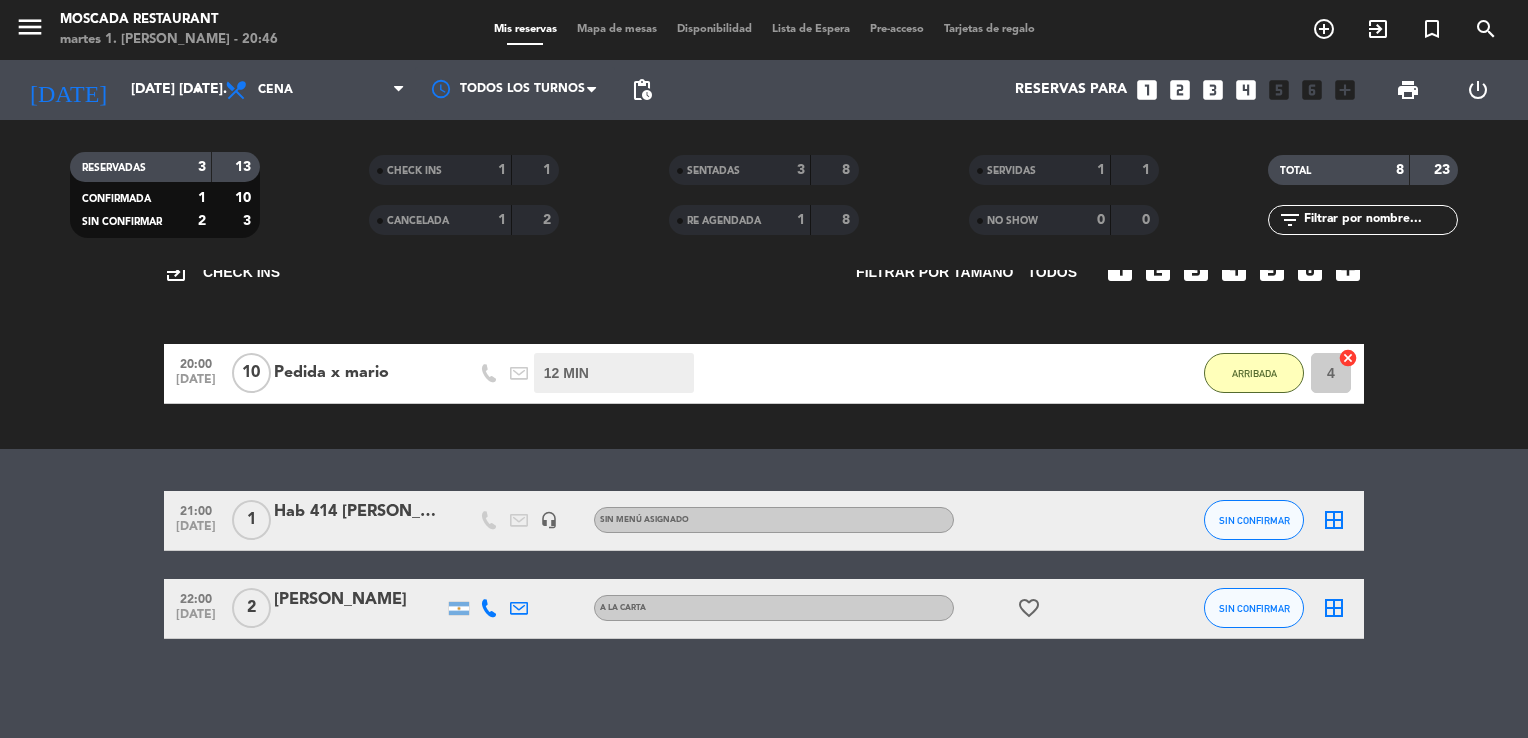 click on "CHECK INS   1   1   CANCELADA   1   2" 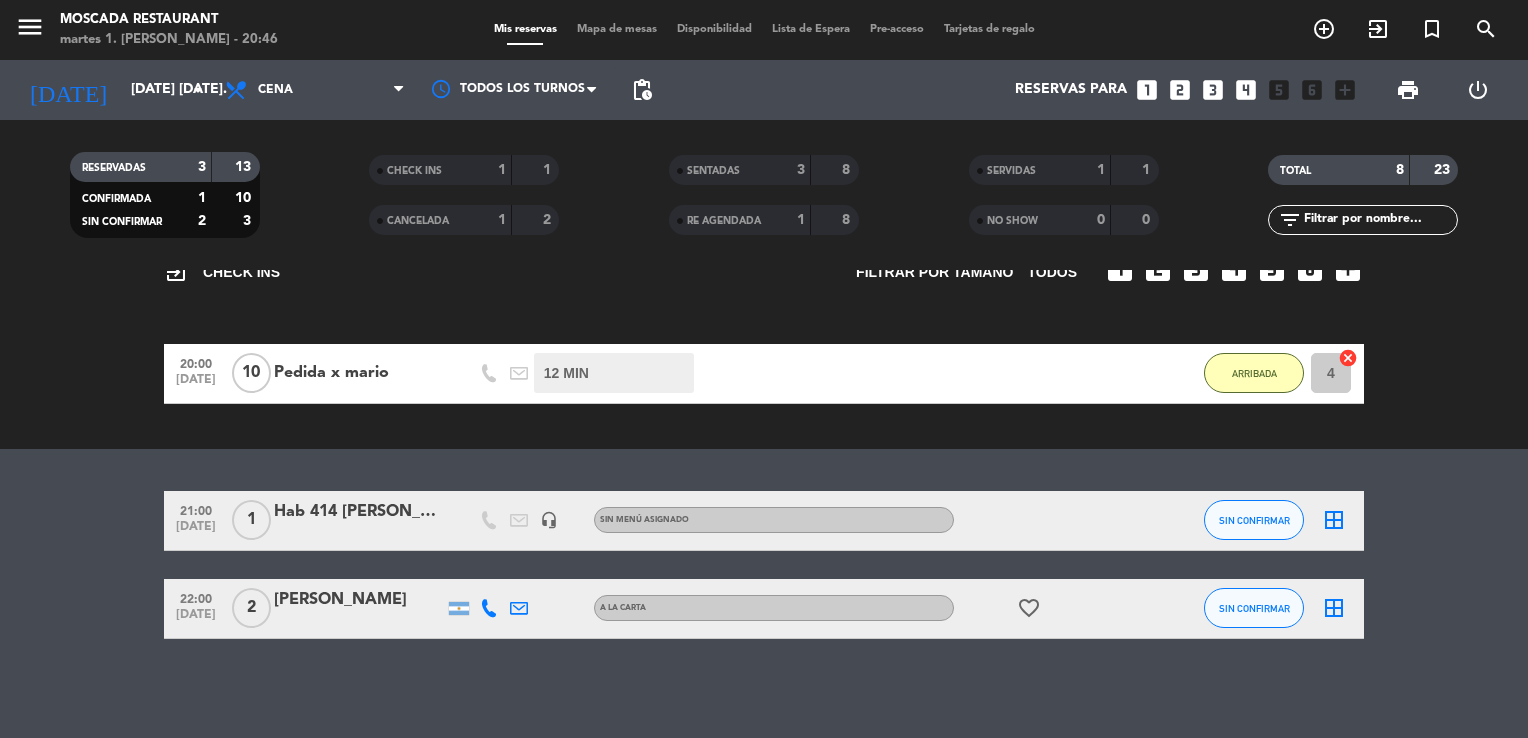 click on "1" 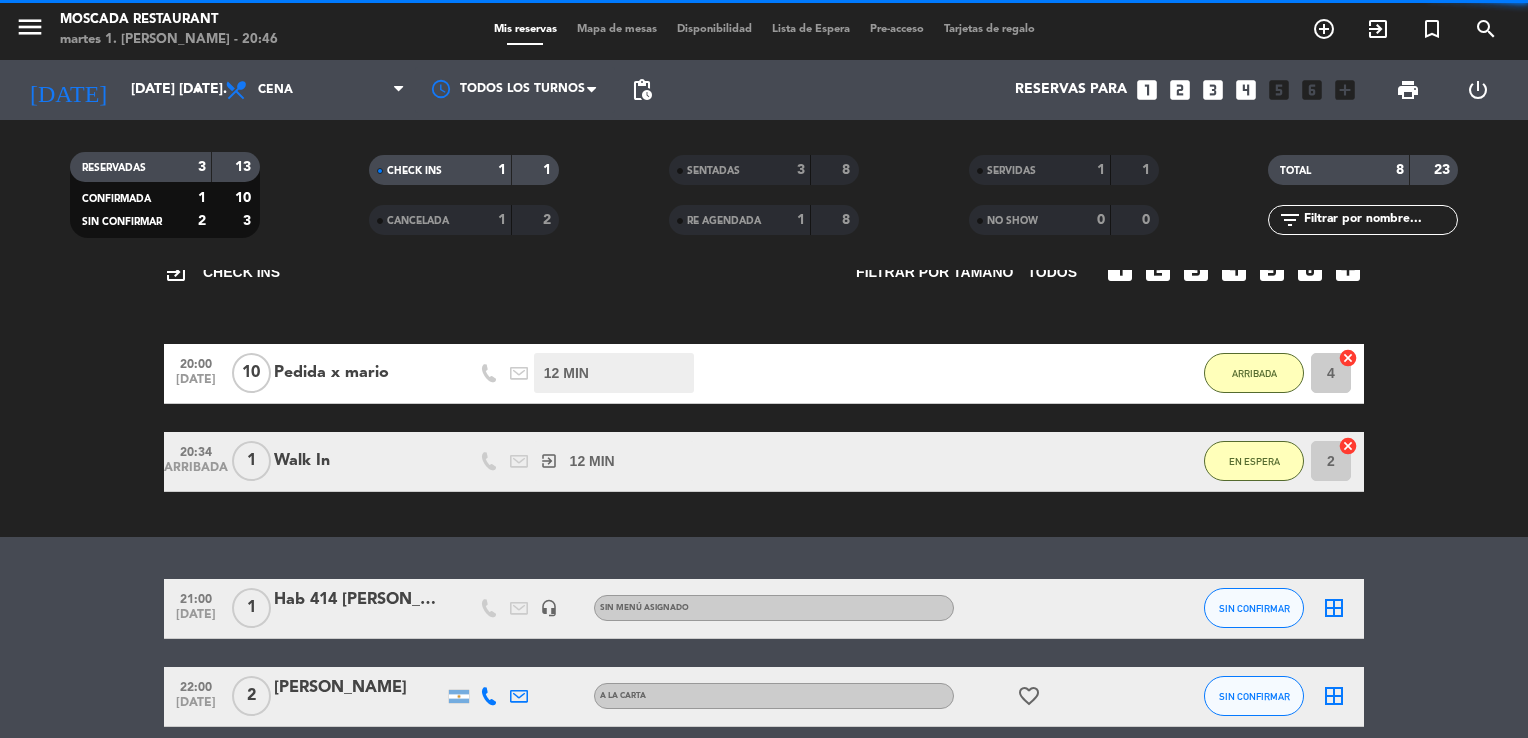 scroll, scrollTop: 199, scrollLeft: 0, axis: vertical 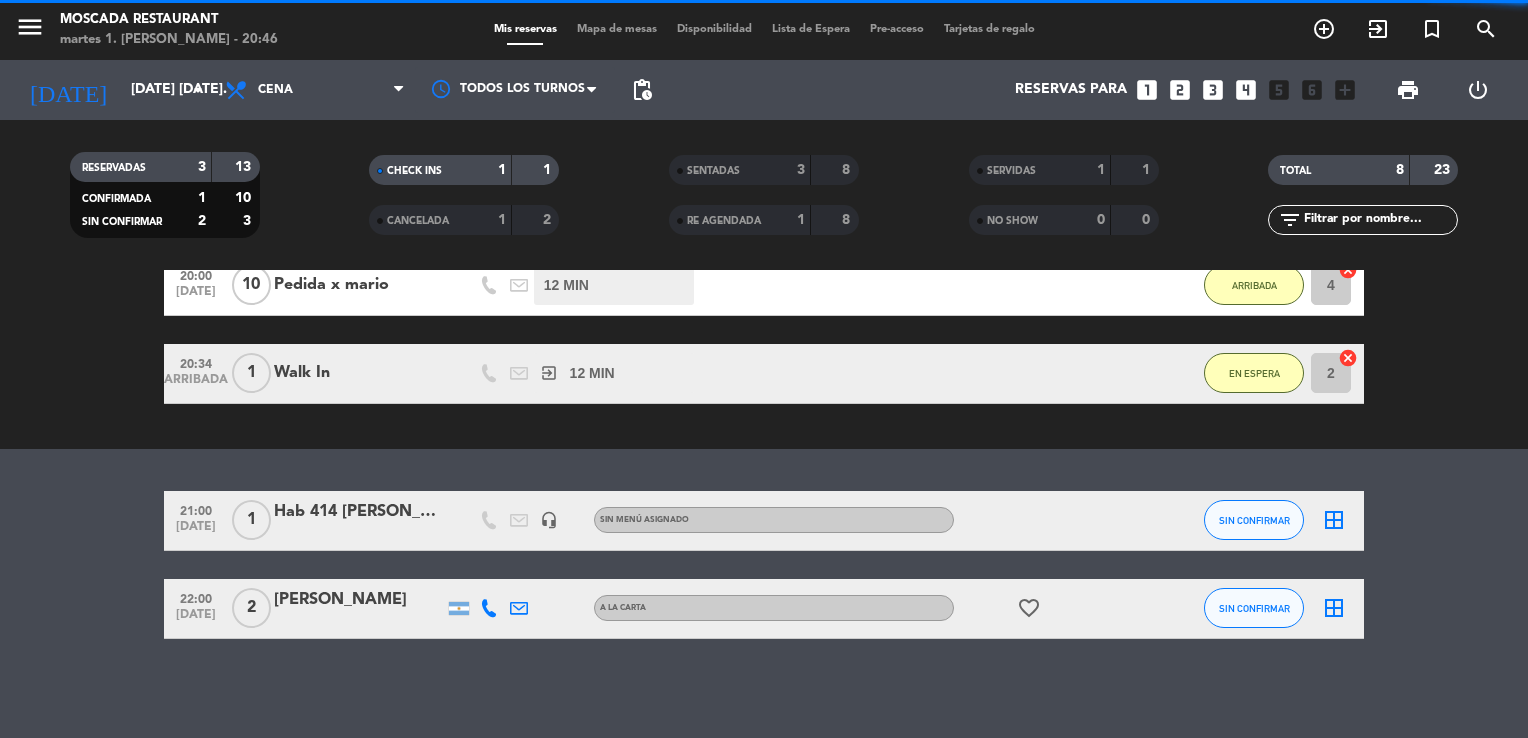 click on "SENTADAS   3   8" 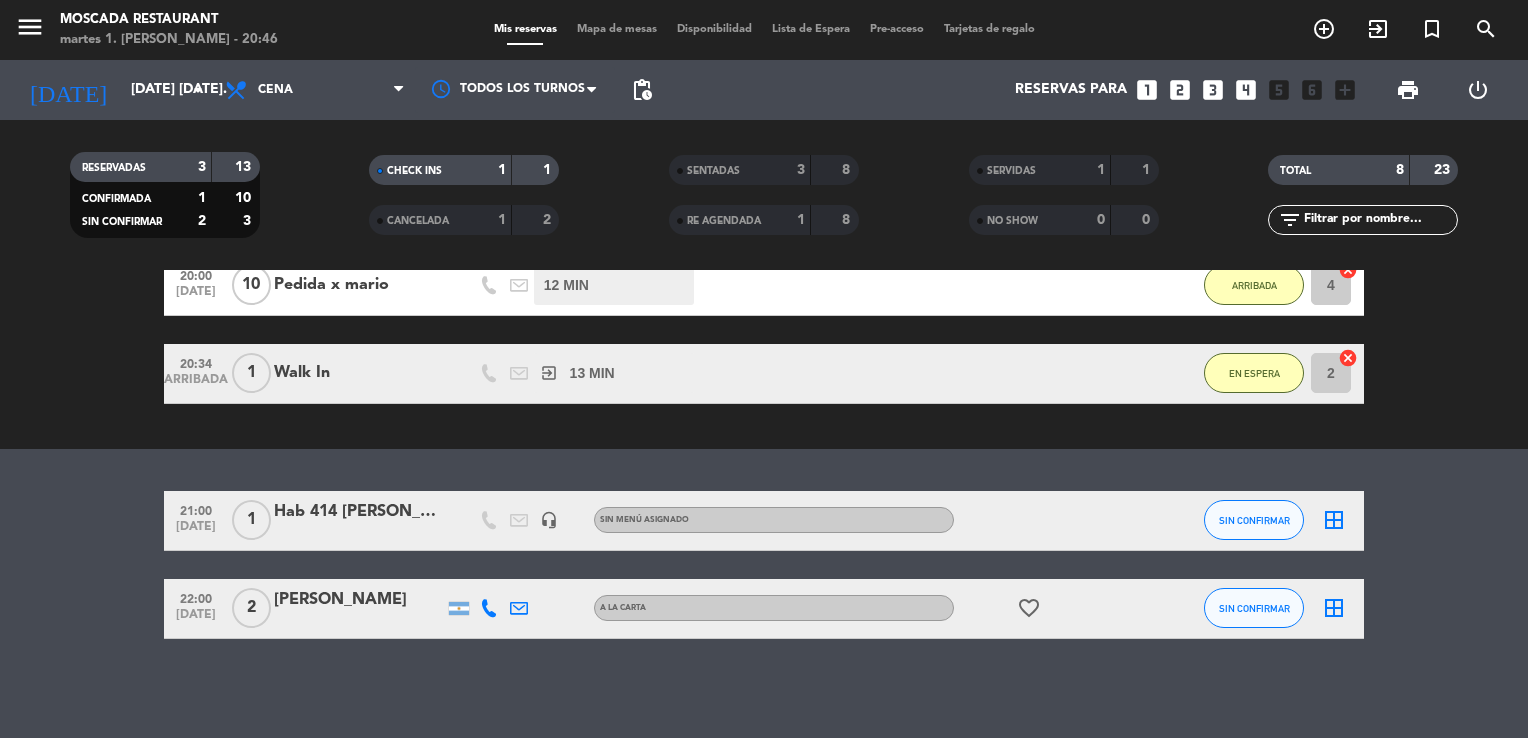 click on "3" 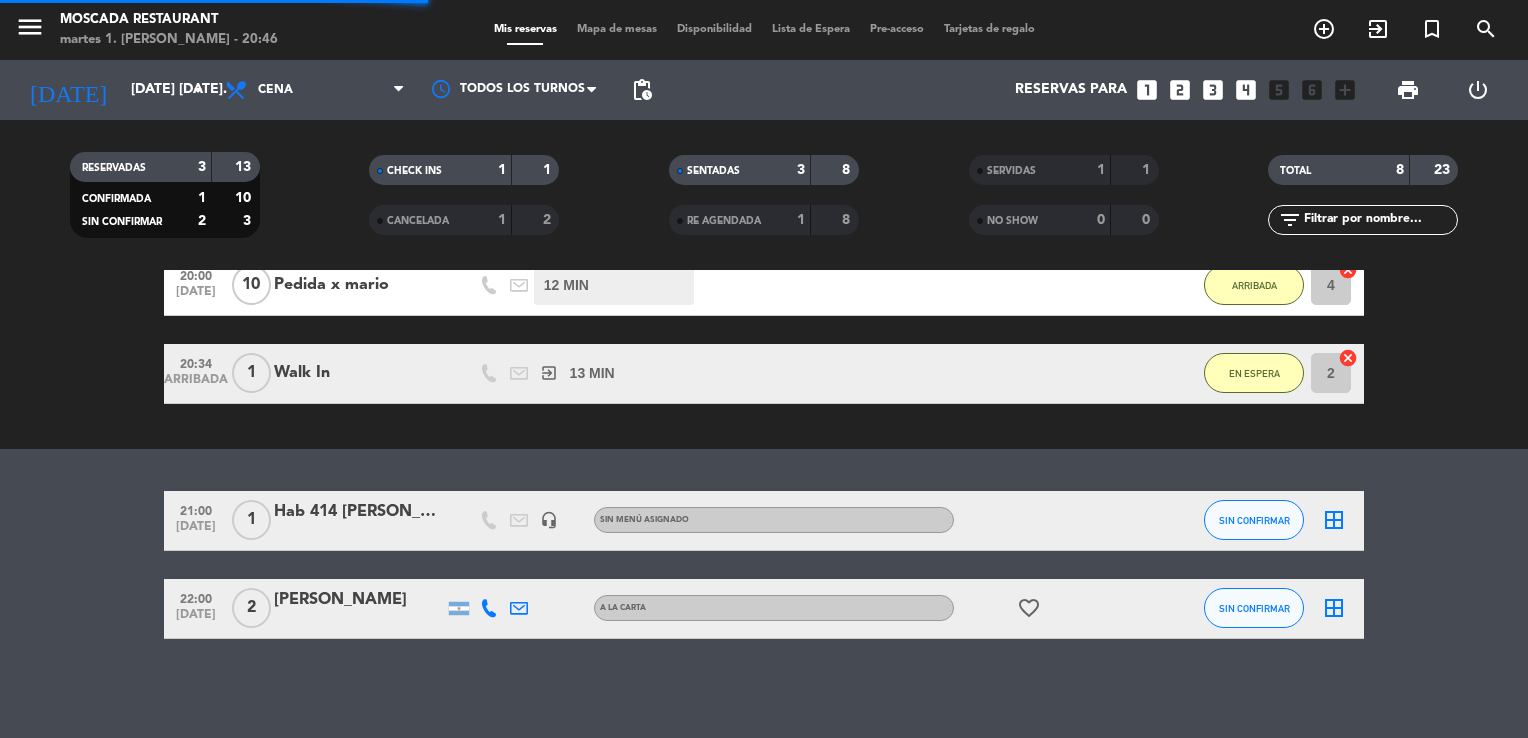 scroll, scrollTop: 356, scrollLeft: 0, axis: vertical 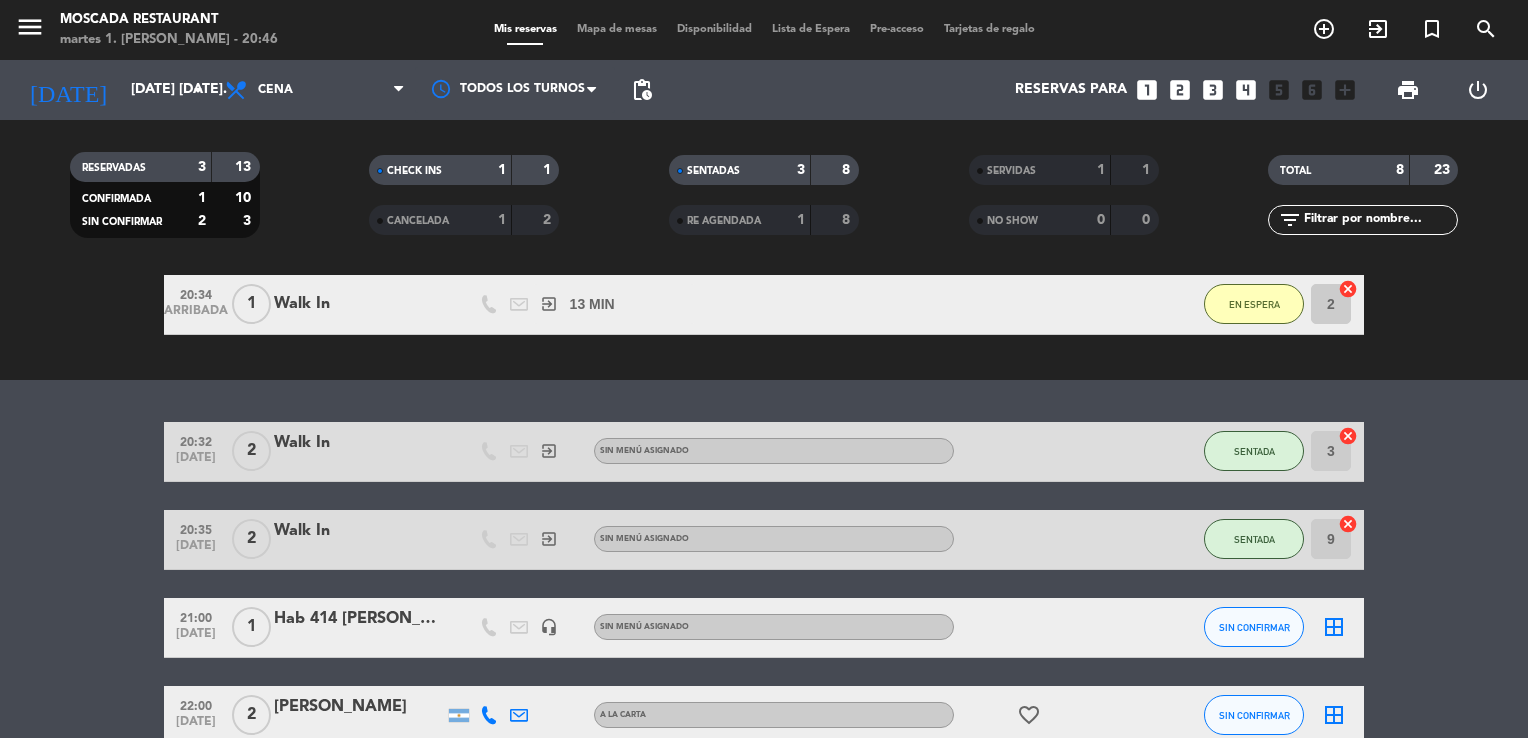 click on "SERVIDAS" 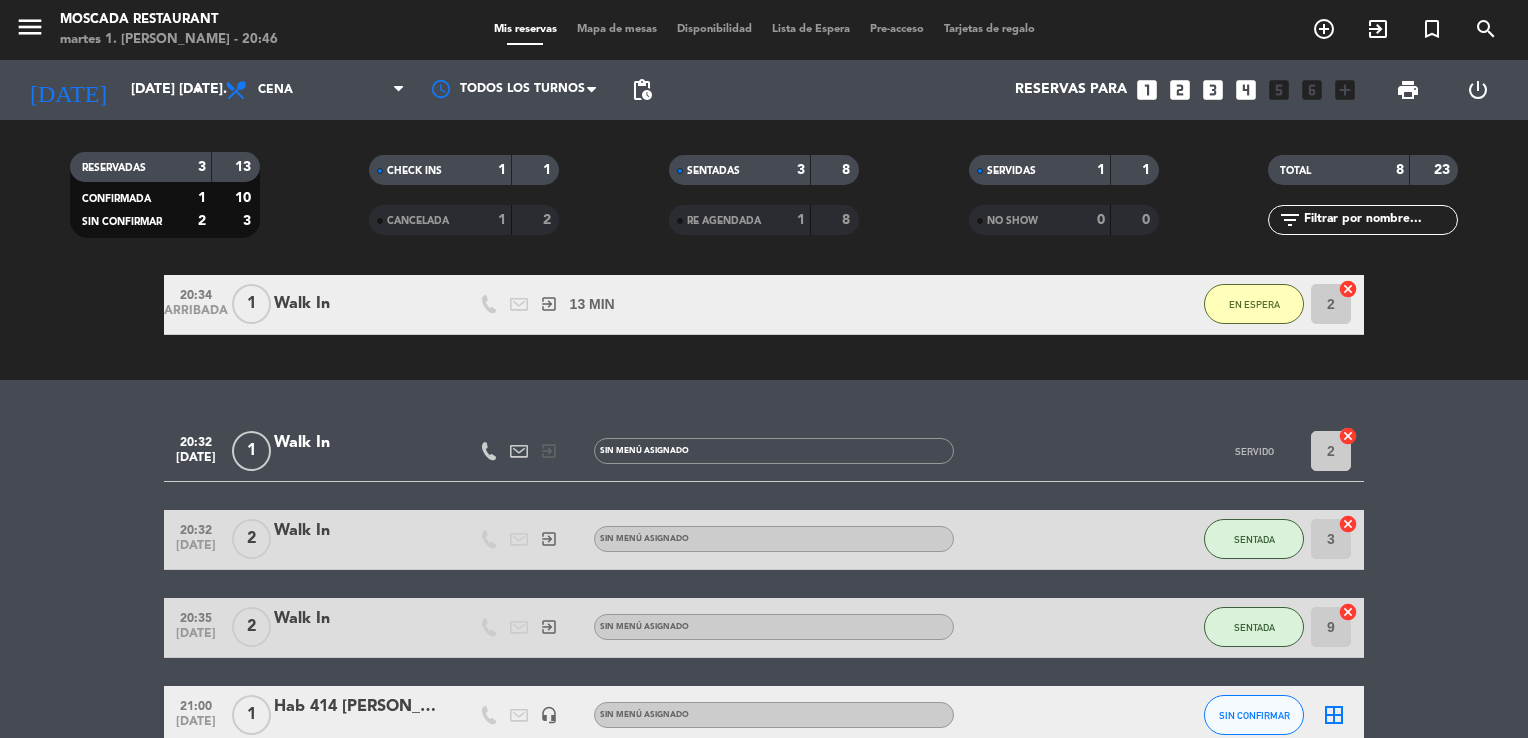 click on "RE AGENDADA" 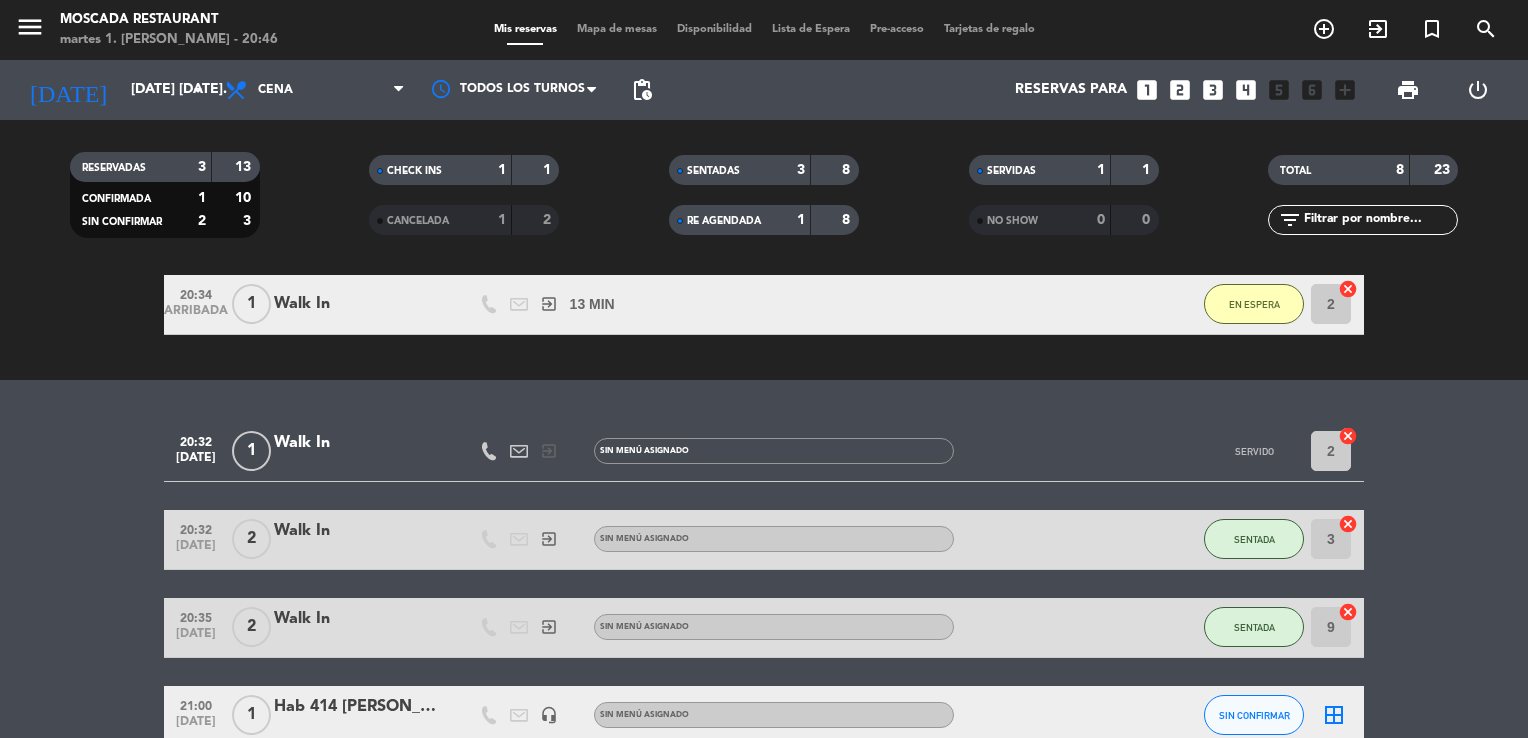 click on "RE AGENDADA" 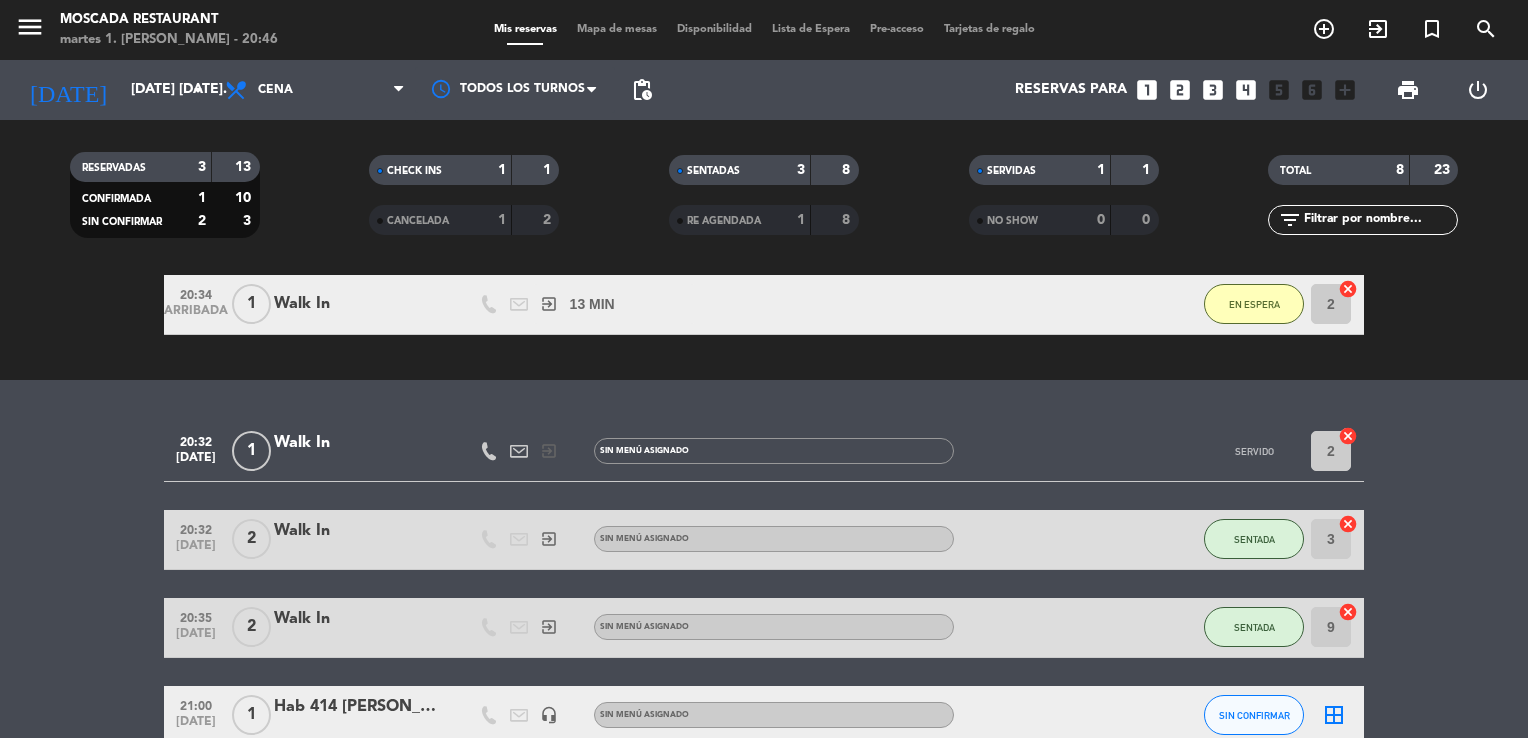 click on "CANCELADA" 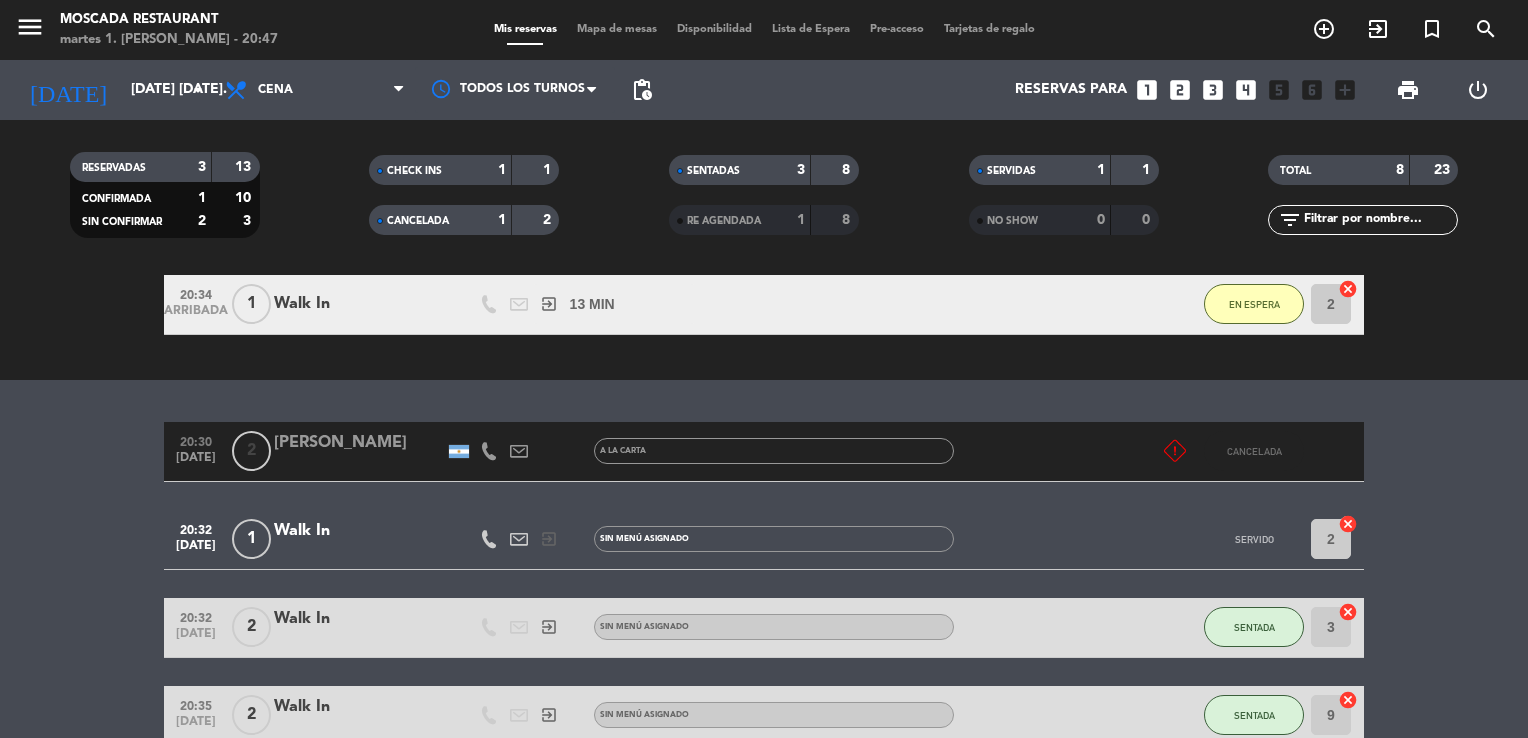 click on "CANCELADA" 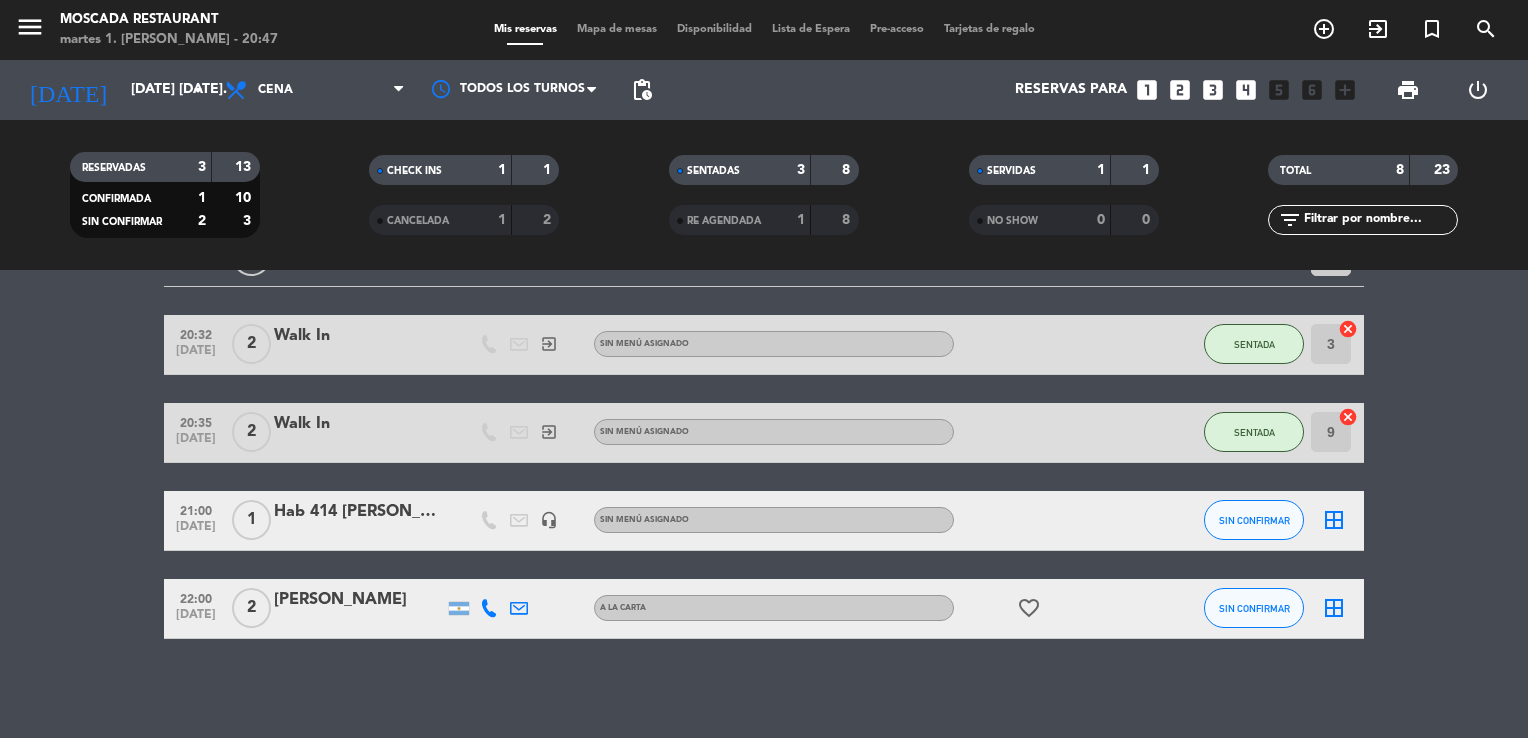 scroll, scrollTop: 495, scrollLeft: 0, axis: vertical 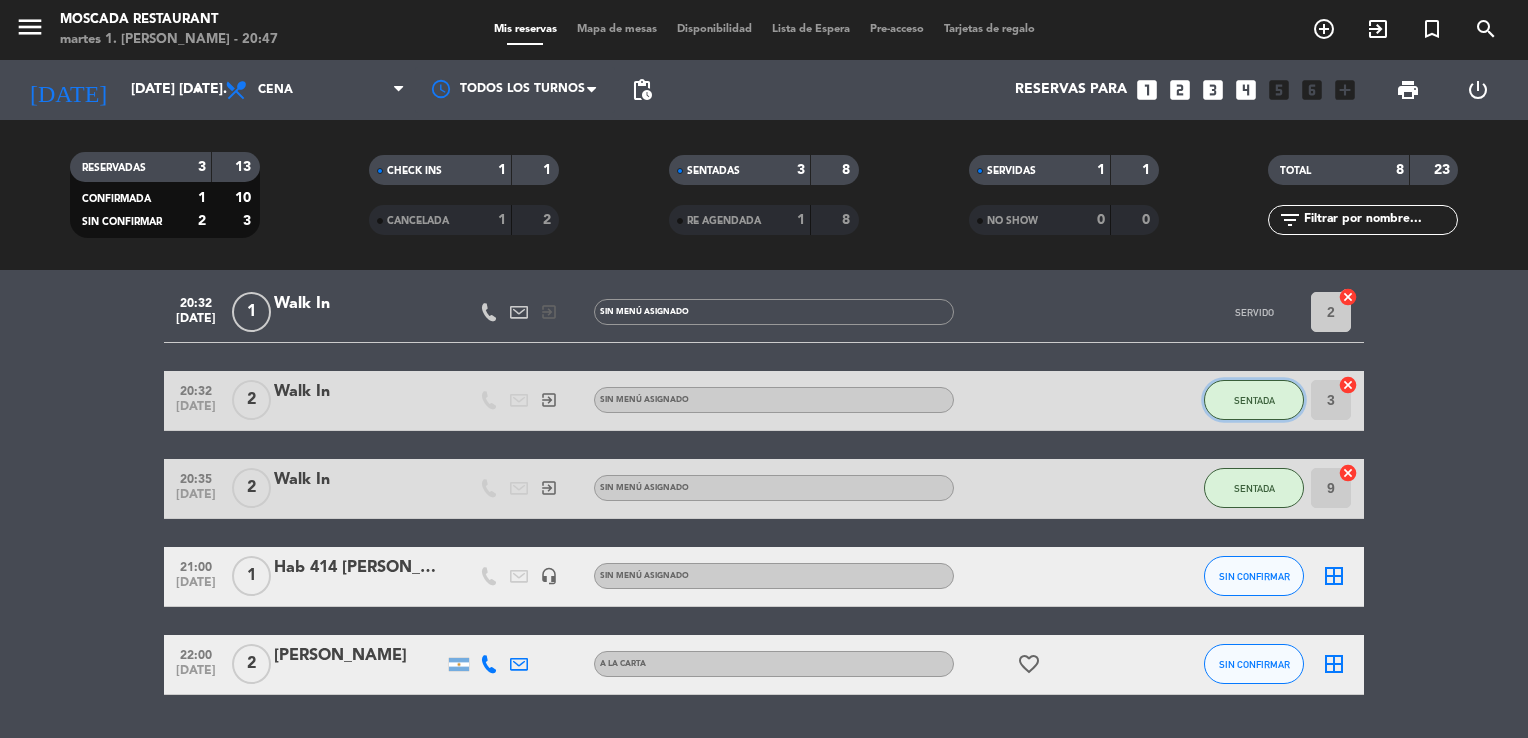 click on "SENTADA" 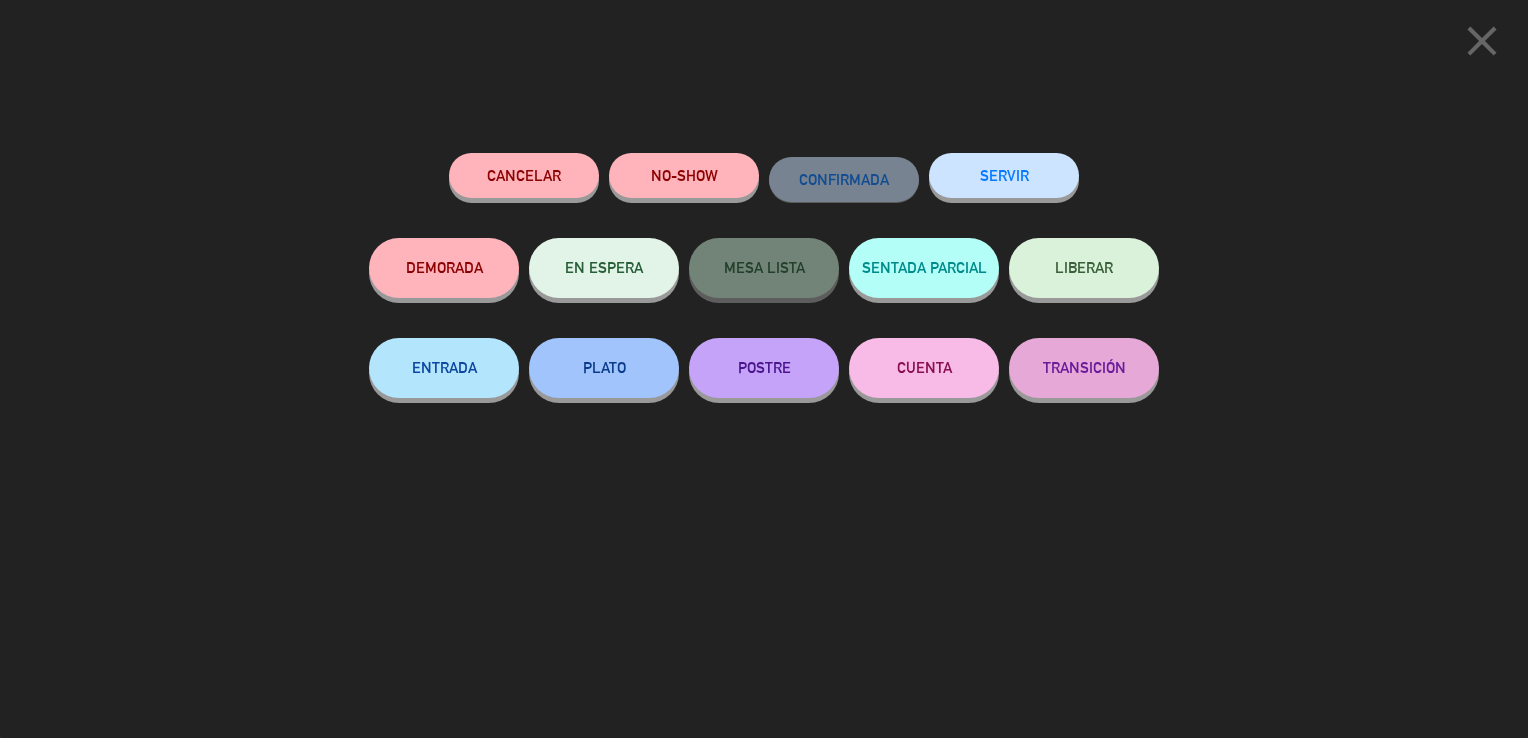 click on "SERVIR" 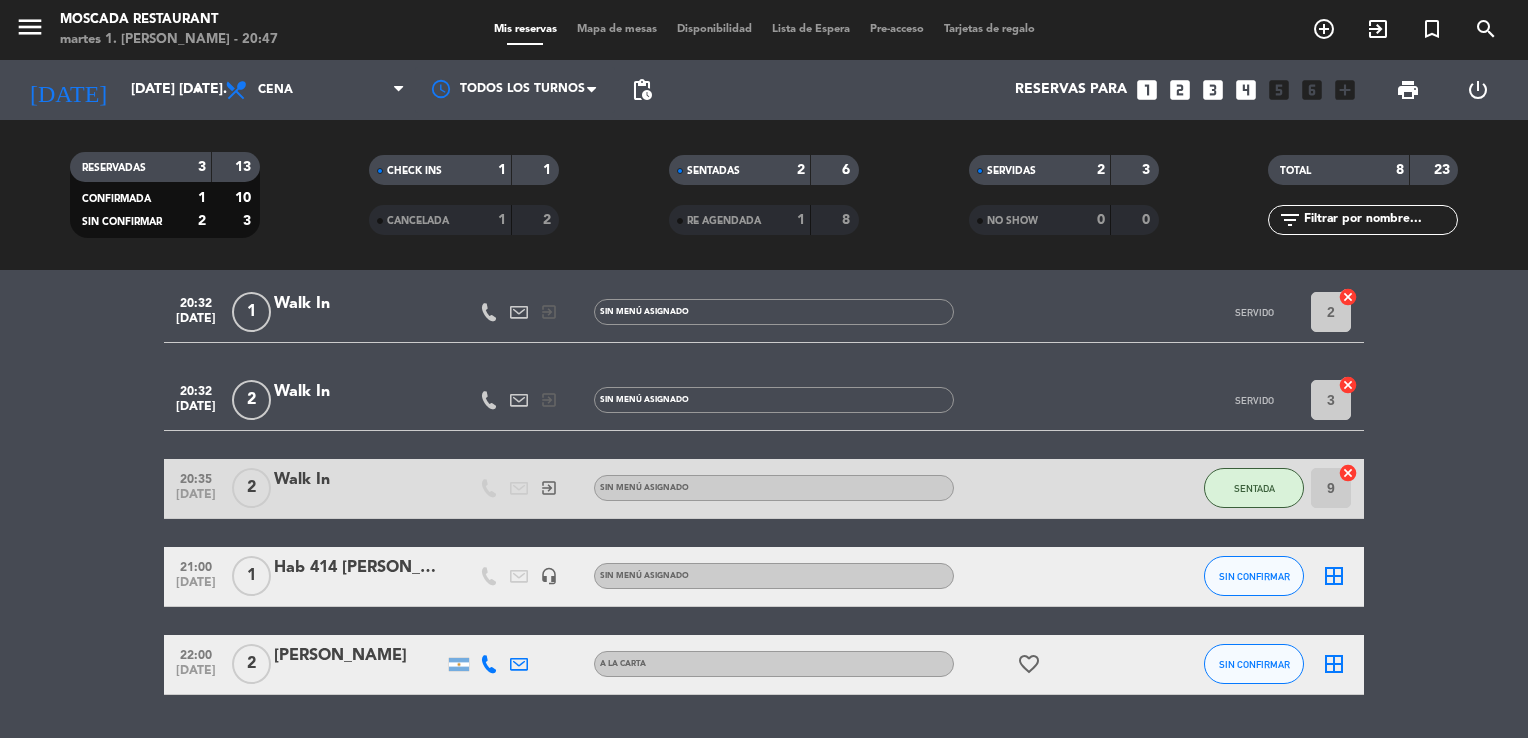 click on "SENTADA" 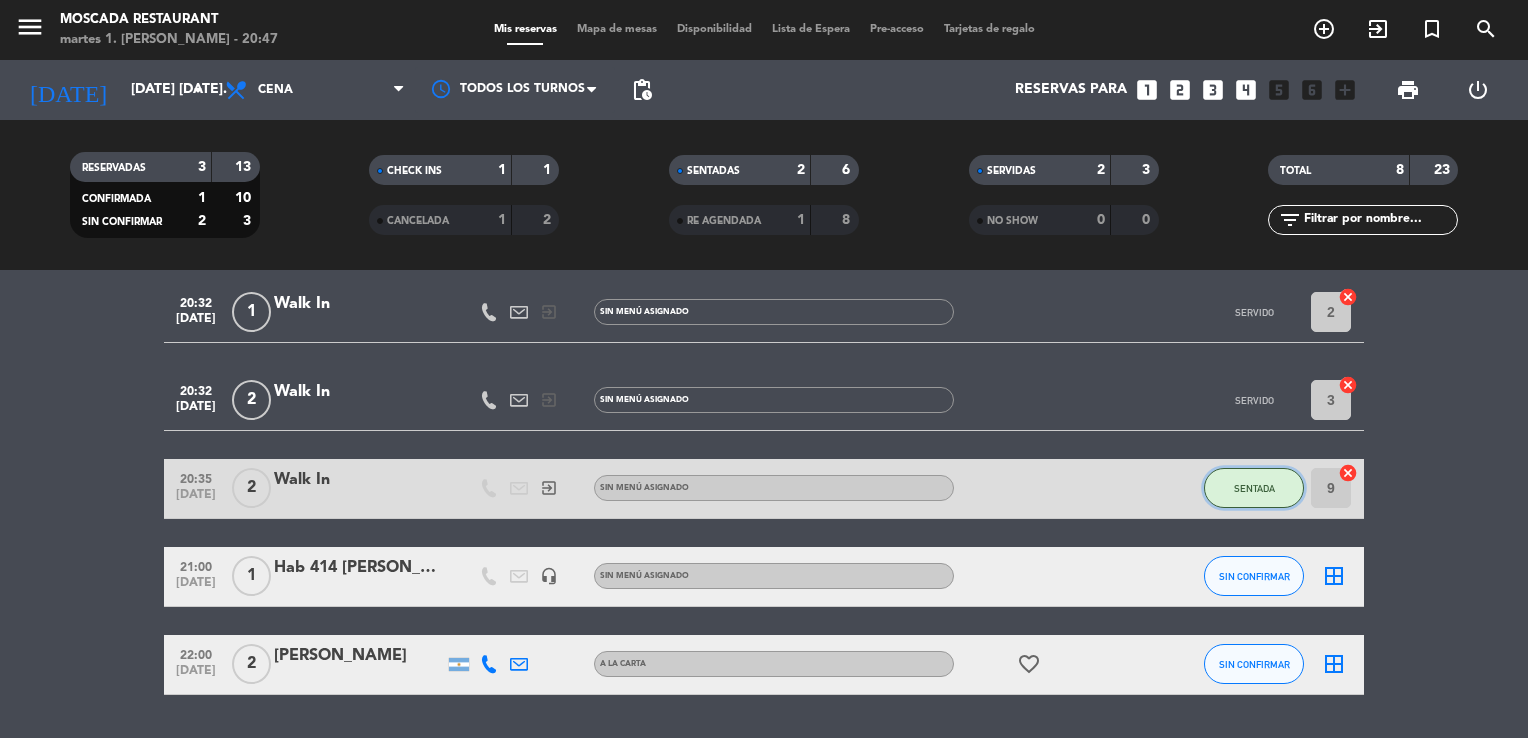 click on "SENTADA" 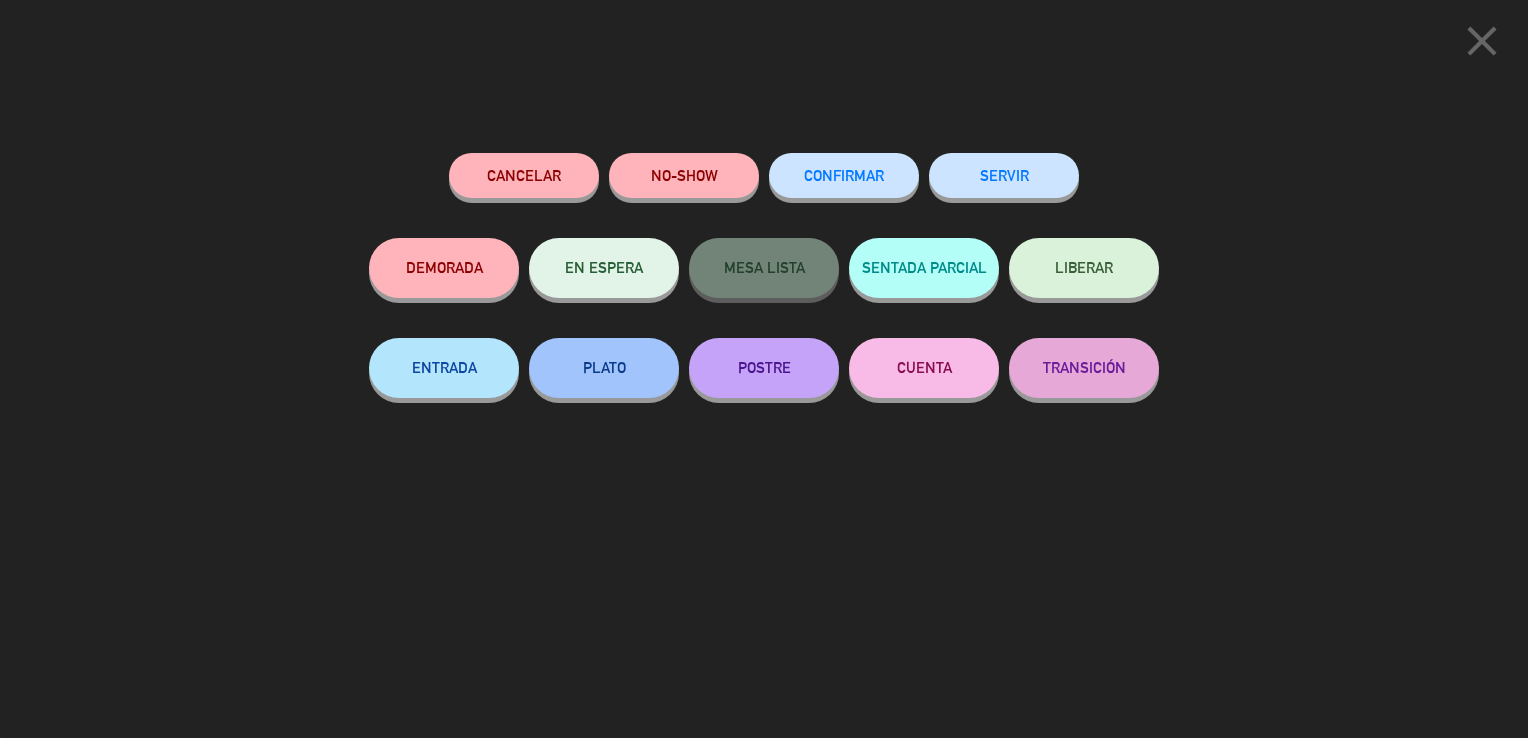 click on "SERVIR" 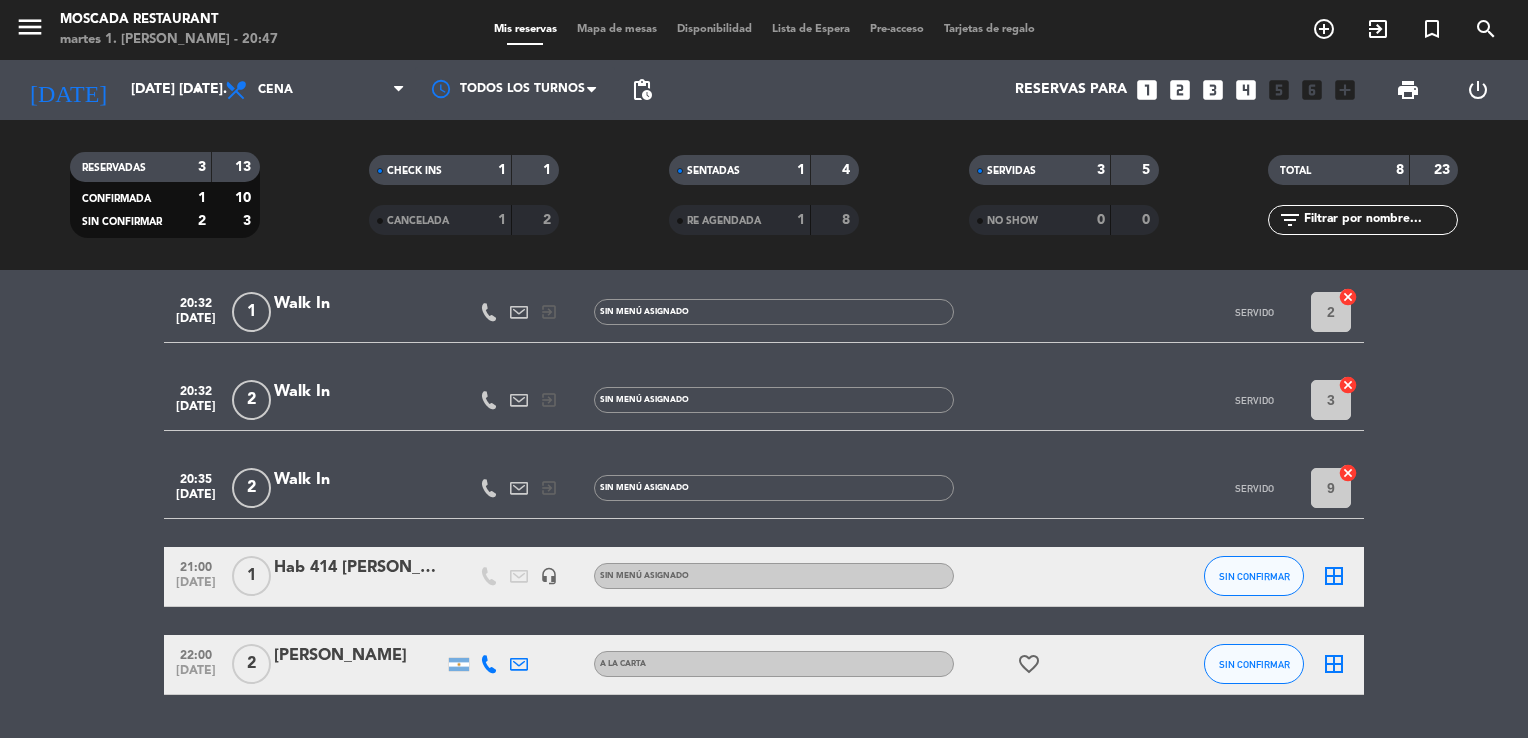 click on "20:32   [DATE]   1   Walk In   exit_to_app  Sin menú asignado SERVIDO 2  cancel   20:32   [DATE]   2   Walk In   exit_to_app  Sin menú asignado SERVIDO 3  cancel   20:35   [DATE]   2   Walk In   exit_to_app  Sin menú asignado SERVIDO 9  cancel   21:00   [DATE]   1   Hab 414  [PERSON_NAME]   headset_mic  Sin menú asignado SIN CONFIRMAR  border_all   22:00   [DATE]   2   [PERSON_NAME]   A [PERSON_NAME]  favorite_border  SIN CONFIRMAR  border_all" 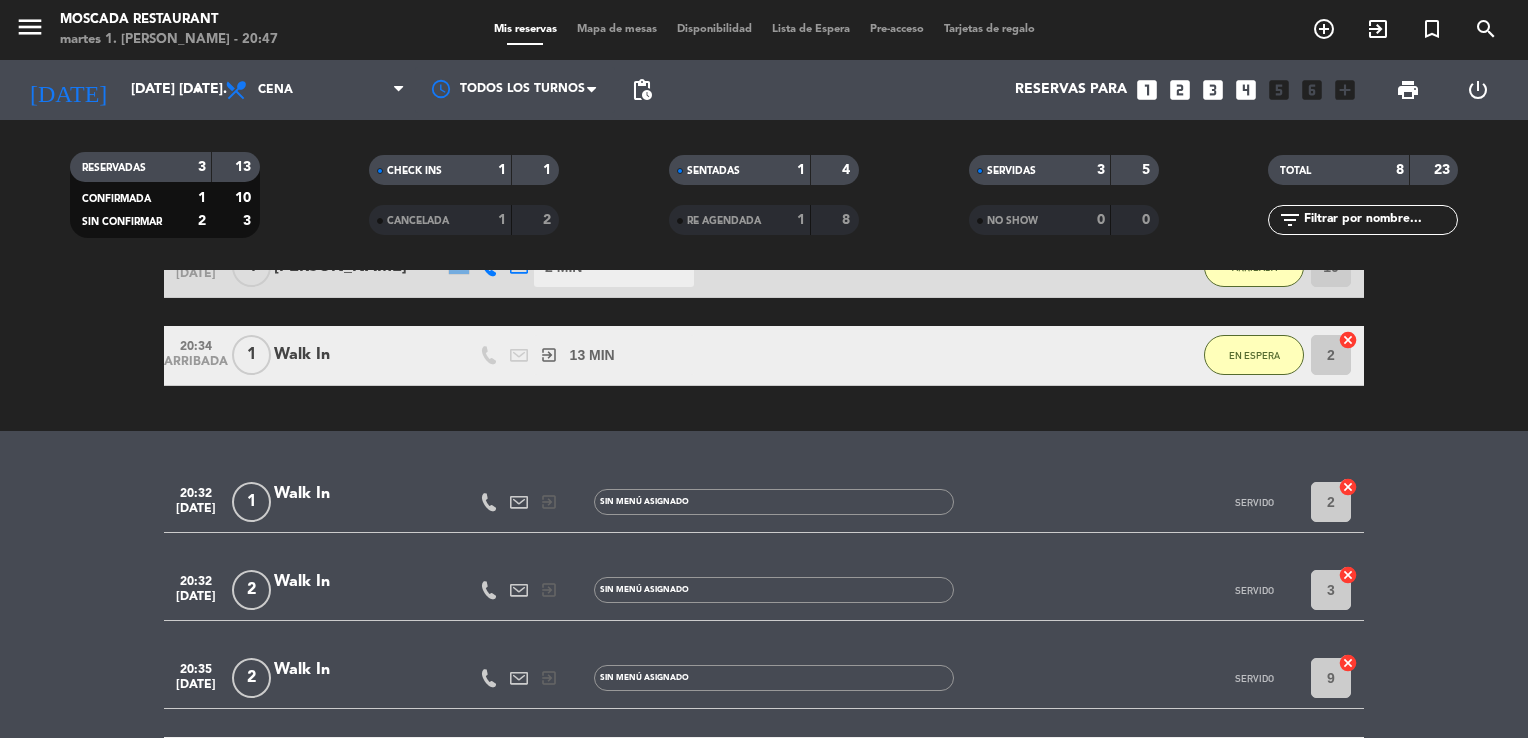 scroll, scrollTop: 323, scrollLeft: 0, axis: vertical 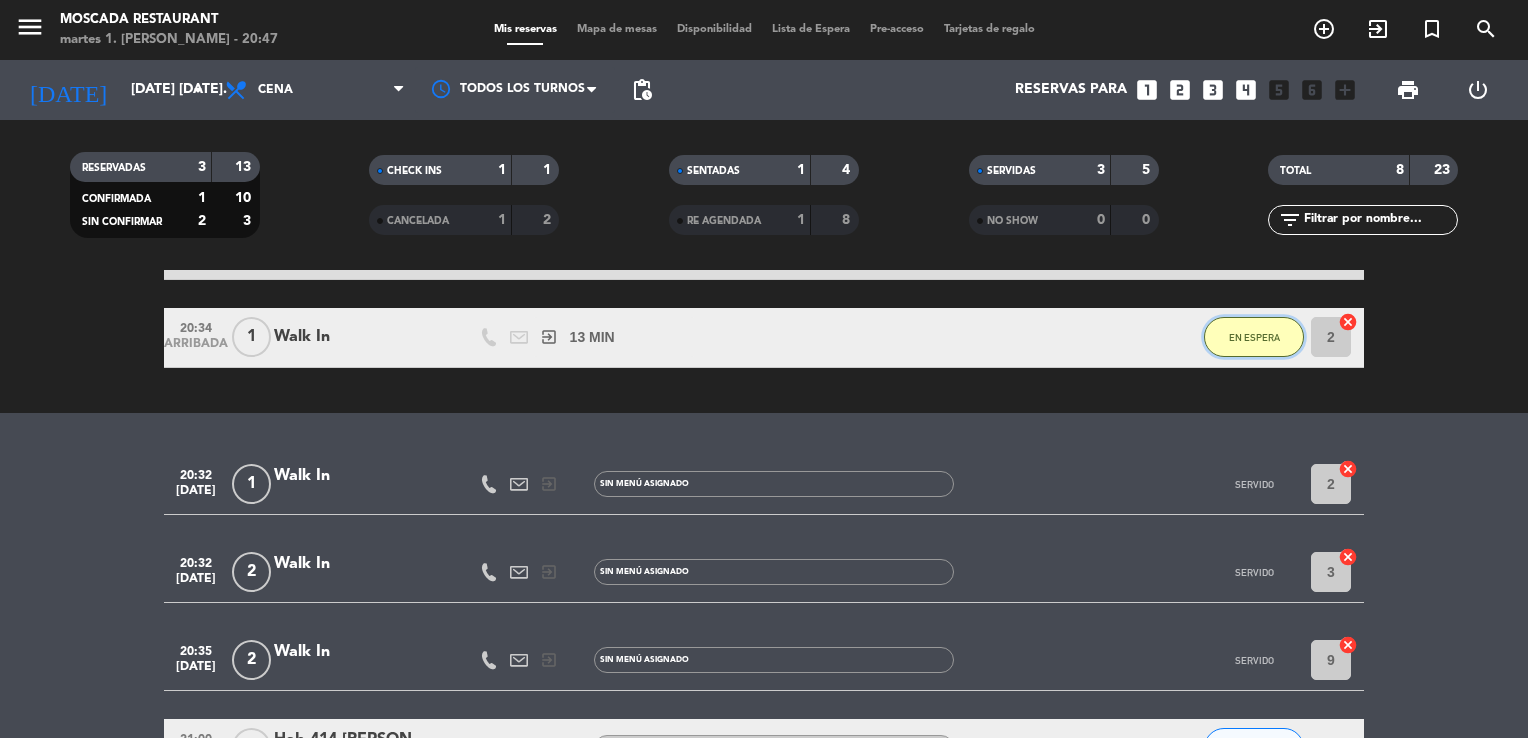 click on "EN ESPERA" 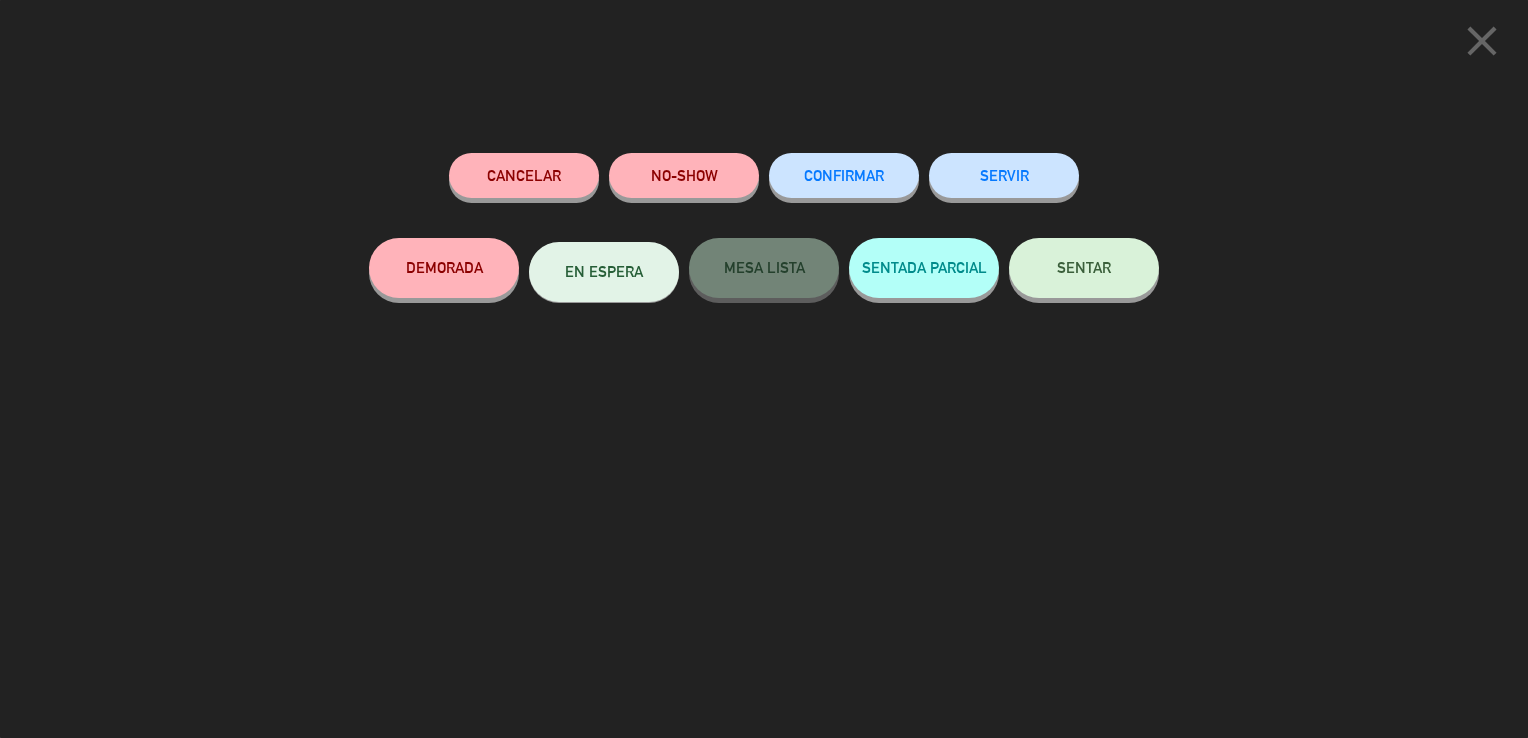 click on "Cancelar" 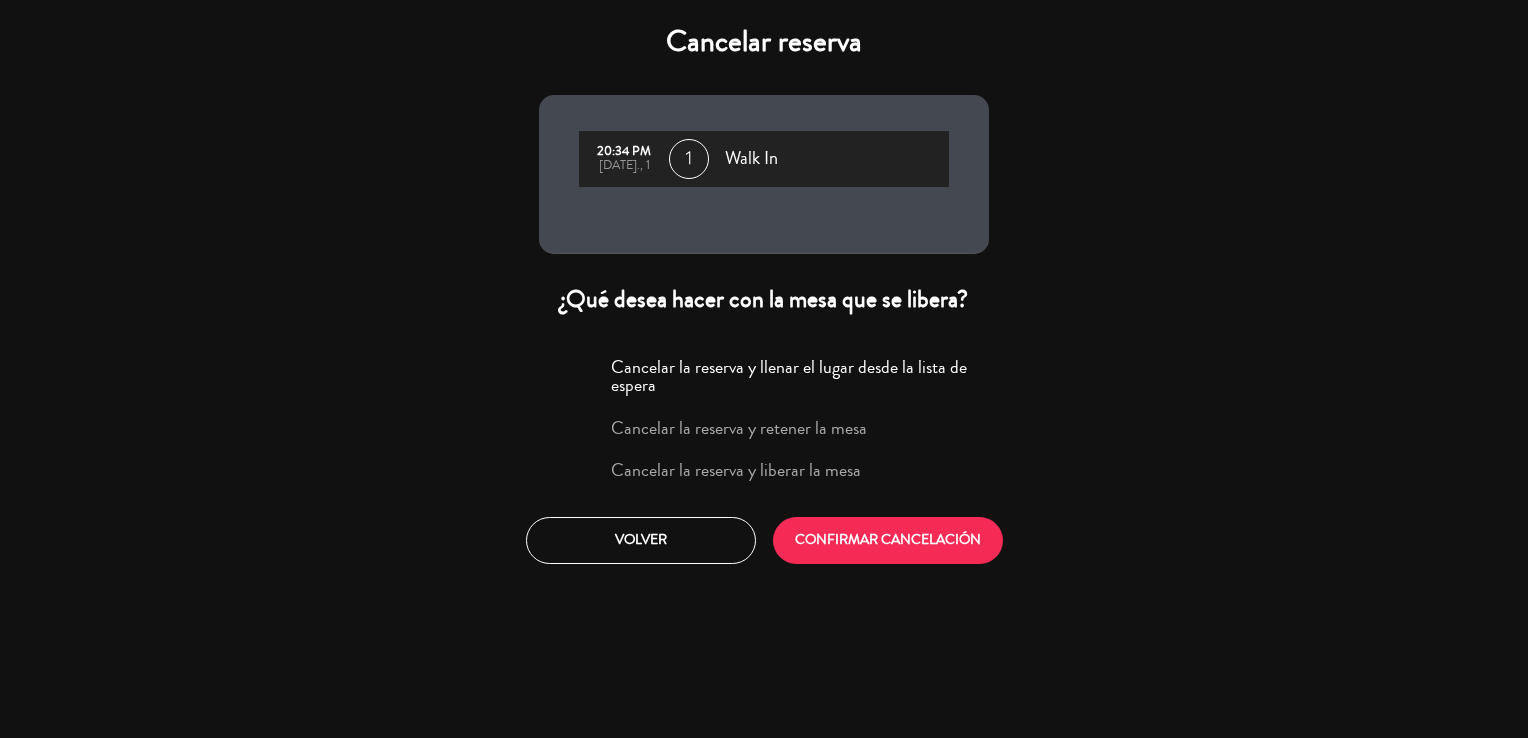 click on "Cancelar la reserva y liberar la mesa" 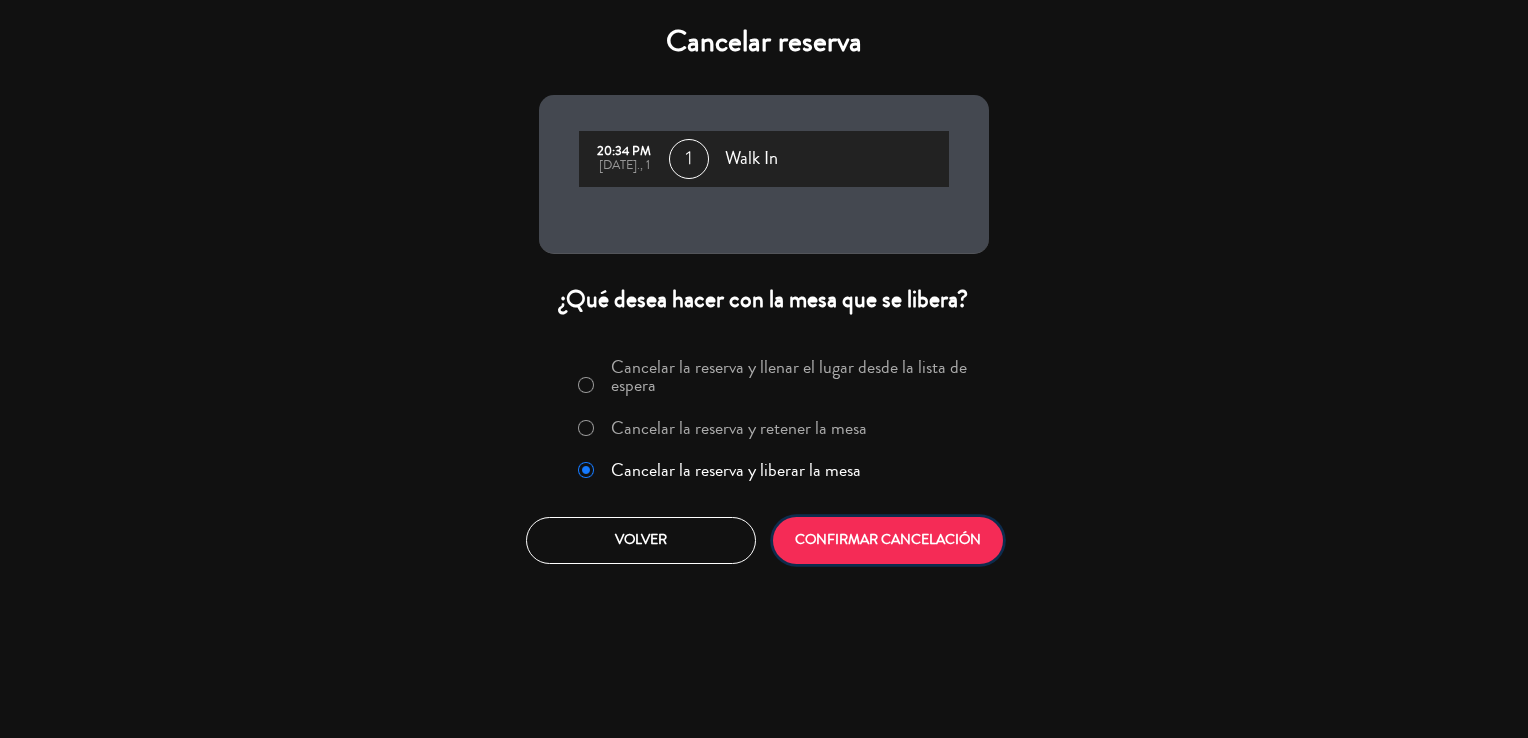 click on "CONFIRMAR CANCELACIÓN" 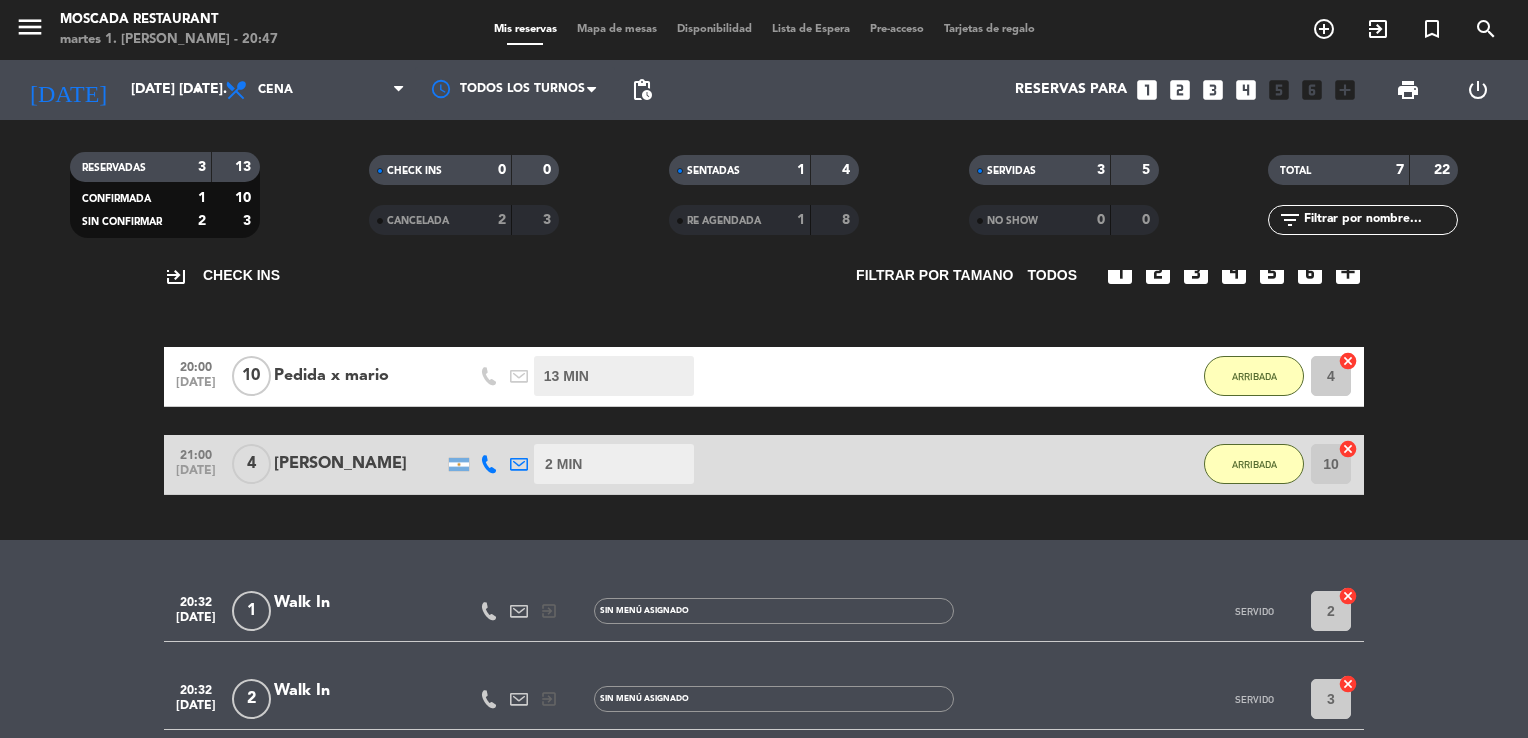 scroll, scrollTop: 107, scrollLeft: 0, axis: vertical 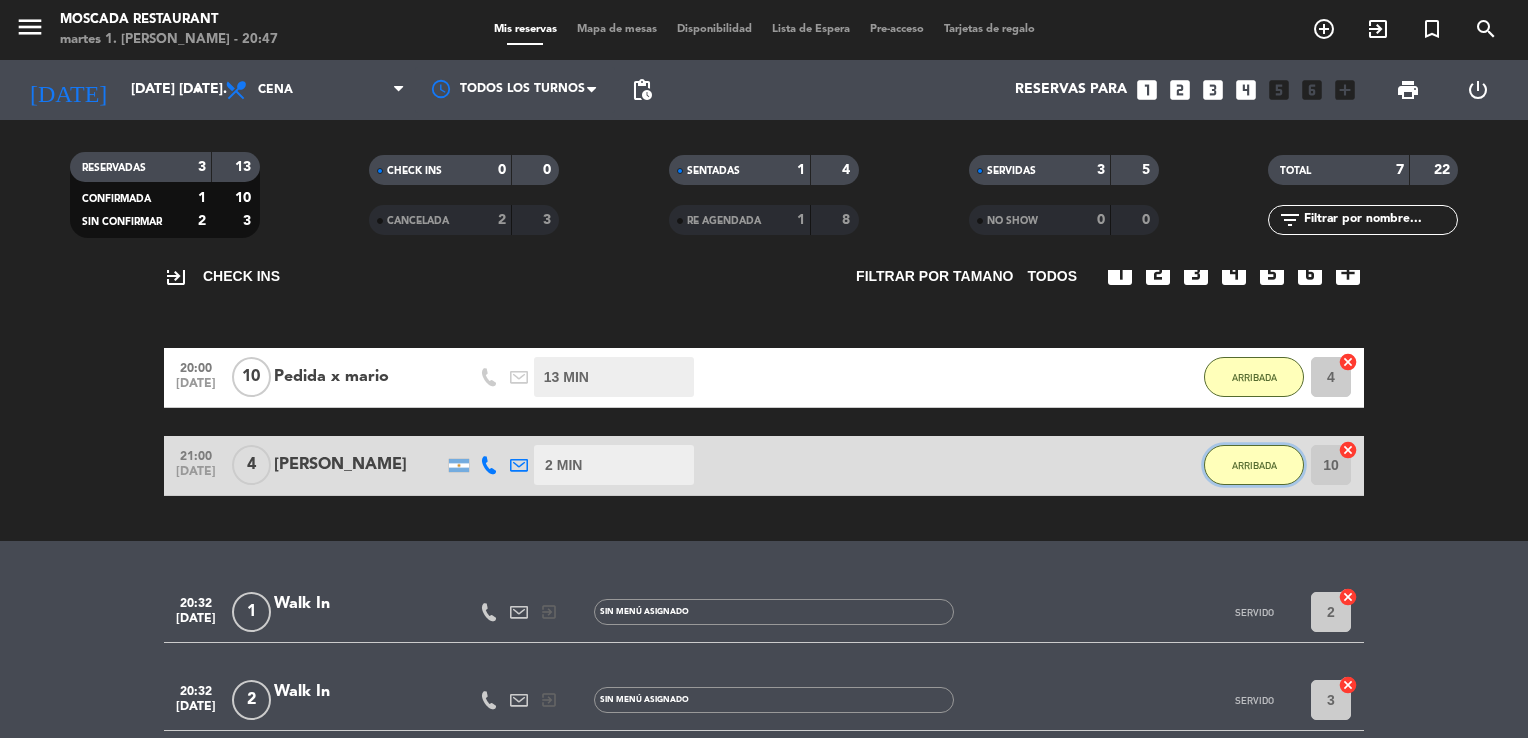 click on "ARRIBADA" 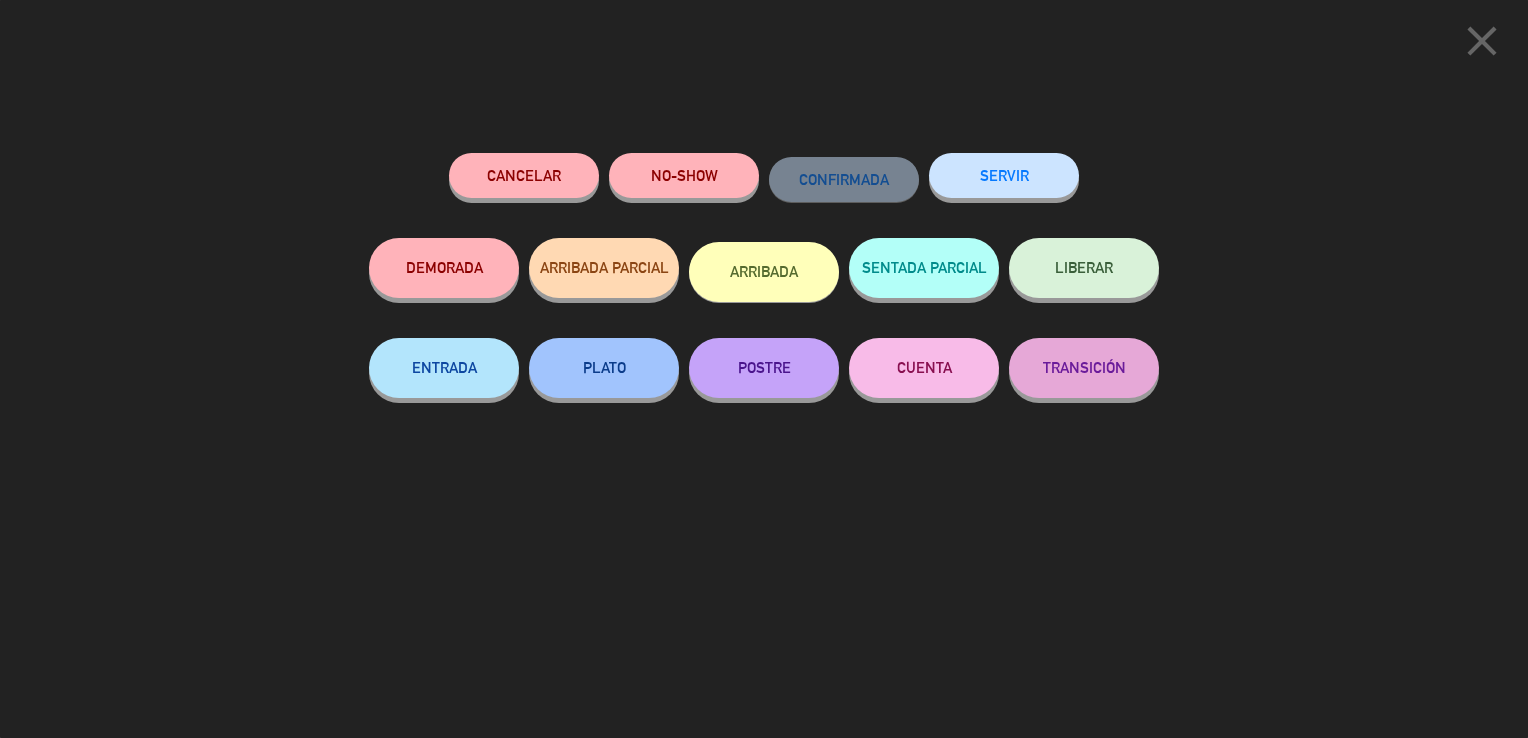 click on "SERVIR" 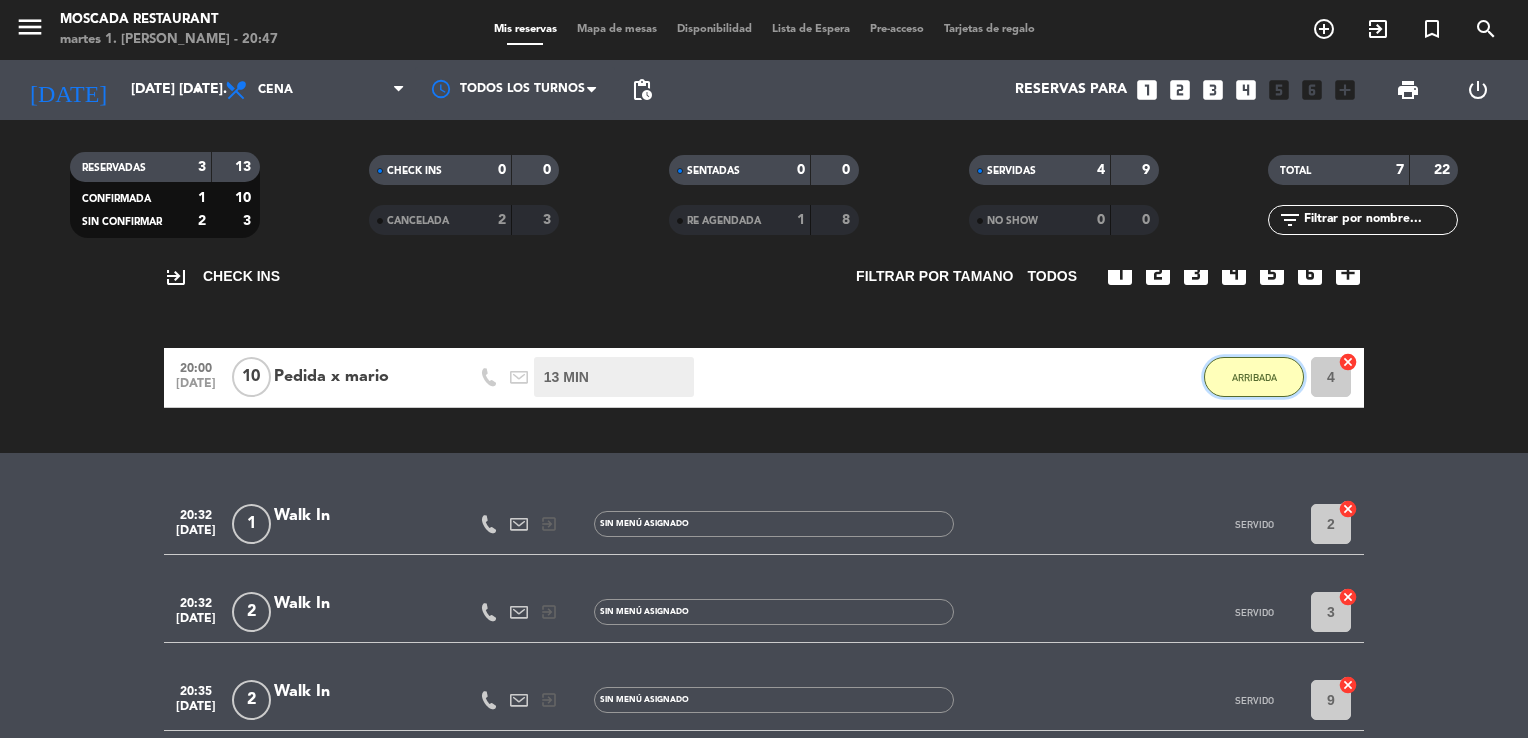 click on "ARRIBADA" 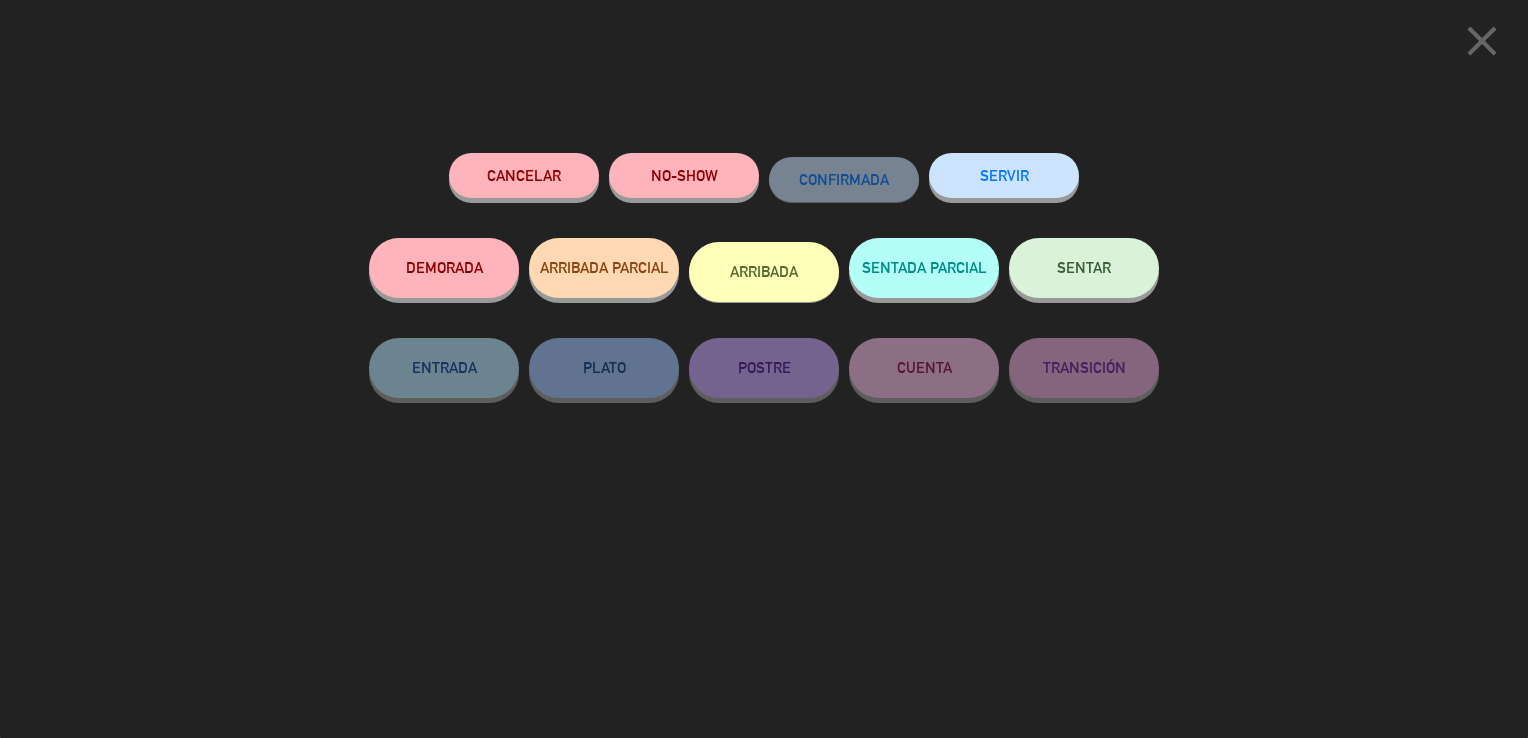 click on "SERVIR" 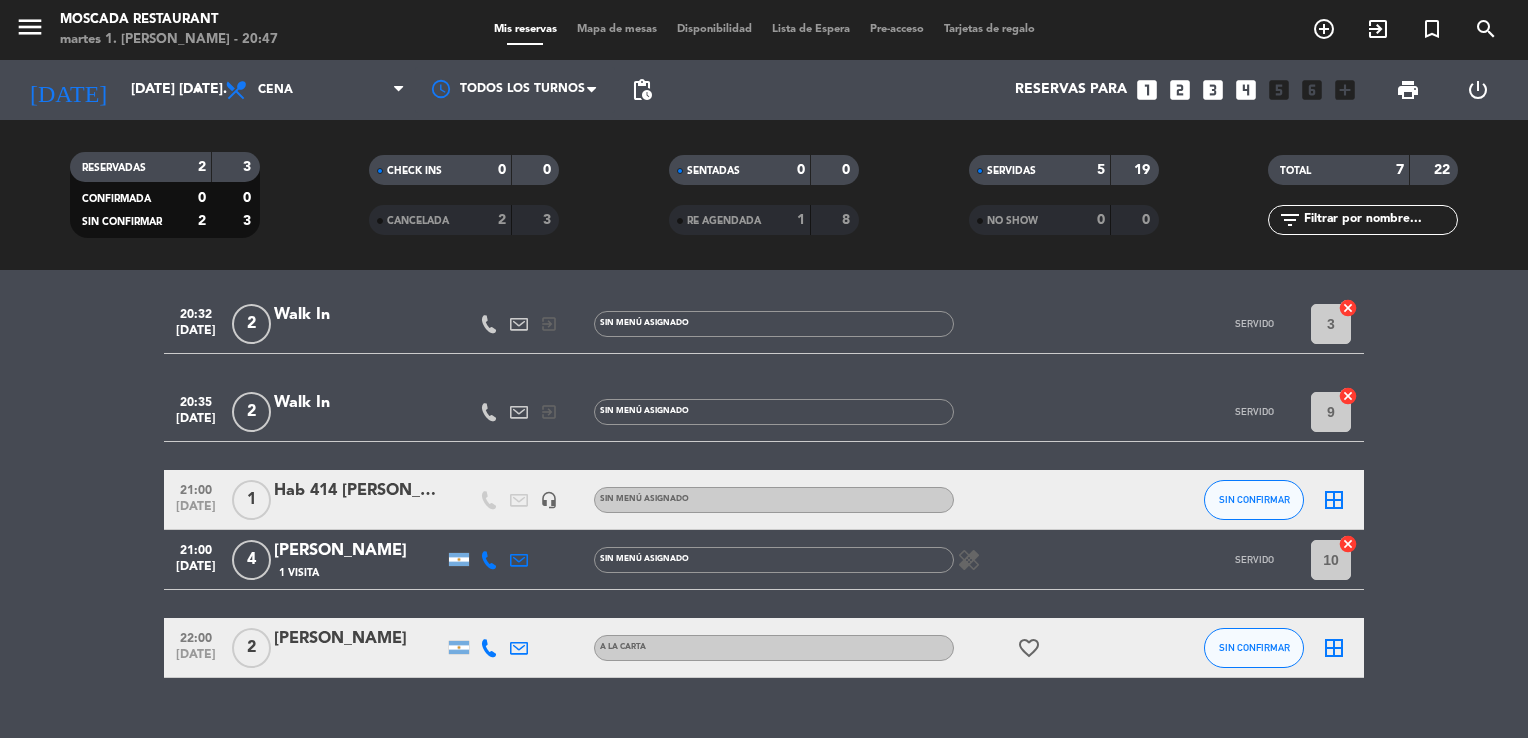 scroll, scrollTop: 283, scrollLeft: 0, axis: vertical 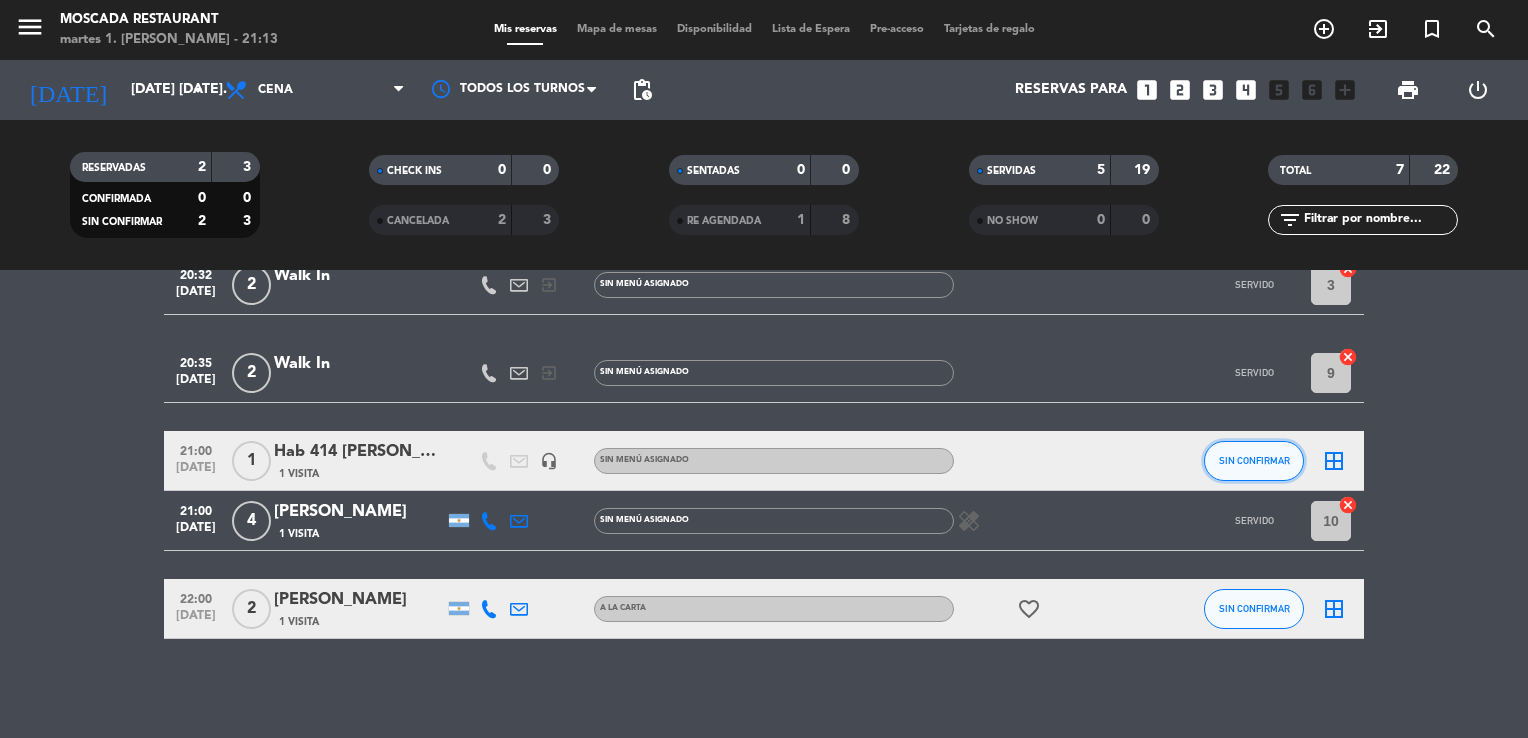 click on "SIN CONFIRMAR" 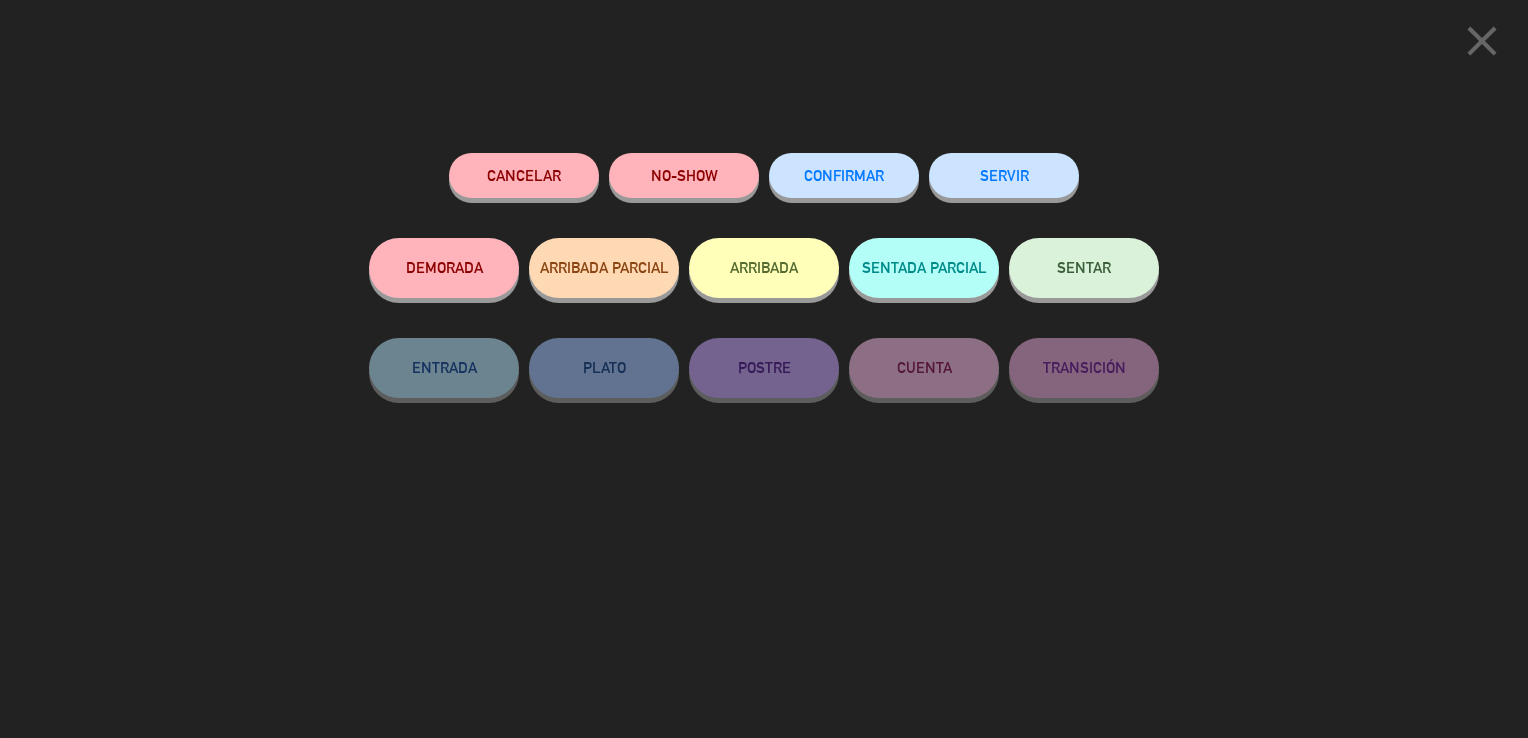 click on "ARRIBADA" 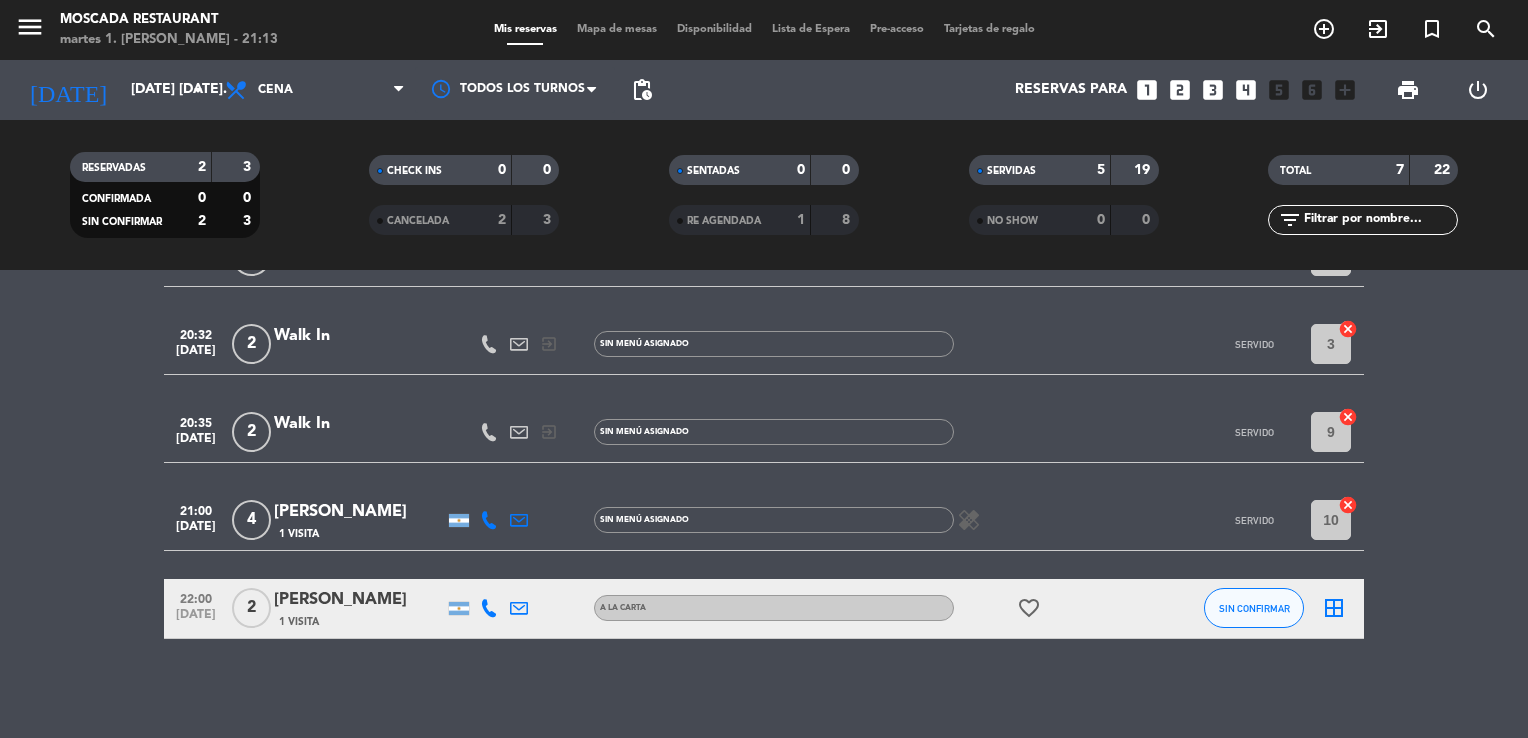 scroll, scrollTop: 0, scrollLeft: 0, axis: both 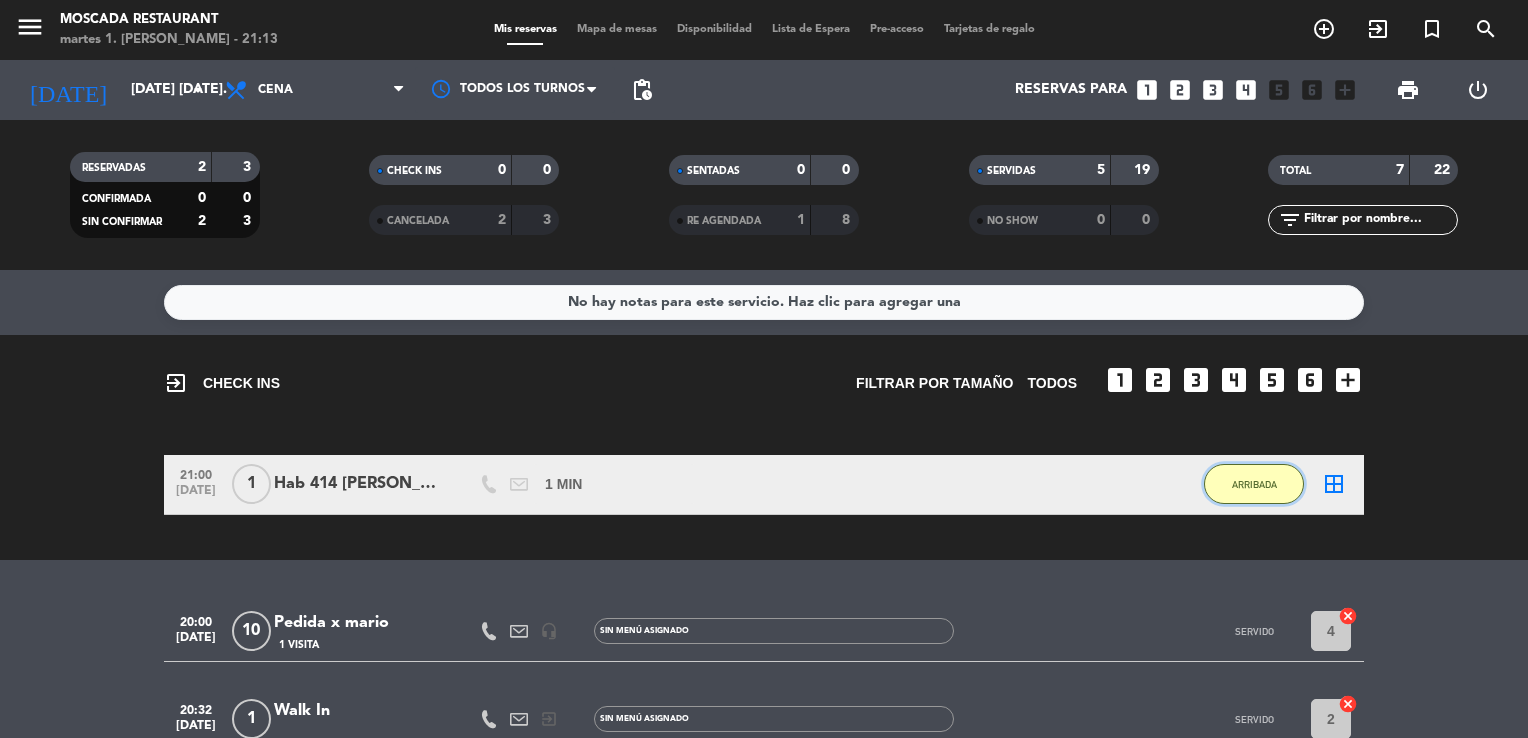 click on "ARRIBADA" 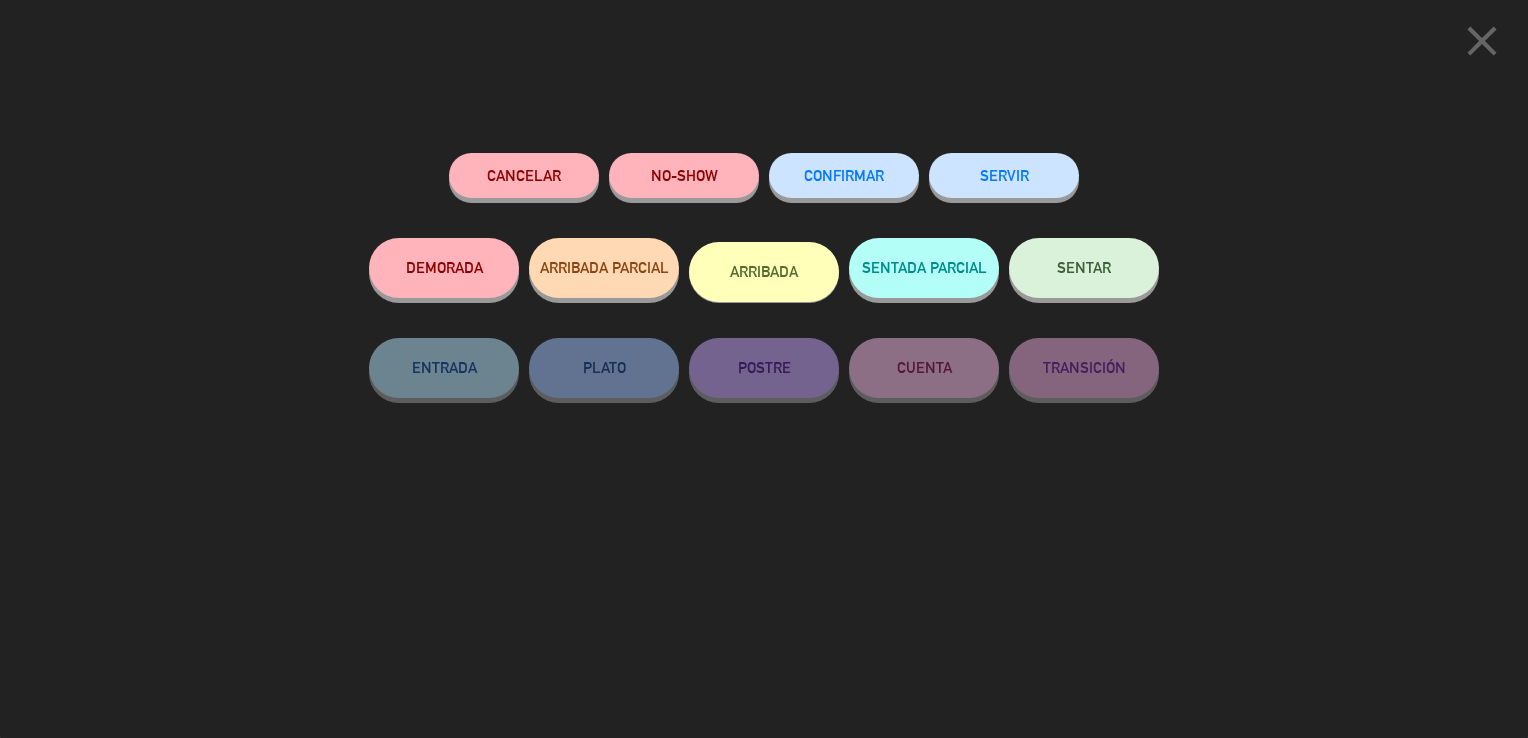 click on "SERVIR" 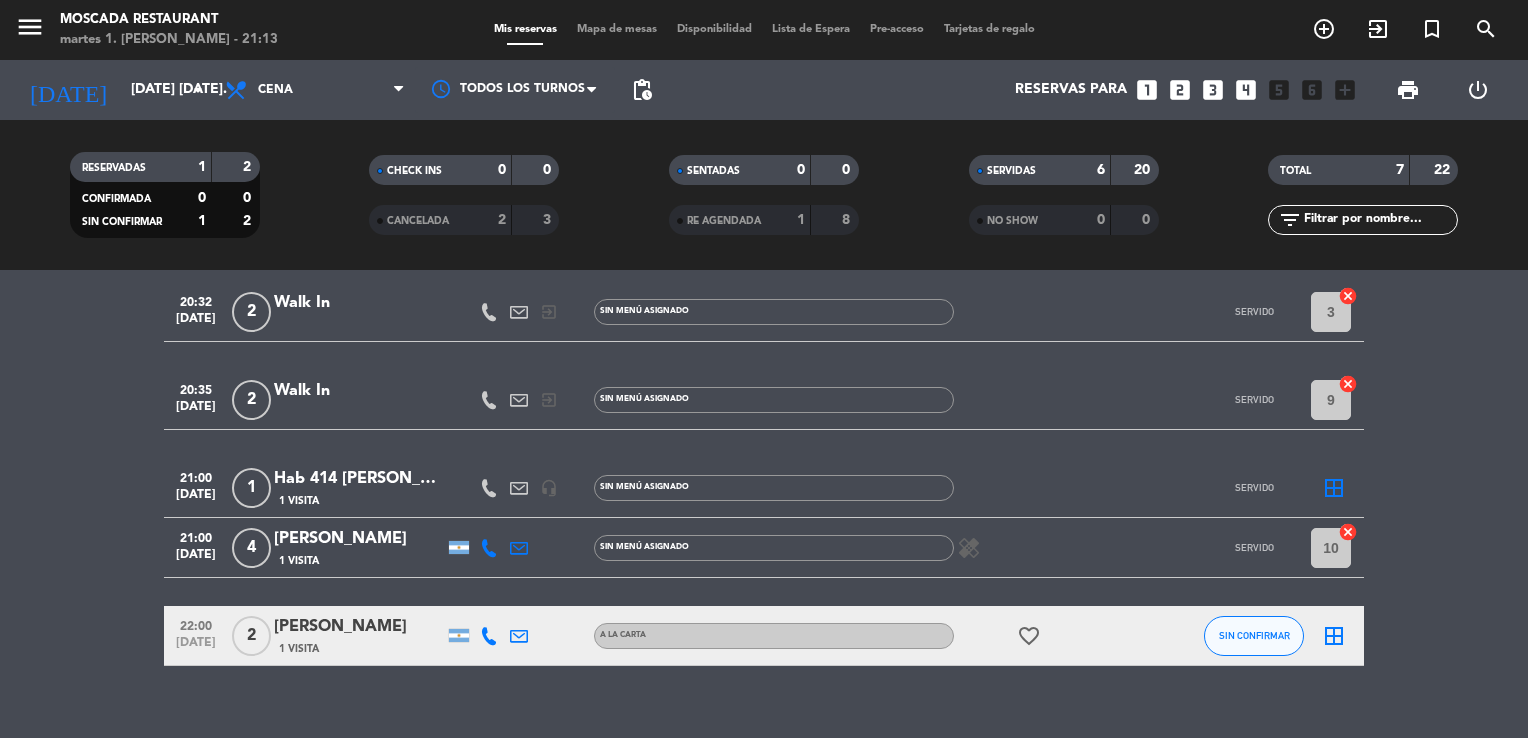 scroll, scrollTop: 260, scrollLeft: 0, axis: vertical 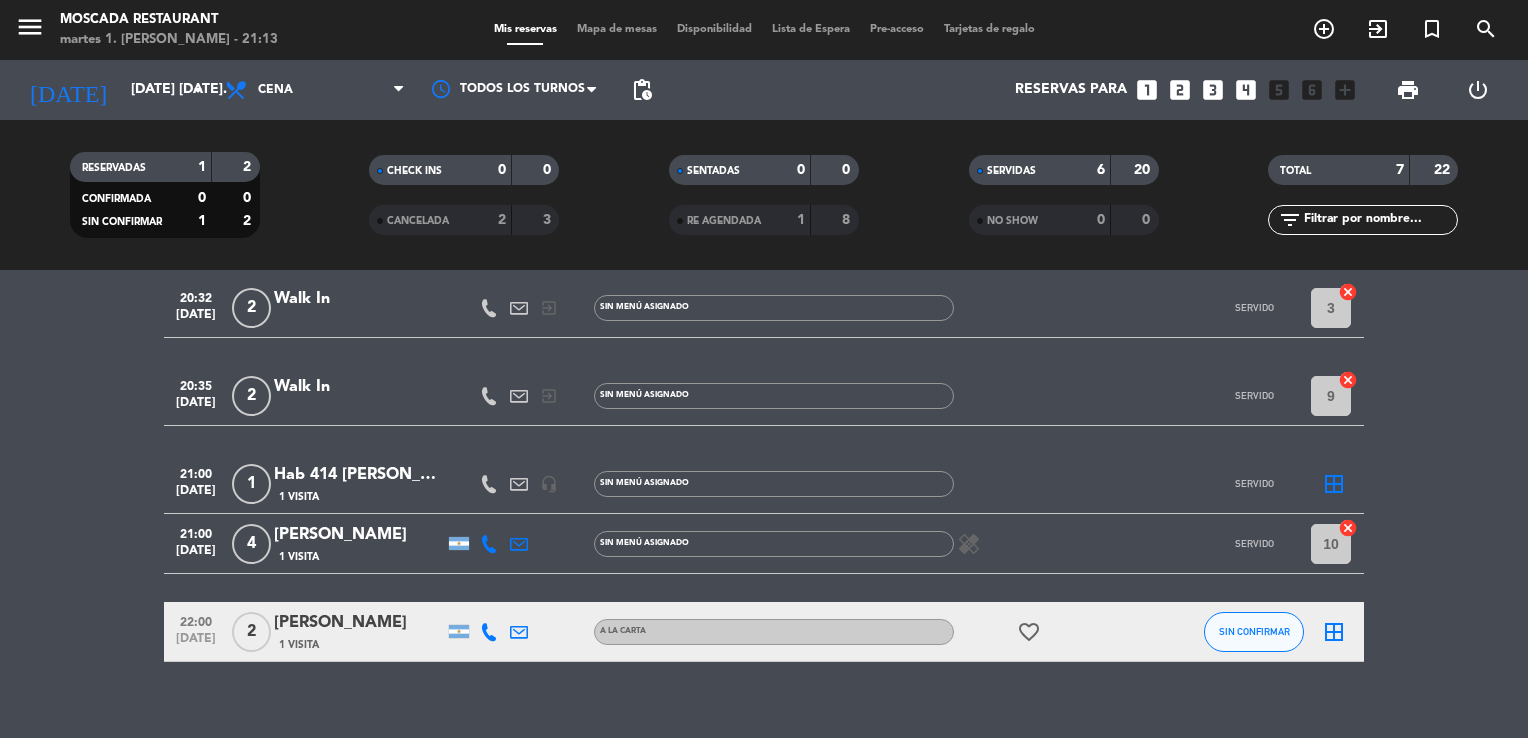 click on "border_all" 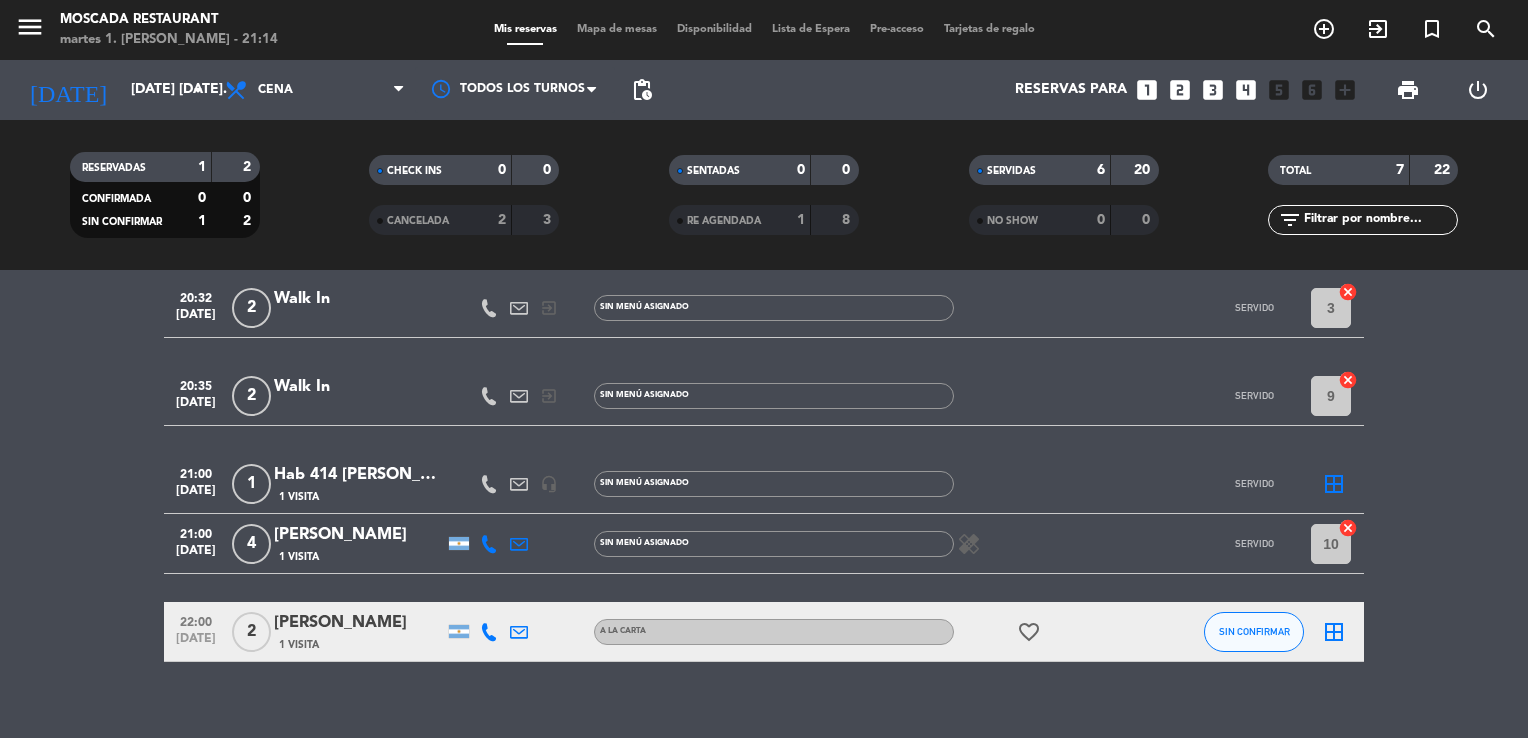 click on "border_all" 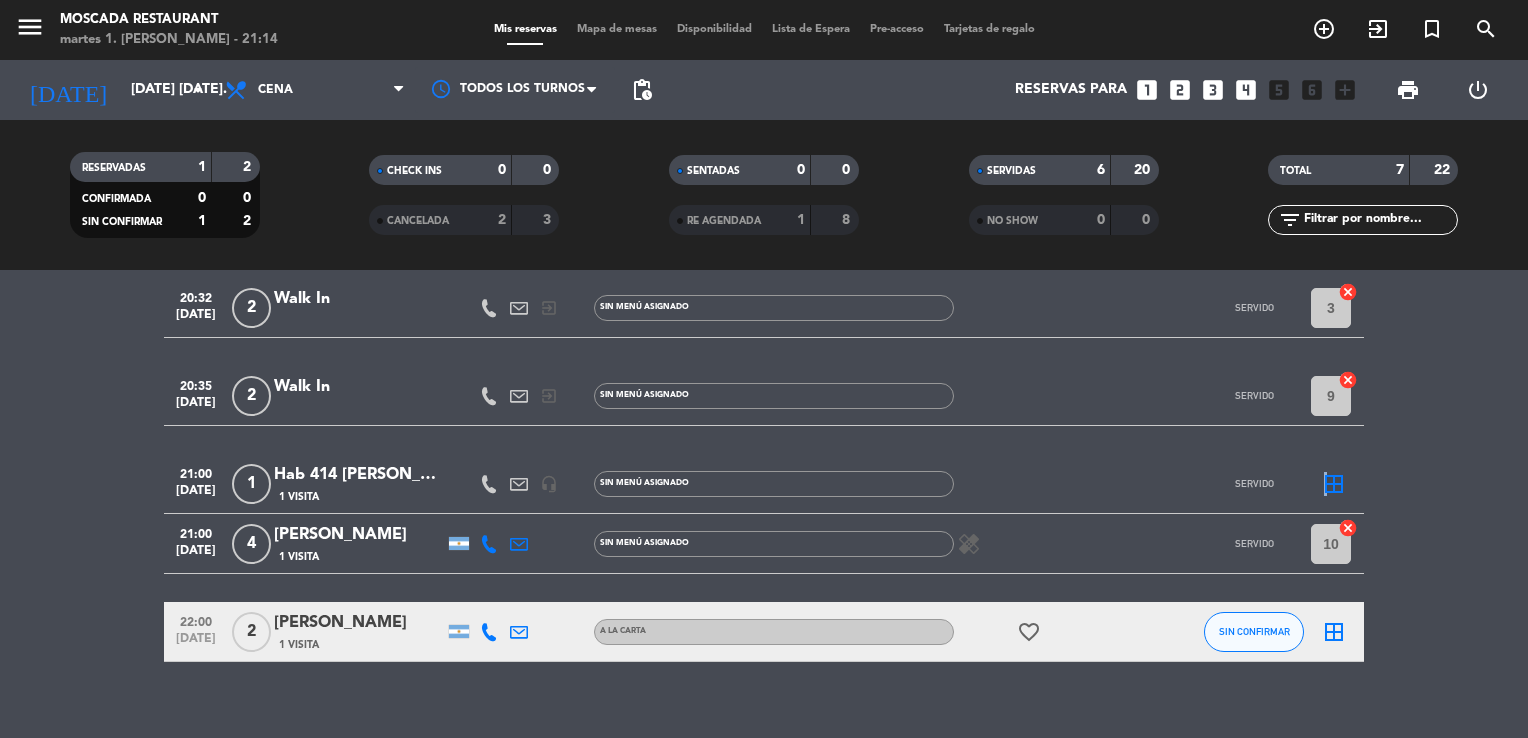 click on "border_all" 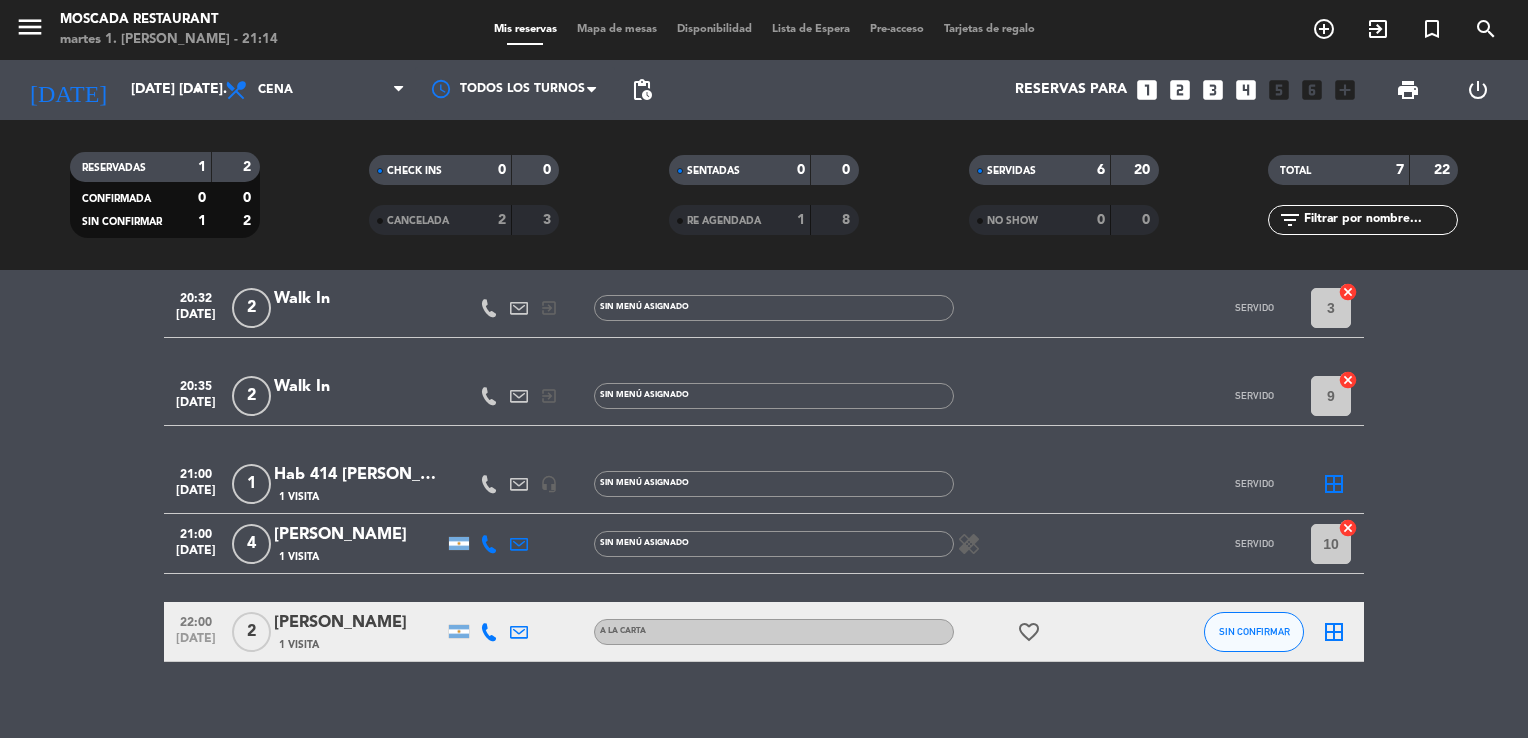 click on "border_all" 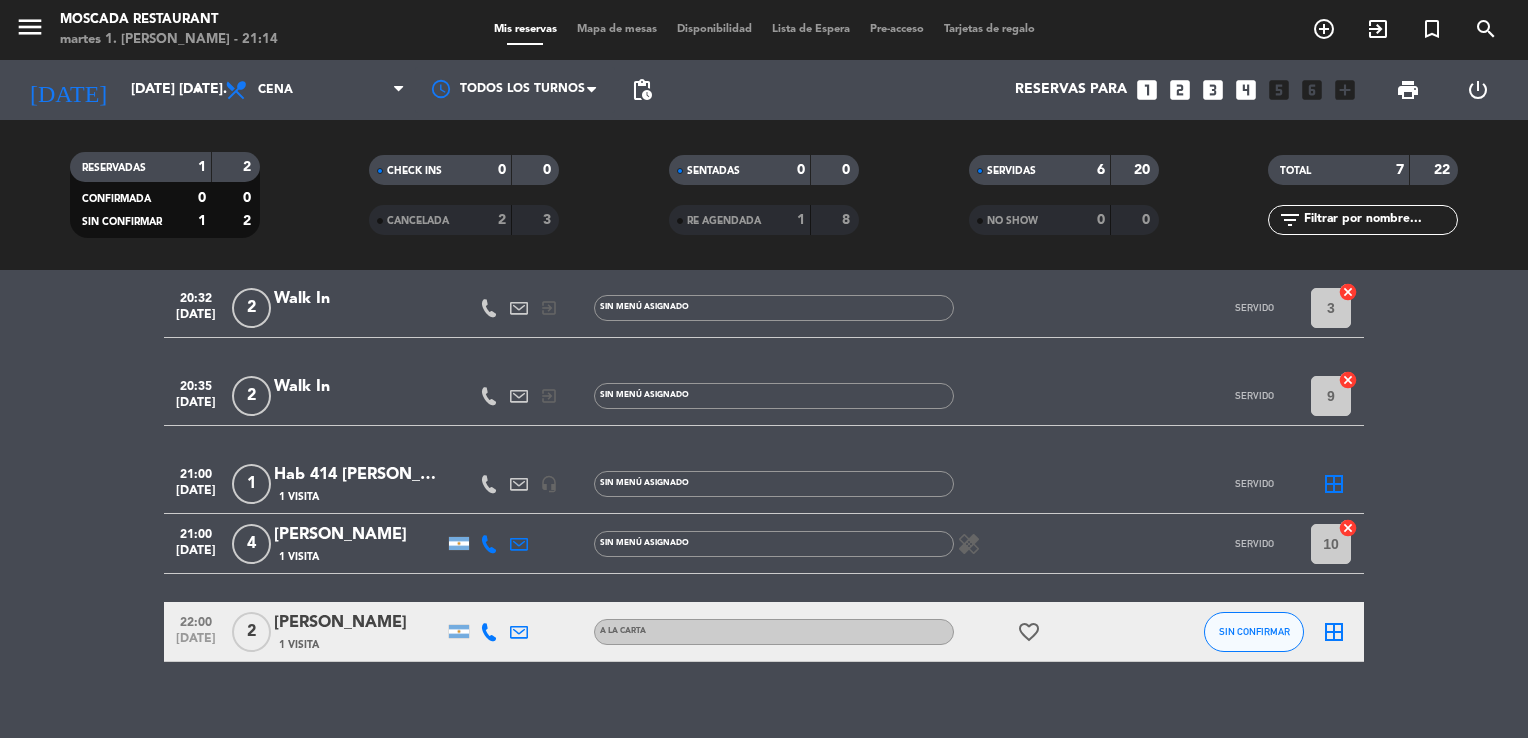 click on "20:00   [DATE]   Pedida x mario   1 Visita   headset_mic  Sin menú asignado SERVIDO 4  cancel   20:32   [DATE]   1   Walk In   exit_to_app  Sin menú asignado SERVIDO 2  cancel   20:32   [DATE]   2   Walk In   exit_to_app  Sin menú asignado SERVIDO 3  cancel   20:35   [DATE]   2   Walk In   exit_to_app  Sin menú asignado SERVIDO 9  cancel   21:00   [DATE]   1   Hab 414  [PERSON_NAME]   1 Visita   headset_mic  Sin menú asignado SERVIDO  border_all   21:00   [DATE]   4   [PERSON_NAME]   1 Visita  Sin menú asignado  healing  SERVIDO 10  cancel   22:00   [DATE]   2   [PERSON_NAME]   1 Visita   A LA CARTA  favorite_border  SIN CONFIRMAR  border_all" 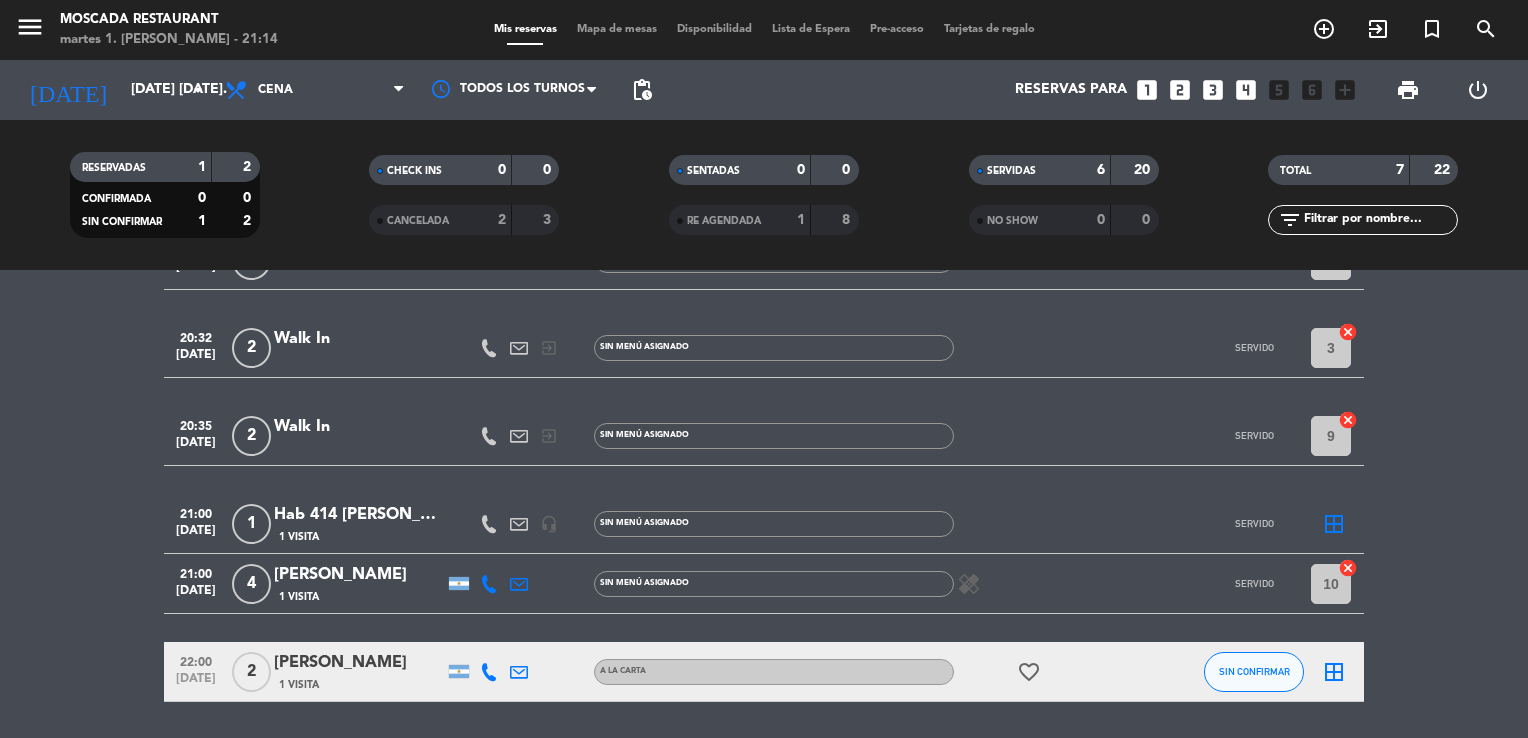 scroll, scrollTop: 283, scrollLeft: 0, axis: vertical 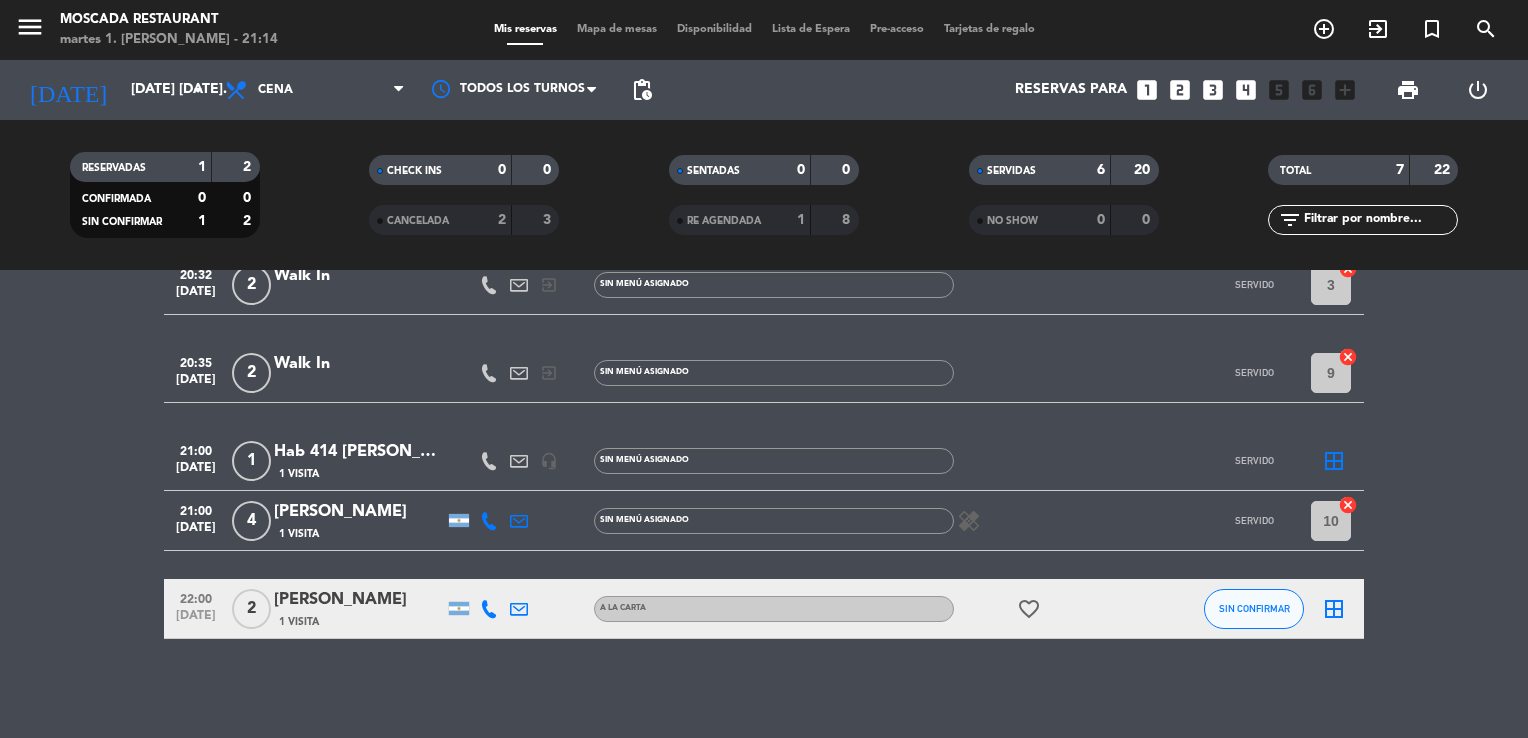 click on "No hay notas para este servicio. Haz clic para agregar una   20:00   [DATE]   Pedida x mario   1 Visita   headset_mic  Sin menú asignado SERVIDO 4  cancel   20:32   [DATE]   1   Walk In   exit_to_app  Sin menú asignado SERVIDO 2  cancel   20:32   [DATE]   2   Walk In   exit_to_app  Sin menú asignado SERVIDO 3  cancel   20:35   [DATE]   2   Walk In   exit_to_app  Sin menú asignado SERVIDO 9  cancel   21:00   [DATE]   1   Hab 414  [PERSON_NAME]   1 Visita   headset_mic  Sin menú asignado SERVIDO  border_all   21:00   [DATE]   4   [PERSON_NAME]   1 Visita  Sin menú asignado  healing  SERVIDO 10  cancel   22:00   [DATE]   2   [PERSON_NAME]   1 Visita   A LA CARTA  favorite_border  SIN CONFIRMAR  border_all" 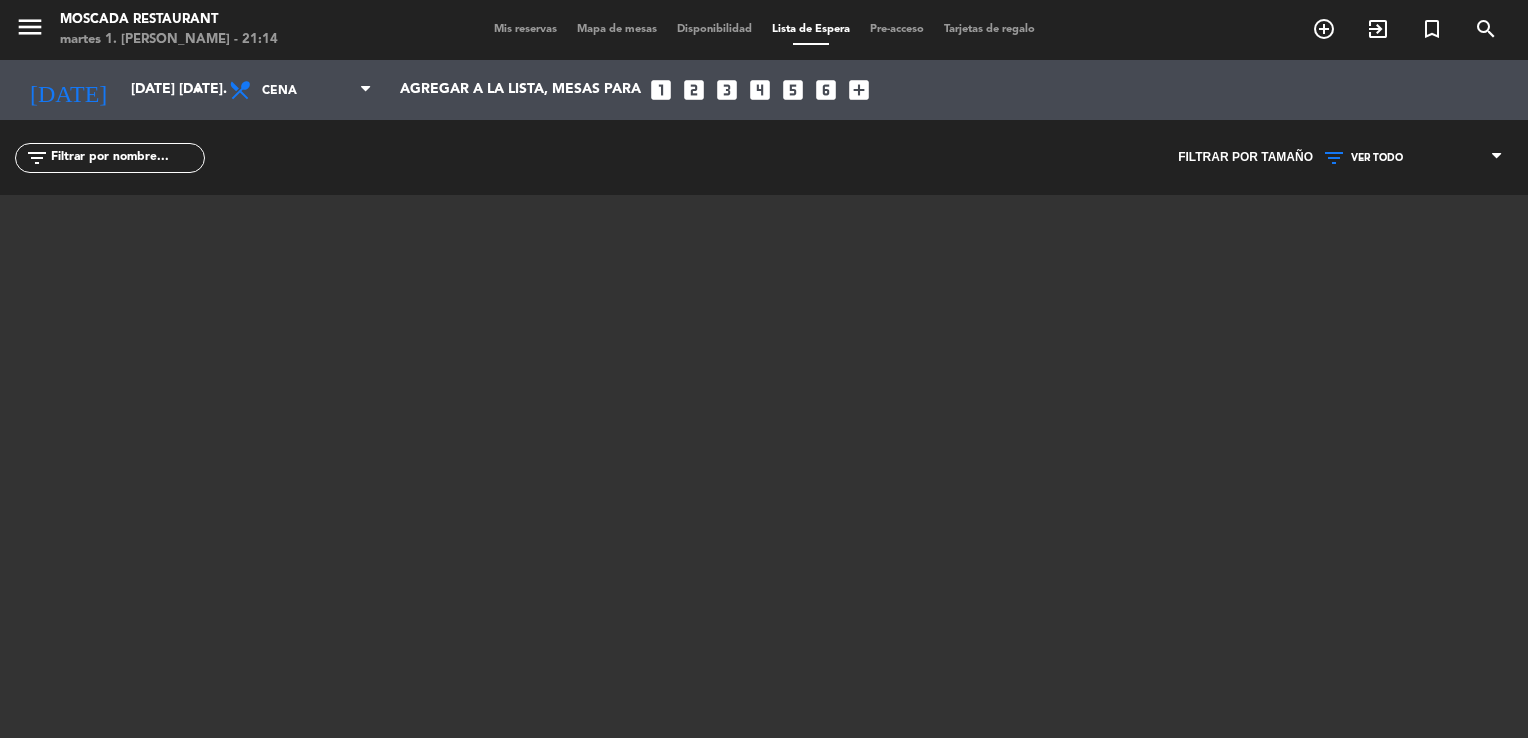 click on "Mis reservas" at bounding box center [525, 29] 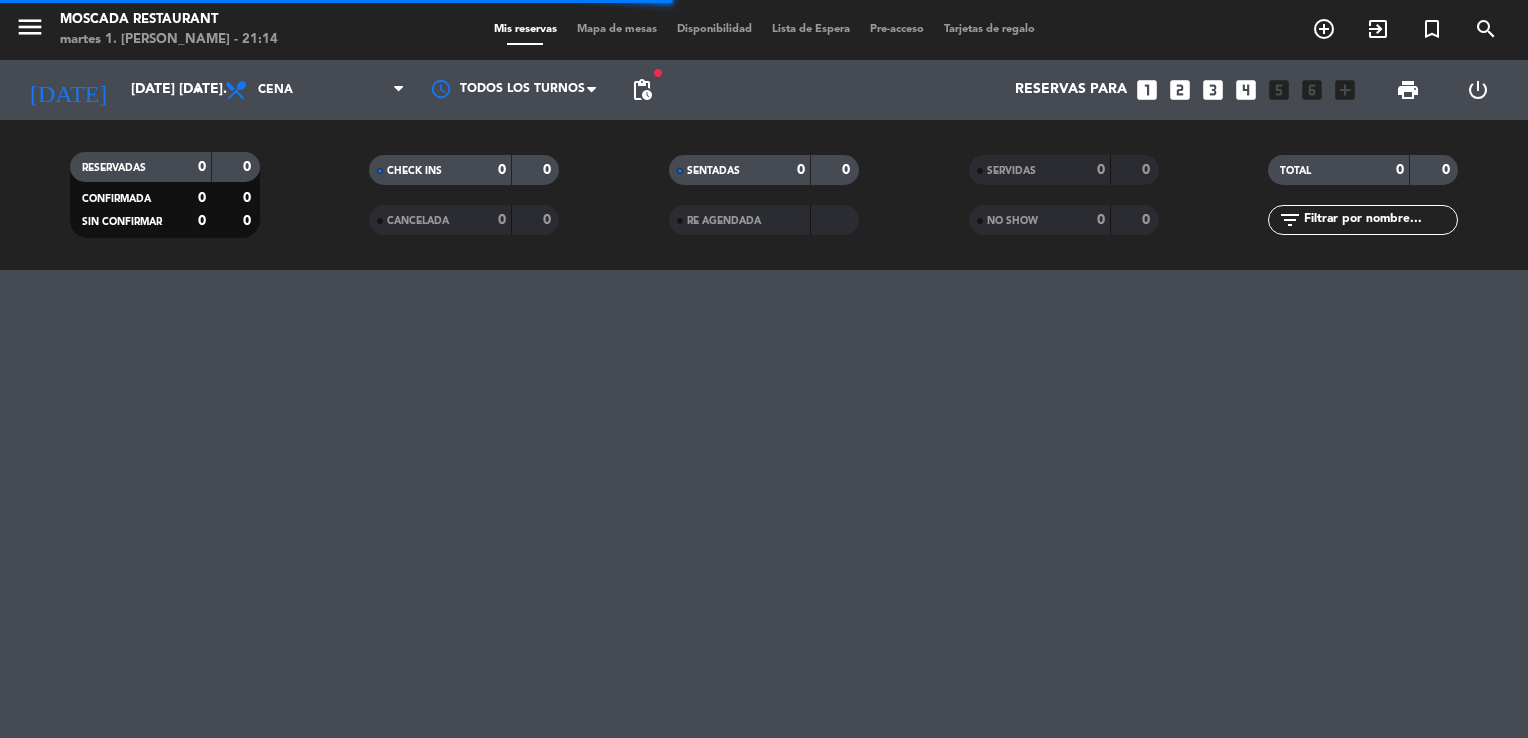 click on "menu  Moscada Restaurant   martes 1. [PERSON_NAME] - 21:14   Mis reservas   Mapa de mesas   Disponibilidad   Lista de Espera   Pre-acceso   Tarjetas de regalo  add_circle_outline exit_to_app turned_in_not search [DATE]    [DATE] [DATE]. arrow_drop_down  Todos los servicios  Desayuno  Brunch  Almuerzo  Cena  Cena  Todos los servicios  Desayuno  Brunch  Almuerzo  Cena Todos los turnos fiber_manual_record pending_actions  Reservas para   looks_one   looks_two   looks_3   looks_4   looks_5   looks_6   add_box  print  power_settings_new   RESERVADAS   0   0   CONFIRMADA   0   0   SIN CONFIRMAR   0   0   CHECK INS   0   0   CANCELADA   0   0   SENTADAS   0   0   RE AGENDADA         SERVIDAS   0   0   NO SHOW   0   0   TOTAL   0   0  filter_list" at bounding box center [764, 369] 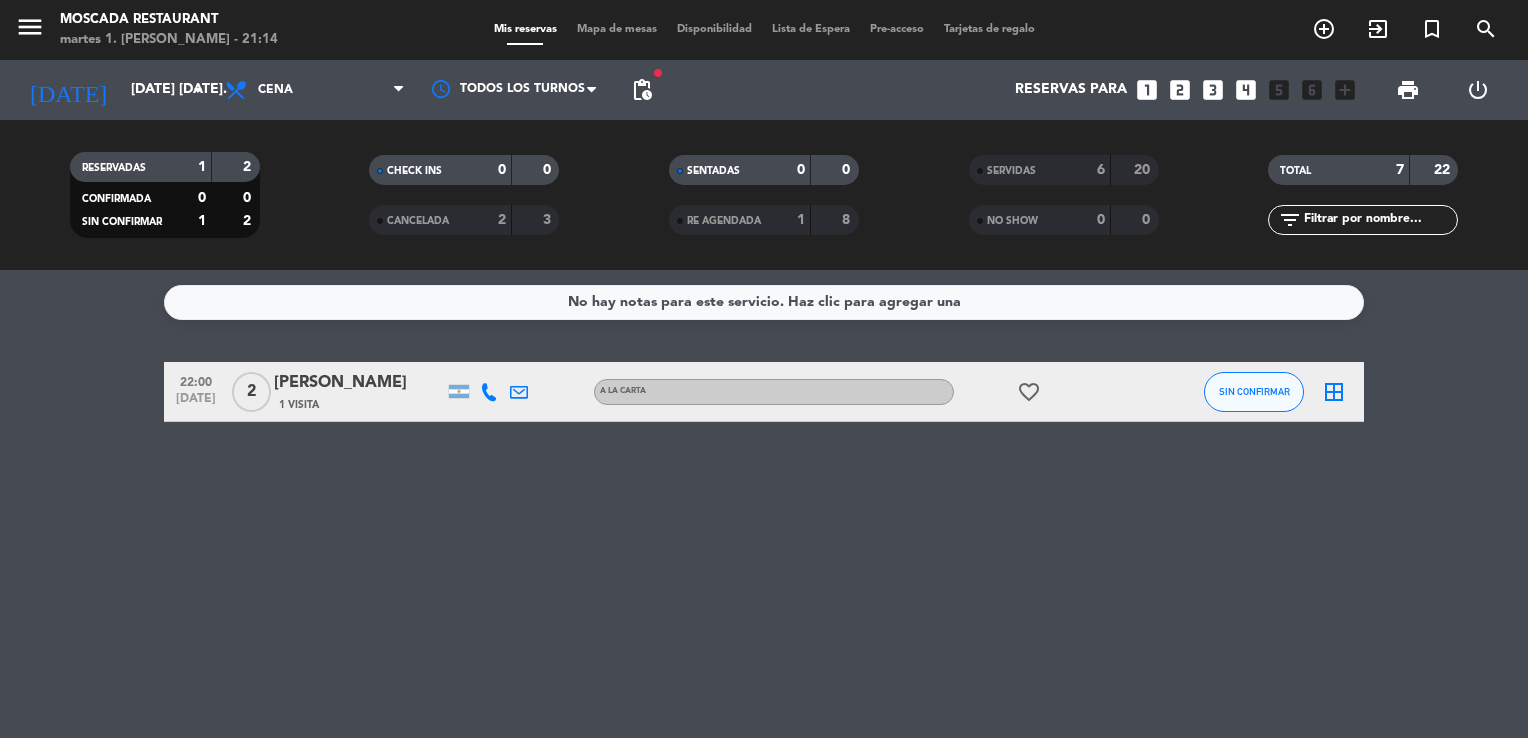 click on "SERVIDAS" 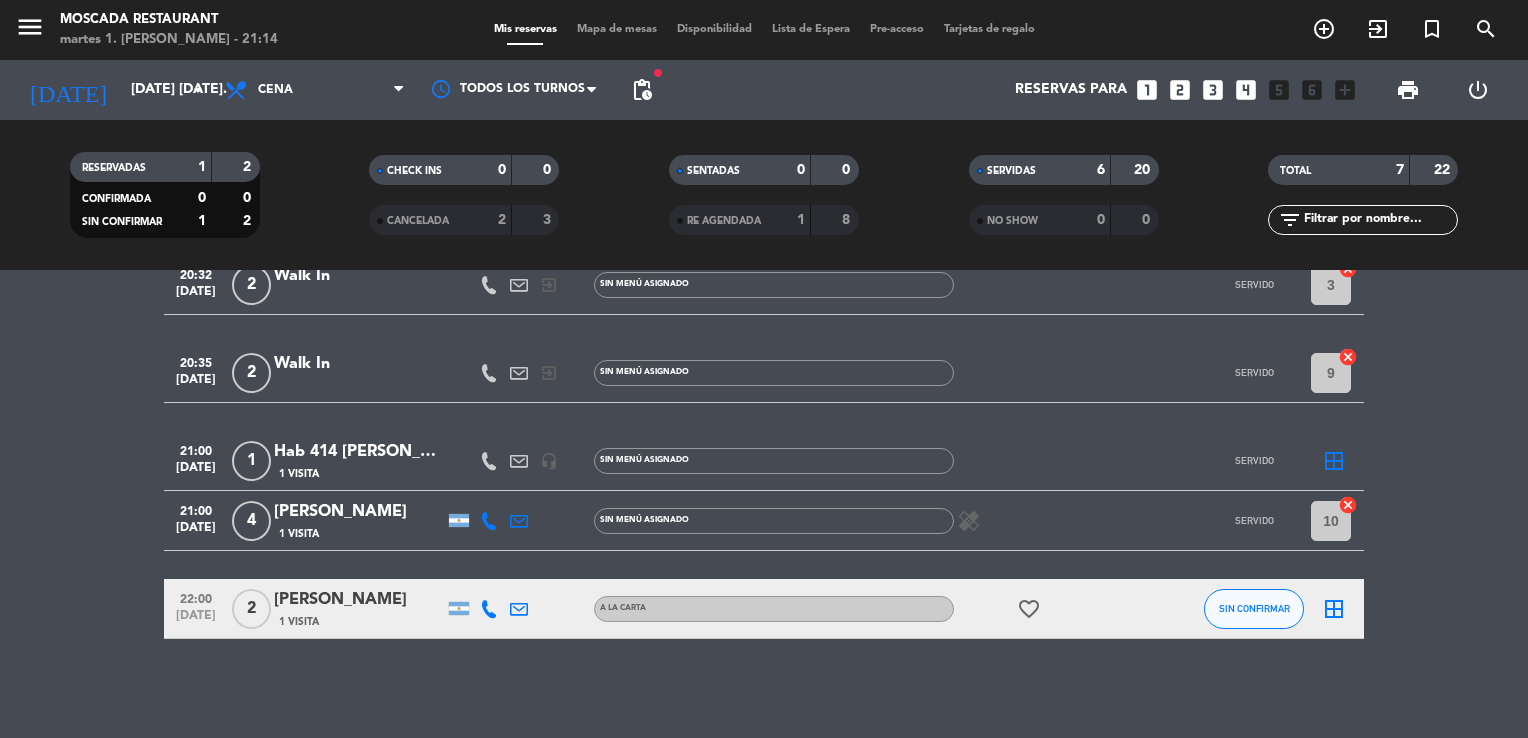 scroll, scrollTop: 0, scrollLeft: 0, axis: both 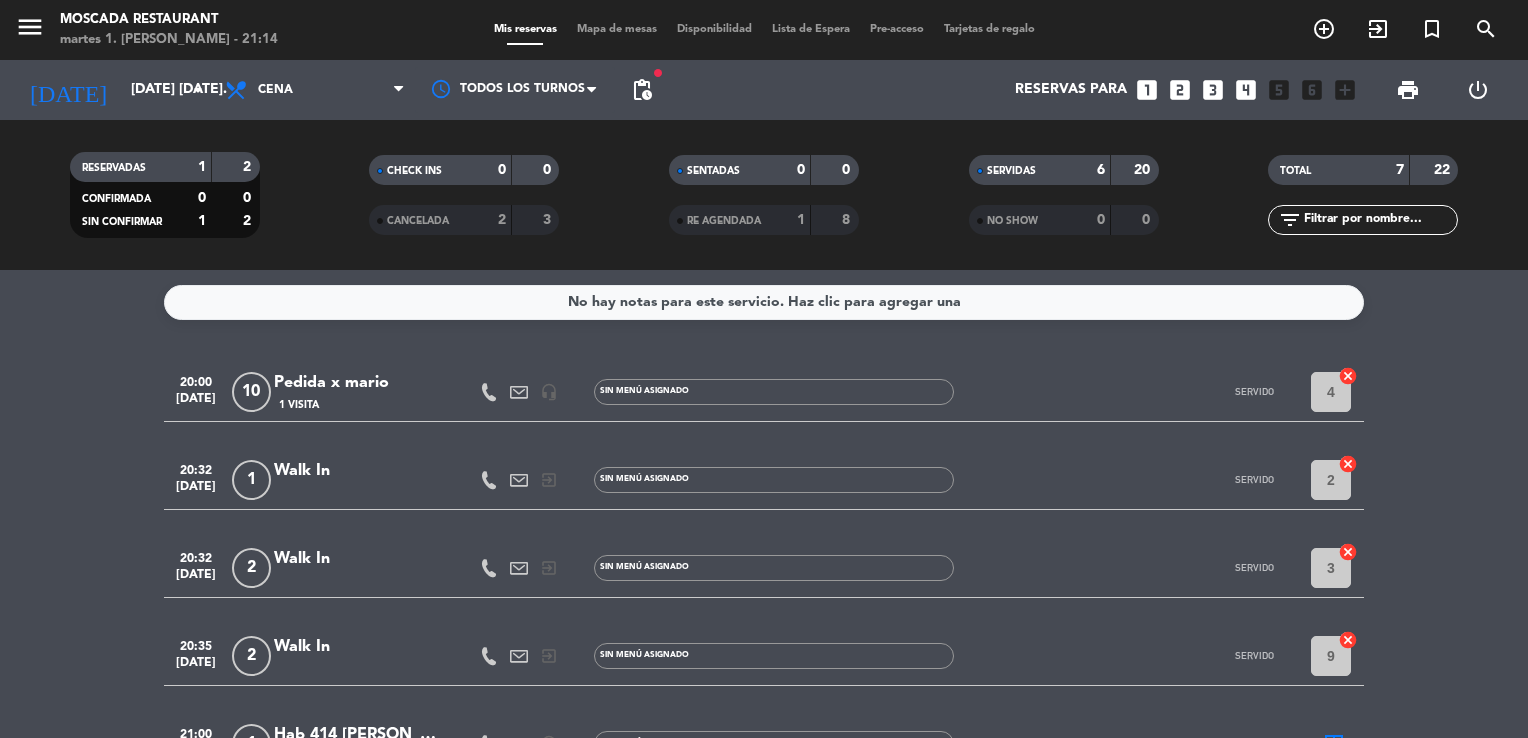 click on "10" 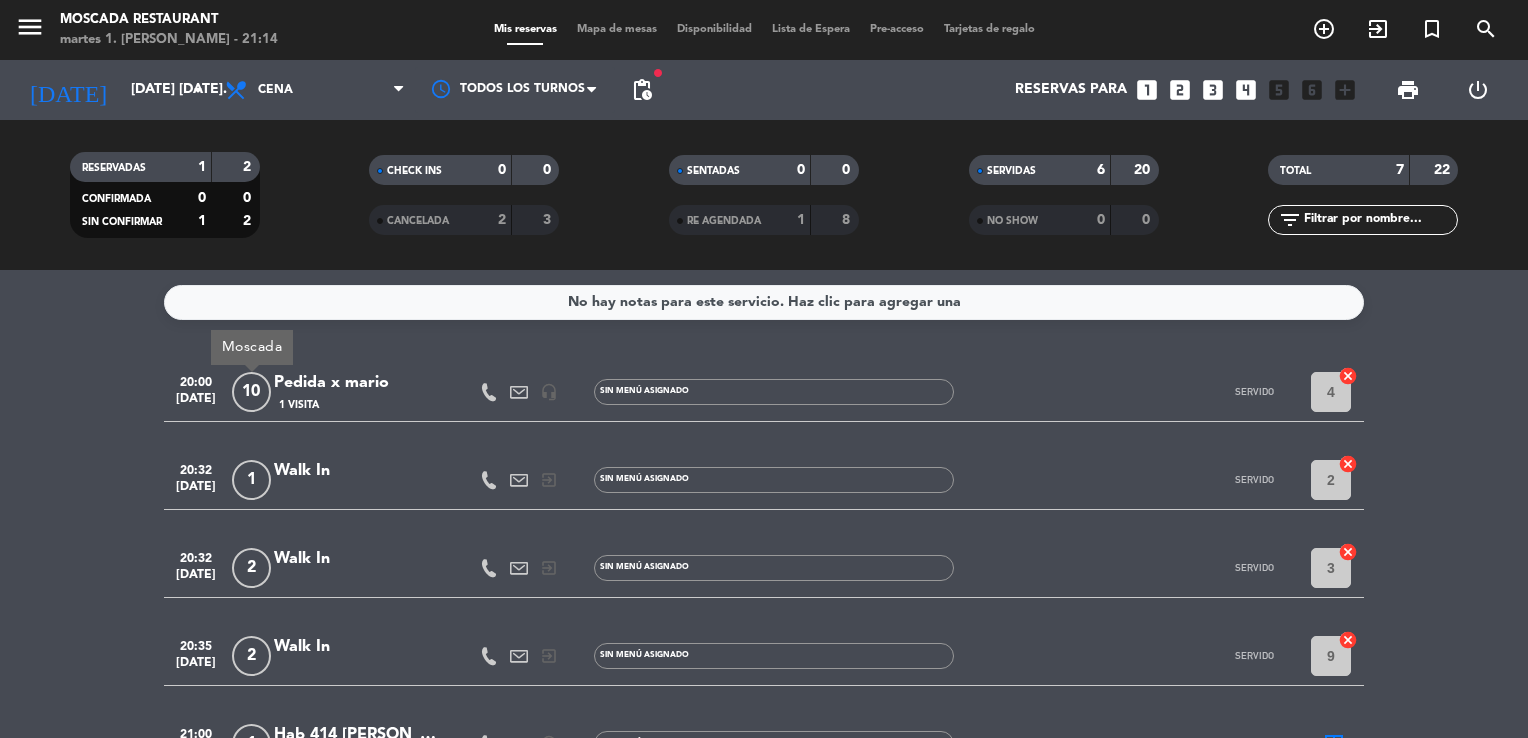 click on "10" 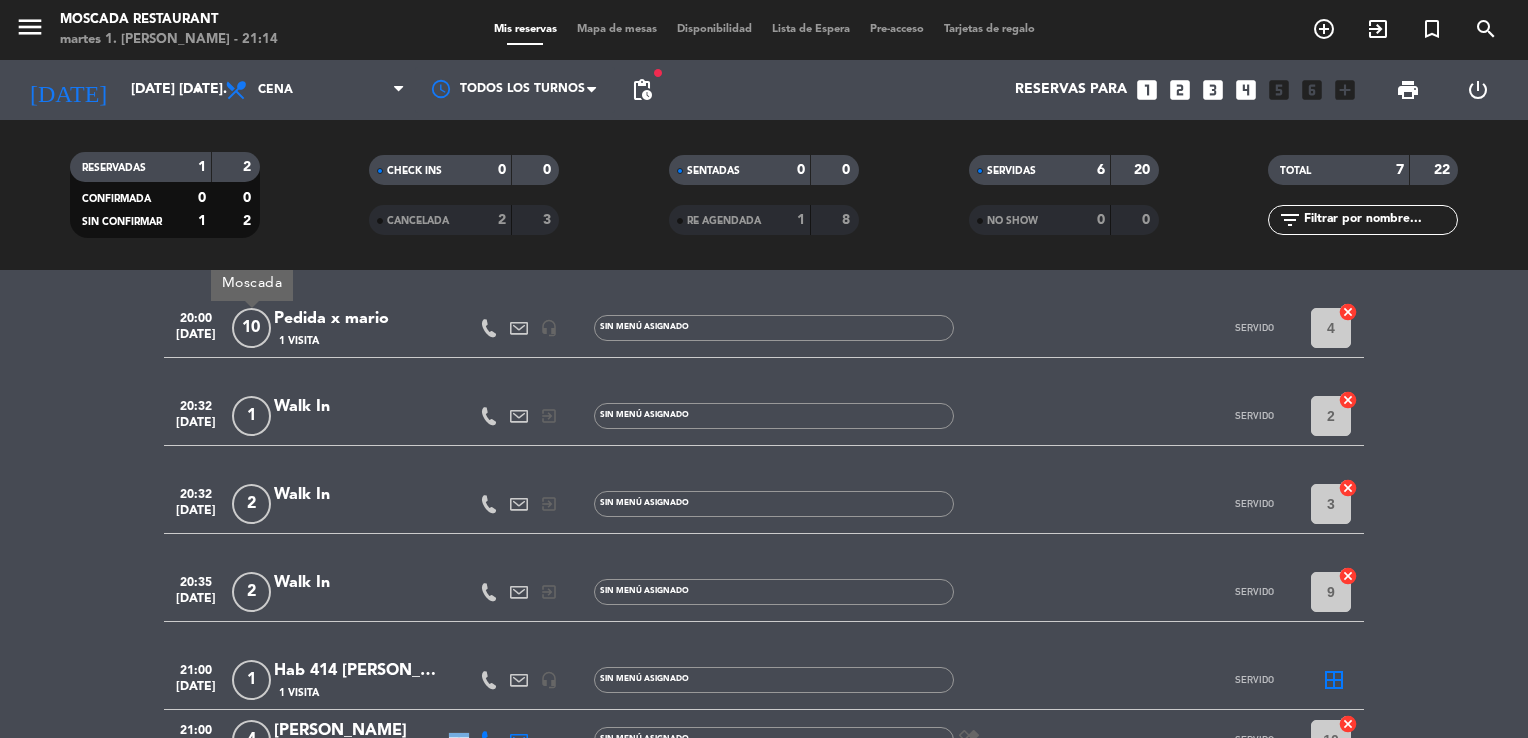scroll, scrollTop: 283, scrollLeft: 0, axis: vertical 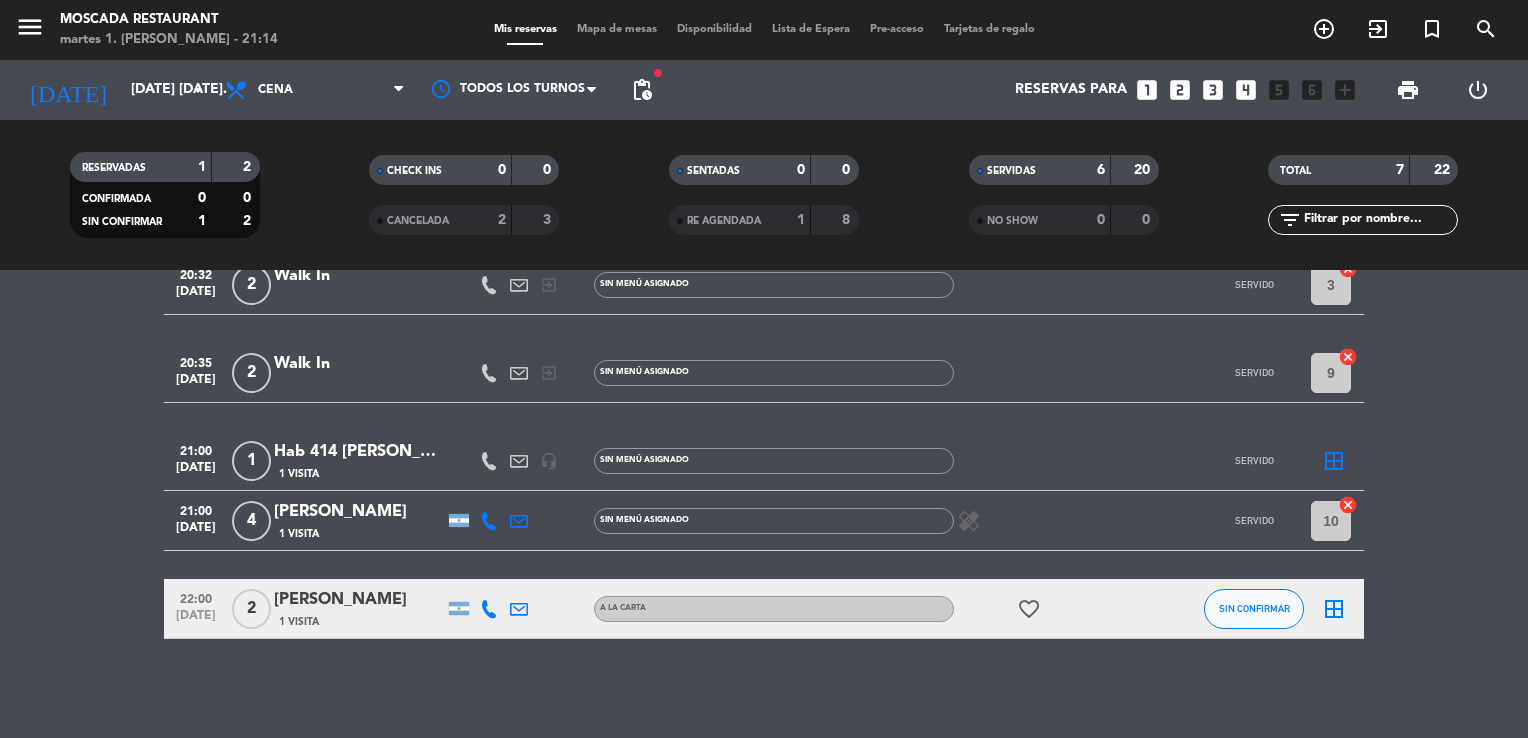 click on "20:00   [DATE]  Moscada  Pedida x mario   1 Visita   headset_mic  Sin menú asignado SERVIDO 4  cancel   20:32   [DATE]   1   Walk In   exit_to_app  Sin menú asignado SERVIDO 2  cancel   20:32   [DATE]   2   Walk In   exit_to_app  Sin menú asignado SERVIDO 3  cancel   20:35   [DATE]   2   Walk In   exit_to_app  Sin menú asignado SERVIDO 9  cancel   21:00   [DATE]   1   Hab 414  [PERSON_NAME]   1 Visita   headset_mic  Sin menú asignado SERVIDO  border_all   21:00   [DATE]   4   [PERSON_NAME]   1 Visita  Sin menú asignado  healing  SERVIDO 10  cancel   22:00   [DATE]   2   [PERSON_NAME]   1 Visita   A LA CARTA  favorite_border  SIN CONFIRMAR  border_all" 